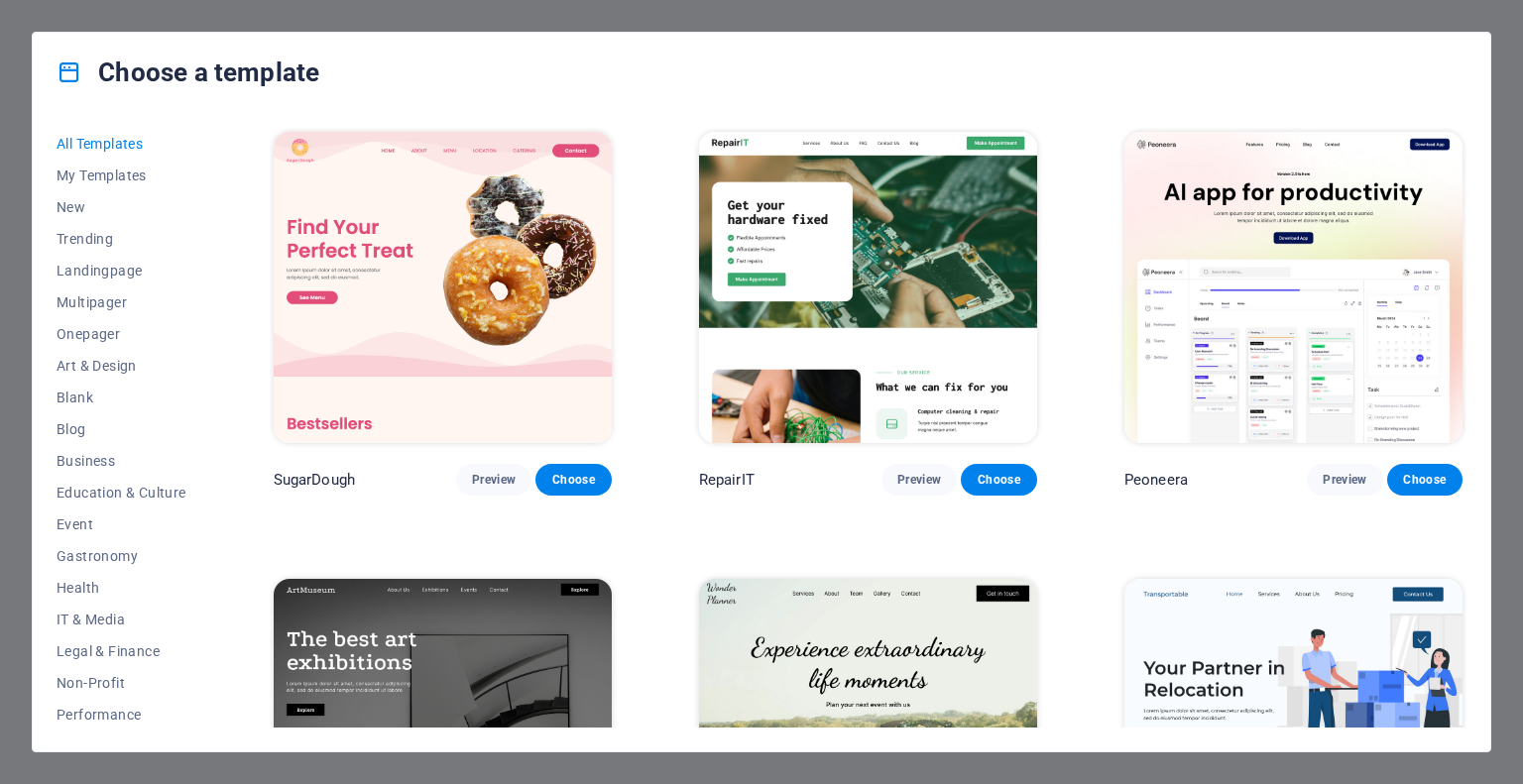 scroll, scrollTop: 0, scrollLeft: 0, axis: both 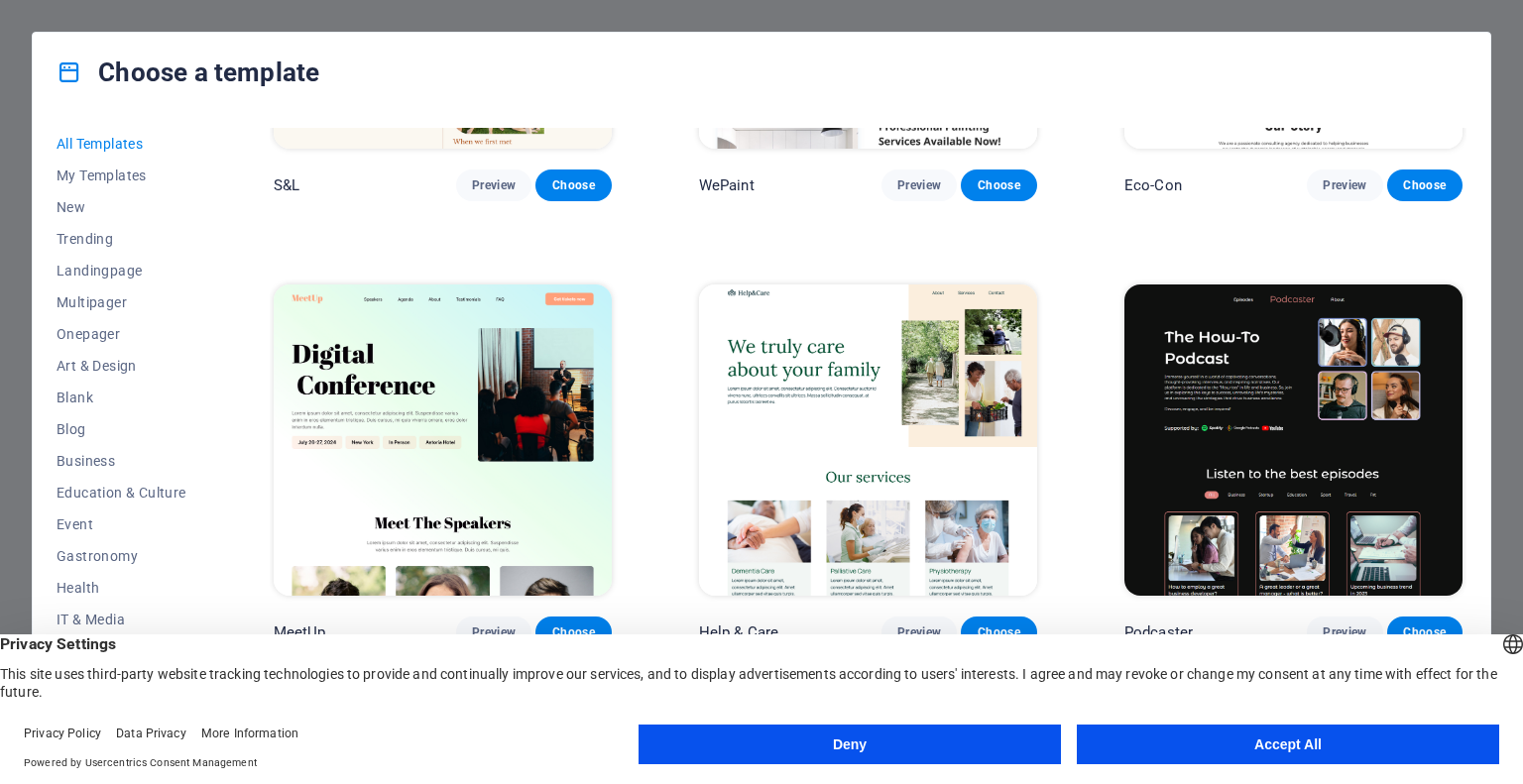 click on "Accept All" at bounding box center [1288, 744] 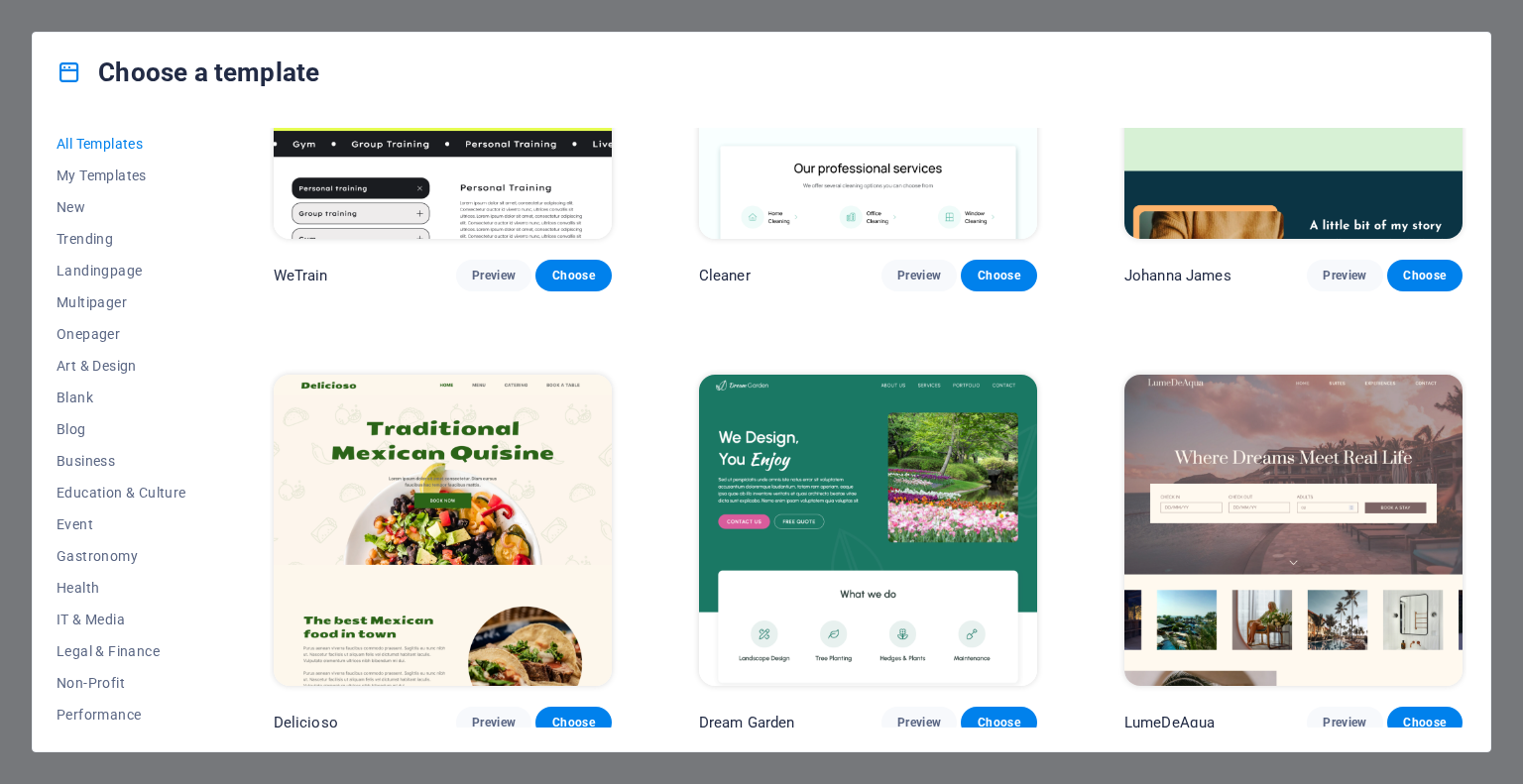 scroll, scrollTop: 3172, scrollLeft: 0, axis: vertical 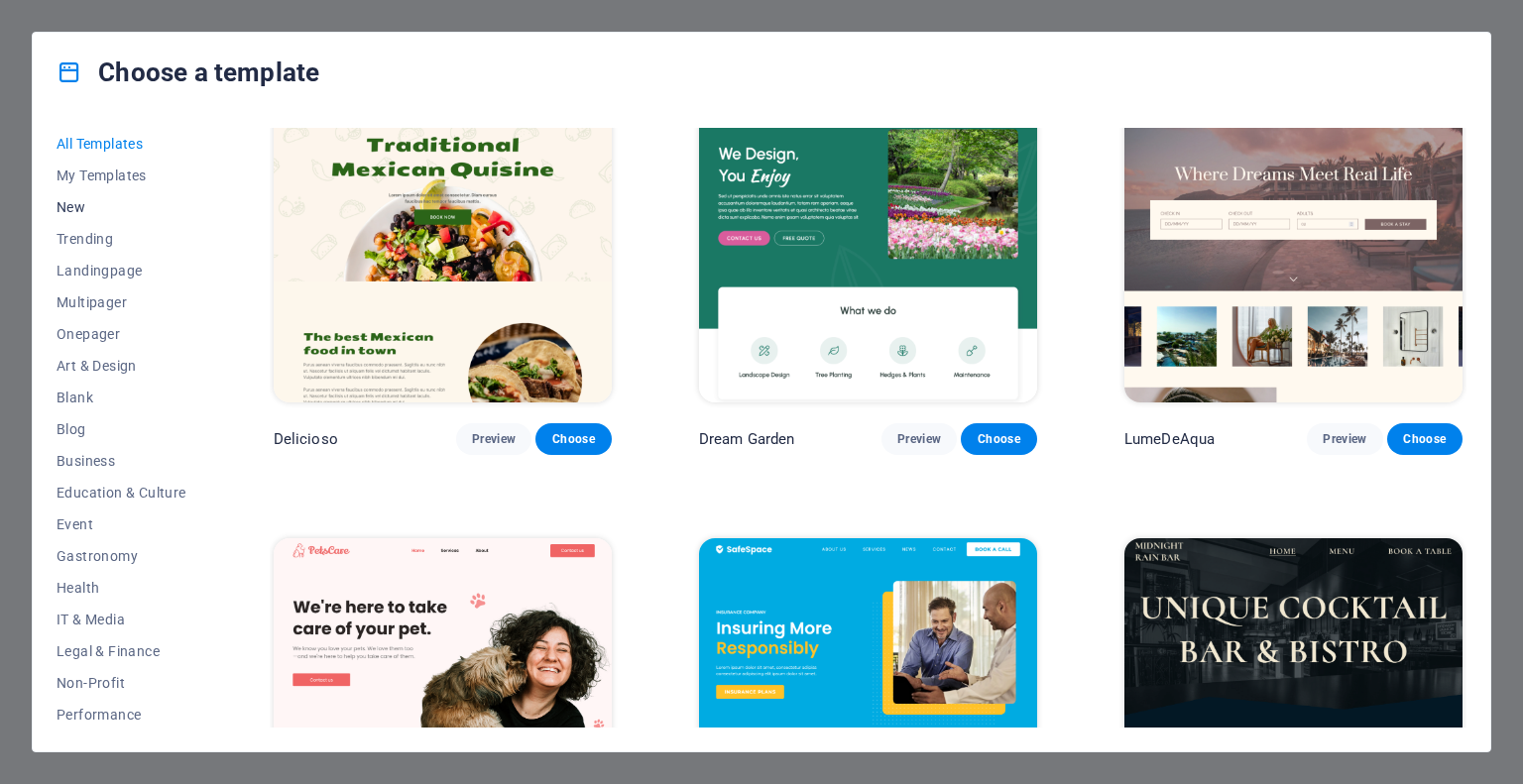 click on "New" at bounding box center (121, 207) 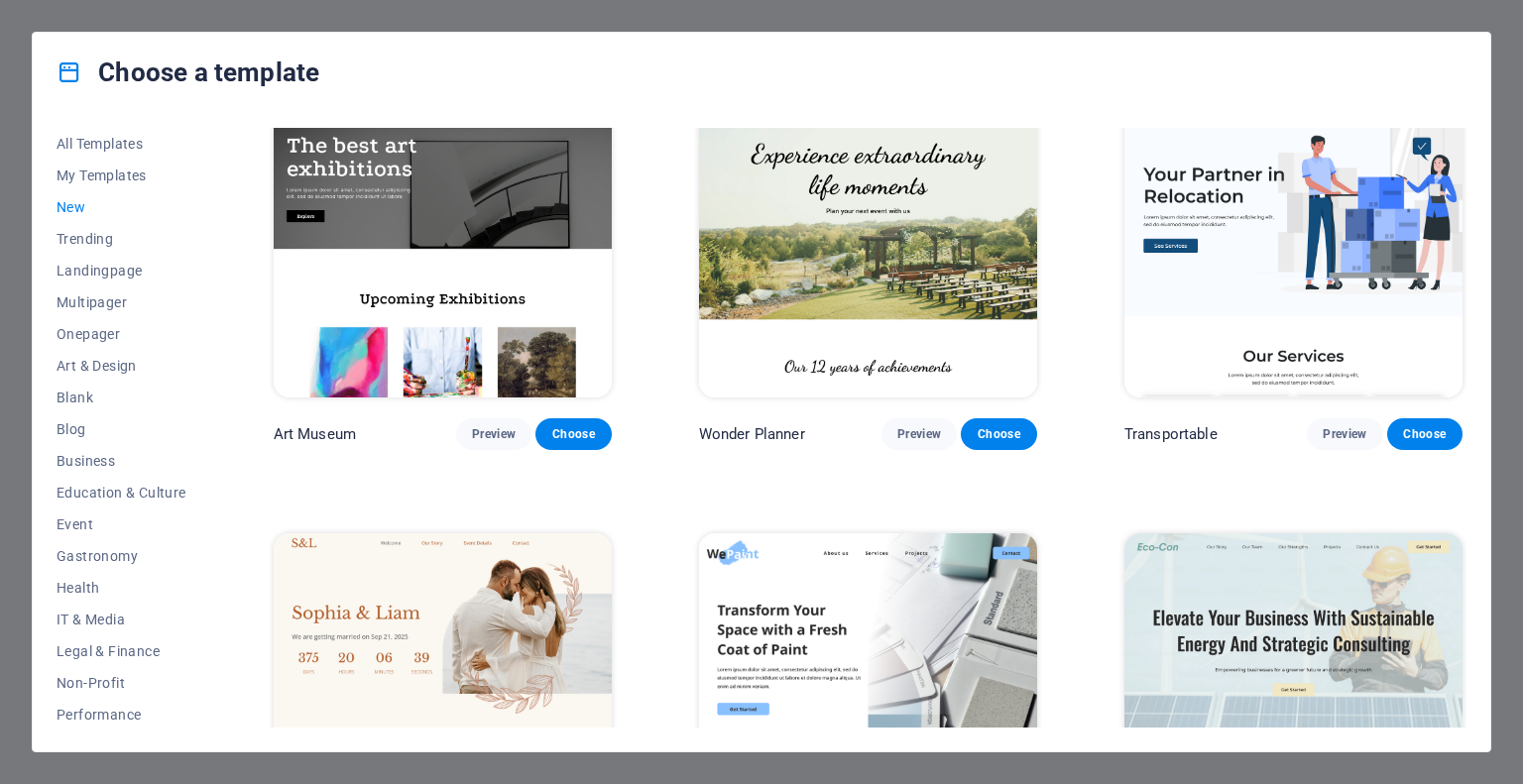 scroll, scrollTop: 496, scrollLeft: 0, axis: vertical 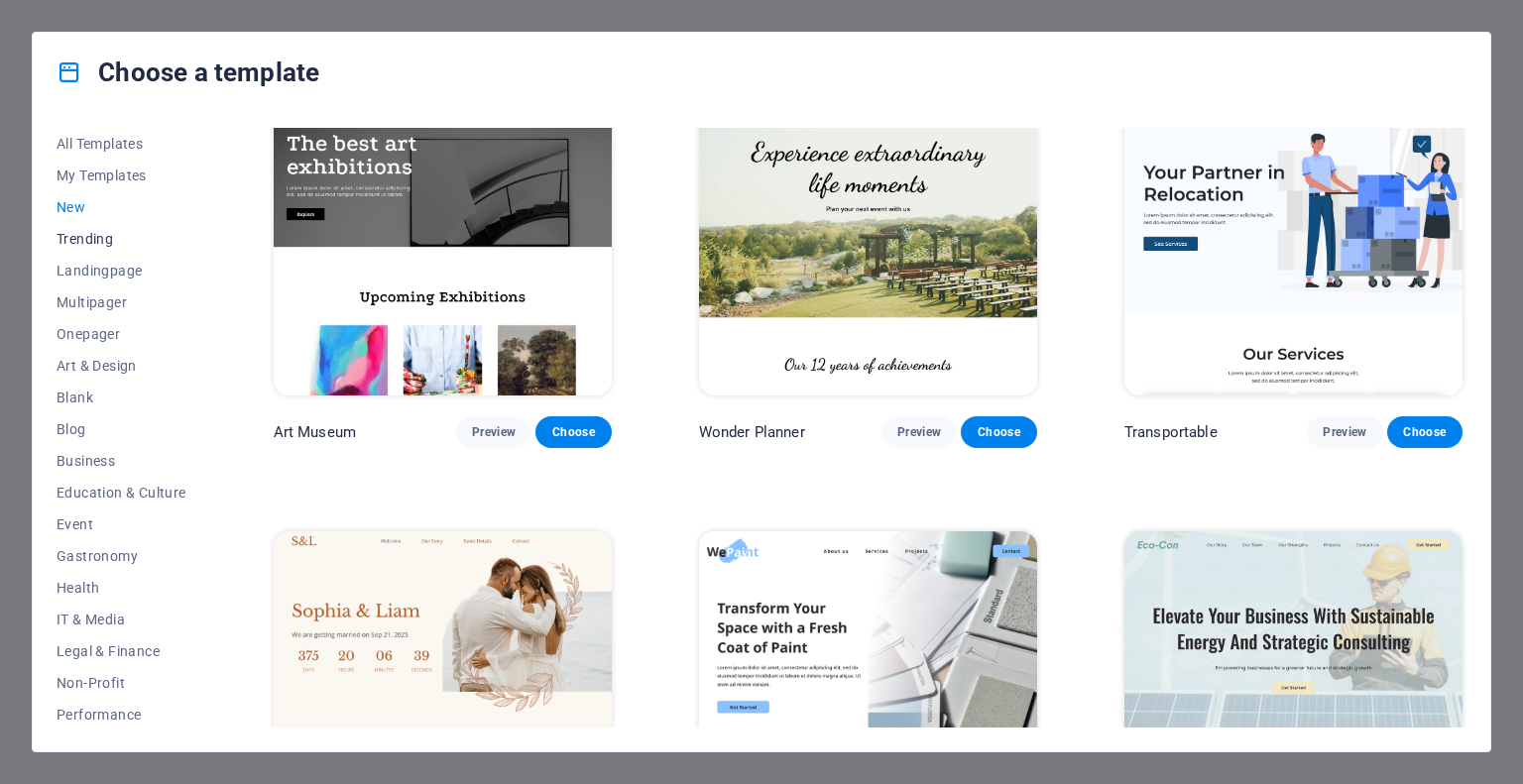click on "Trending" at bounding box center [121, 239] 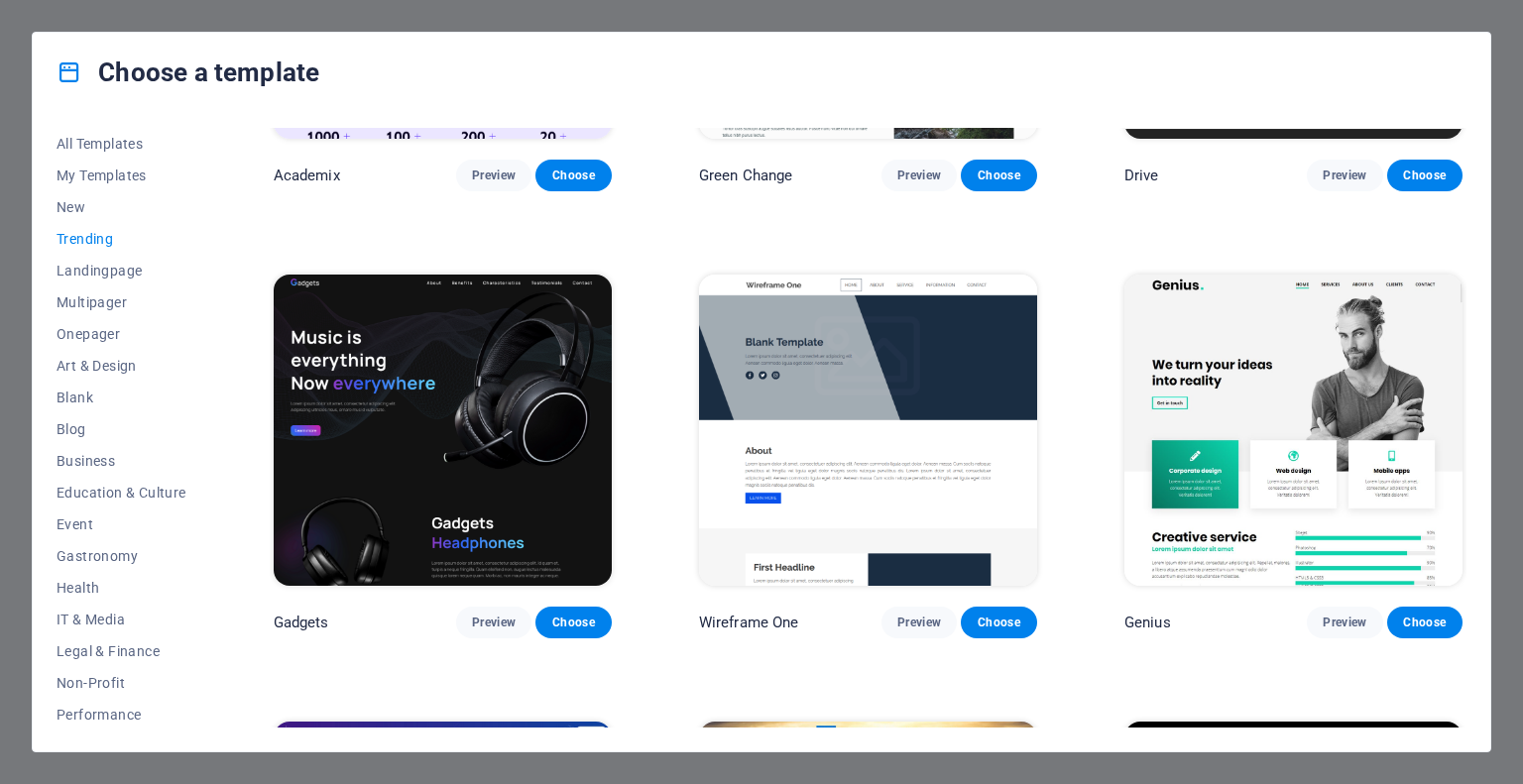 scroll, scrollTop: 505, scrollLeft: 0, axis: vertical 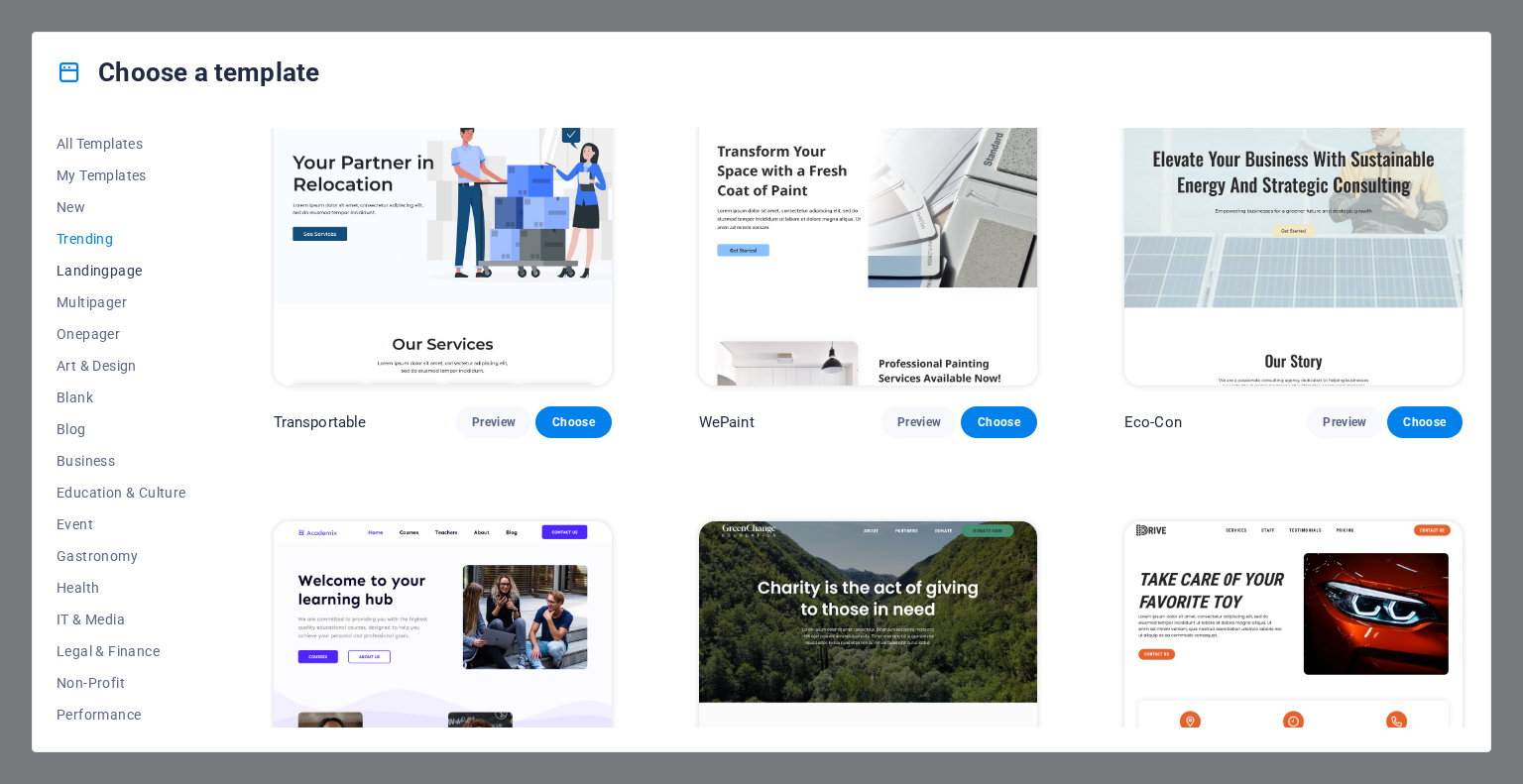 click on "Landingpage" at bounding box center [121, 271] 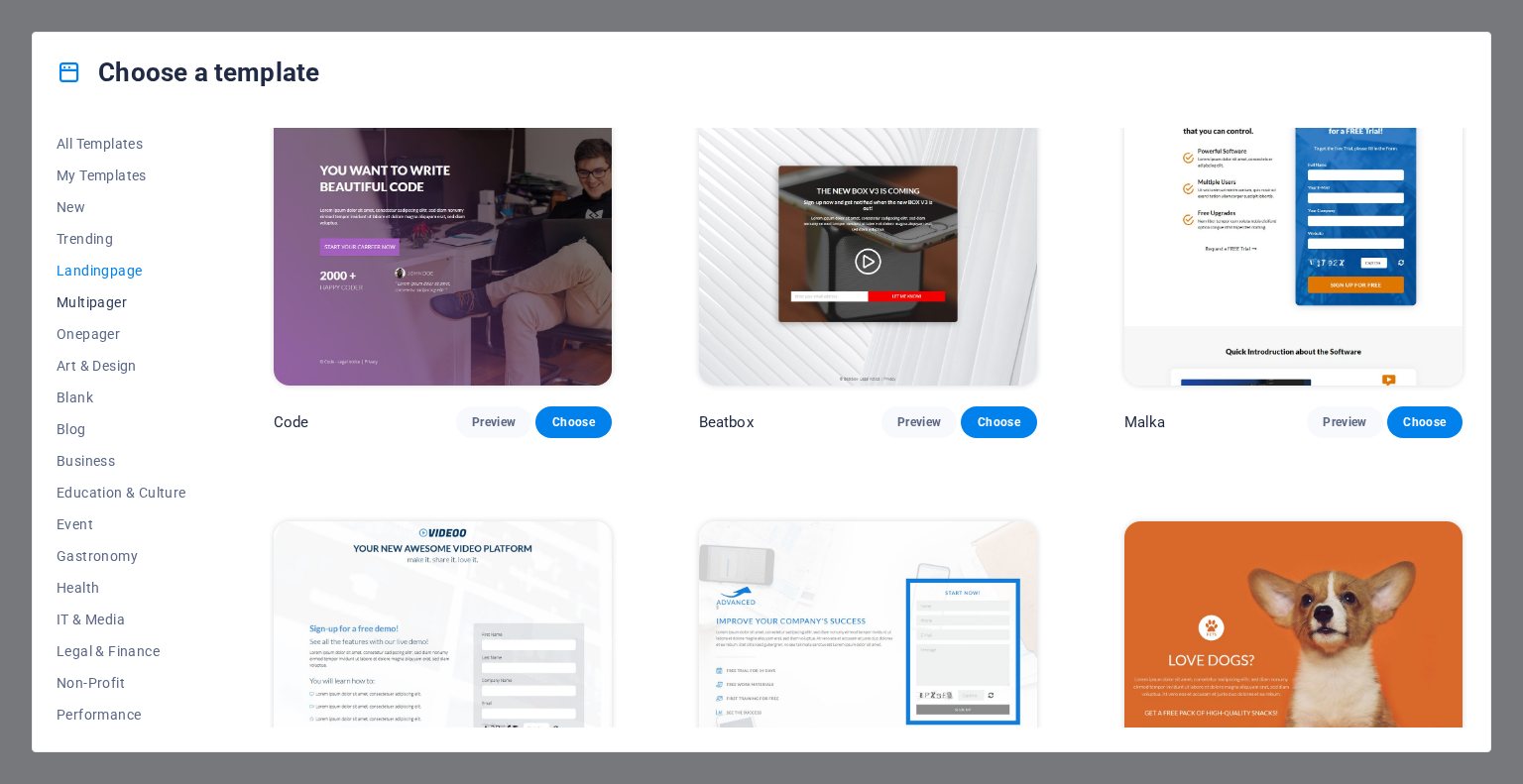 click on "Multipager" at bounding box center (121, 302) 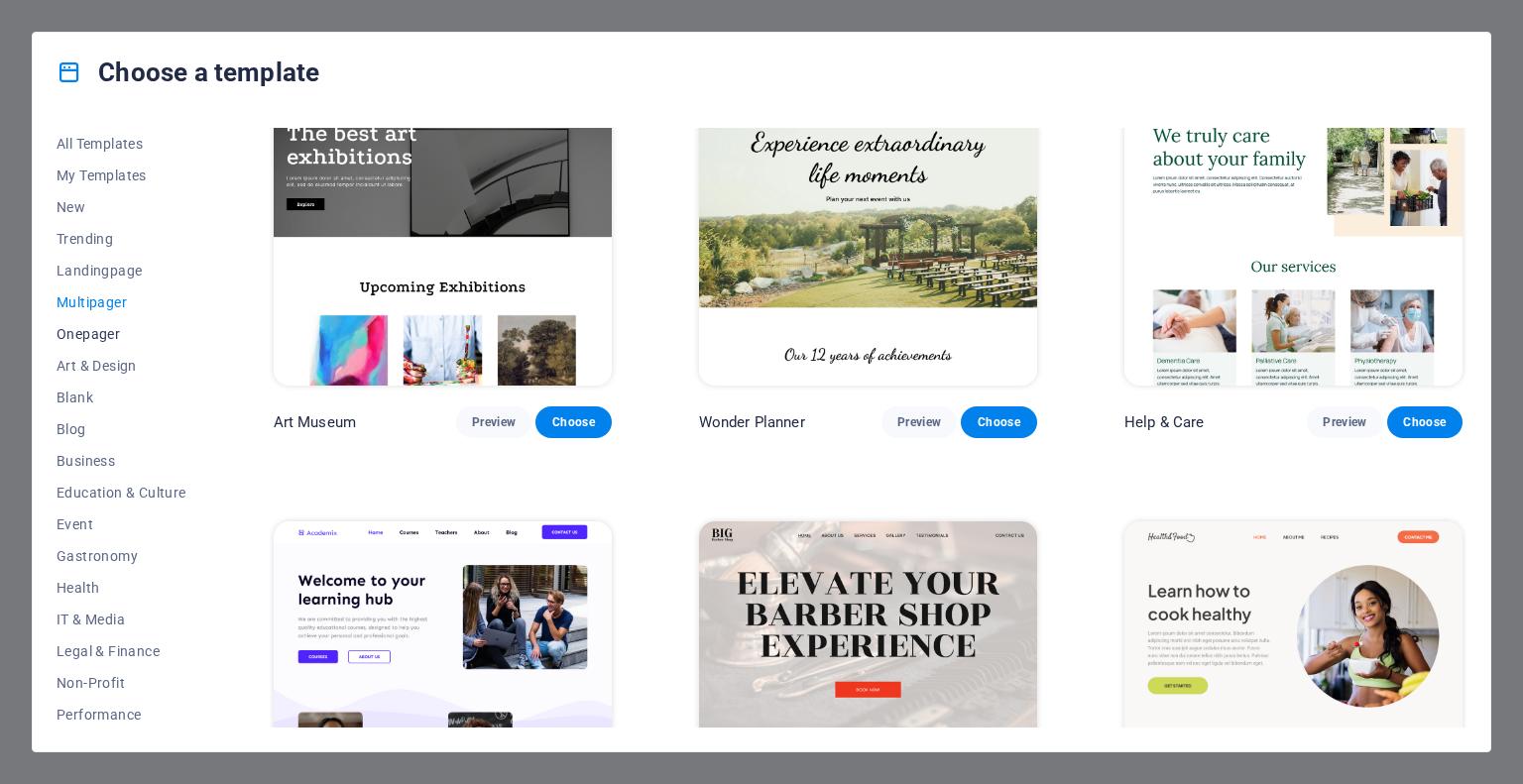 click on "Onepager" at bounding box center [121, 334] 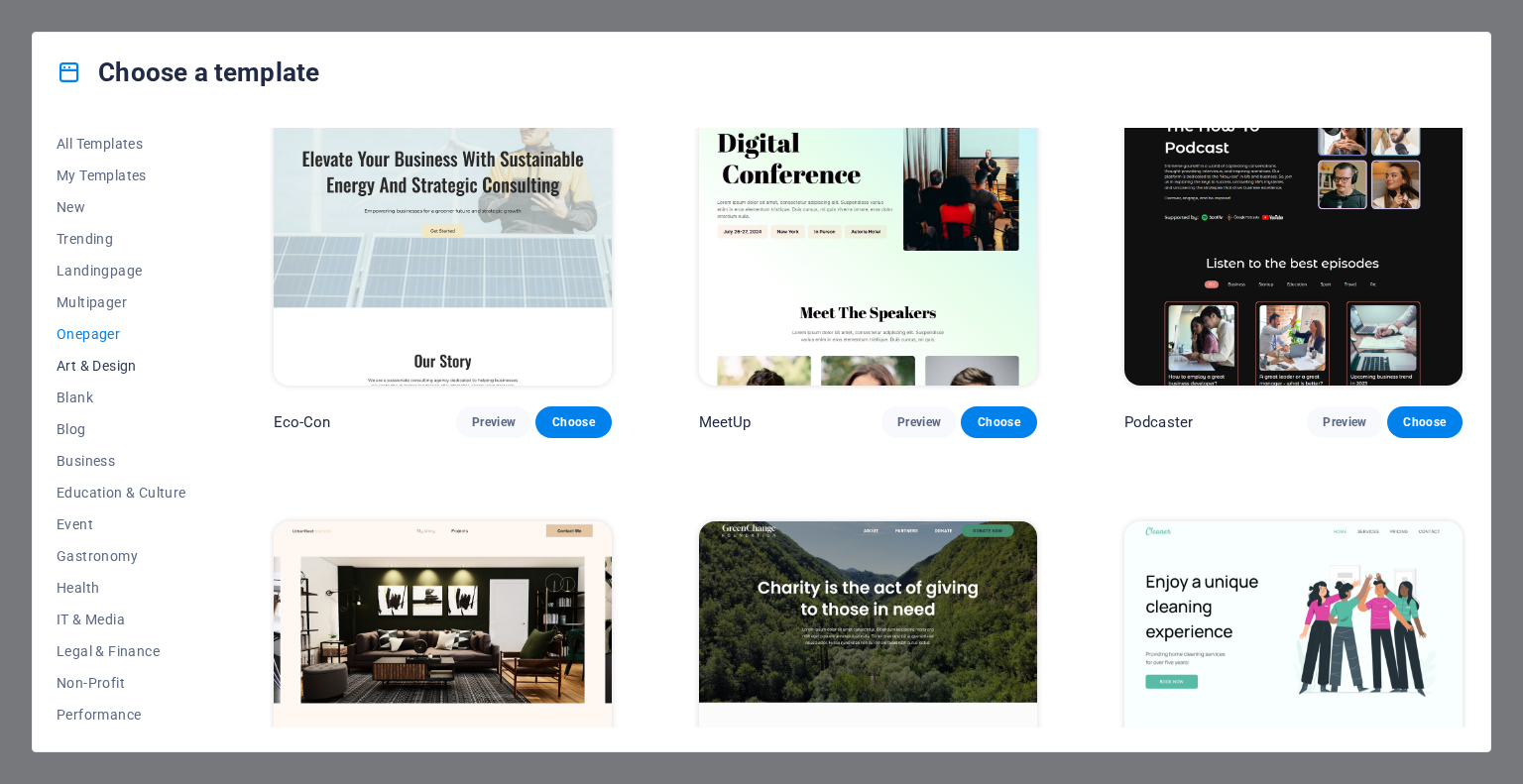 click on "Art & Design" at bounding box center [121, 366] 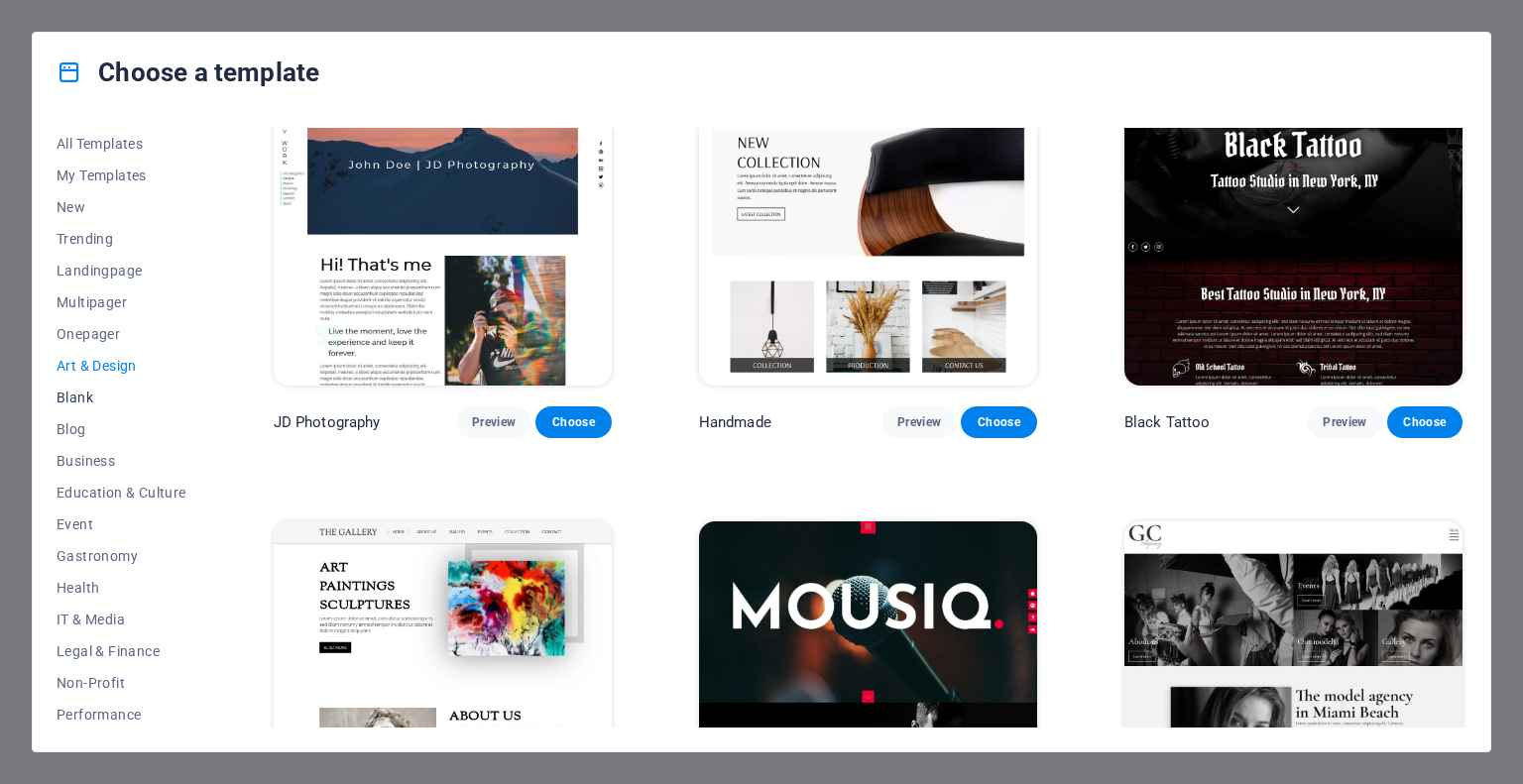 click on "Blank" at bounding box center [121, 397] 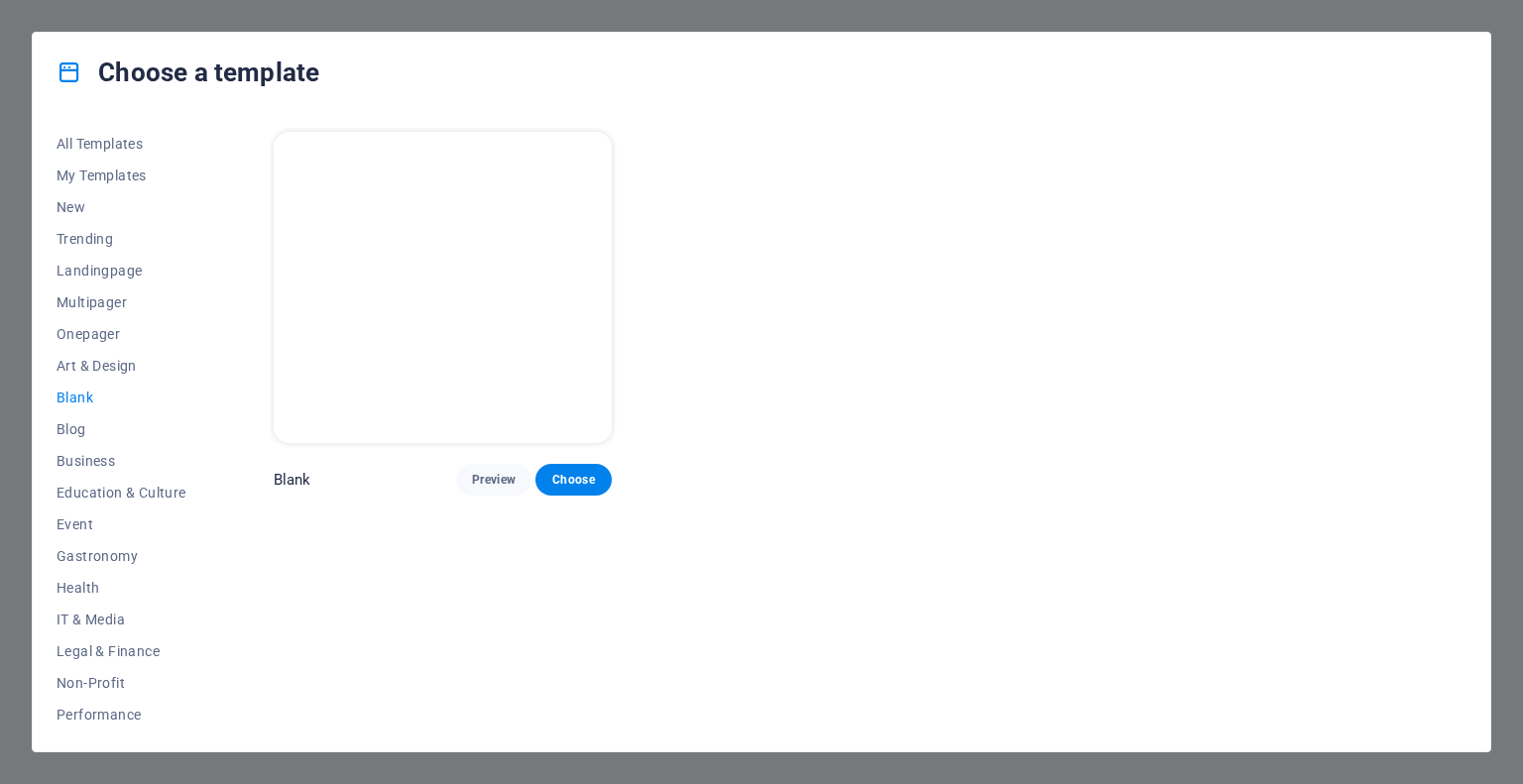 scroll, scrollTop: 0, scrollLeft: 0, axis: both 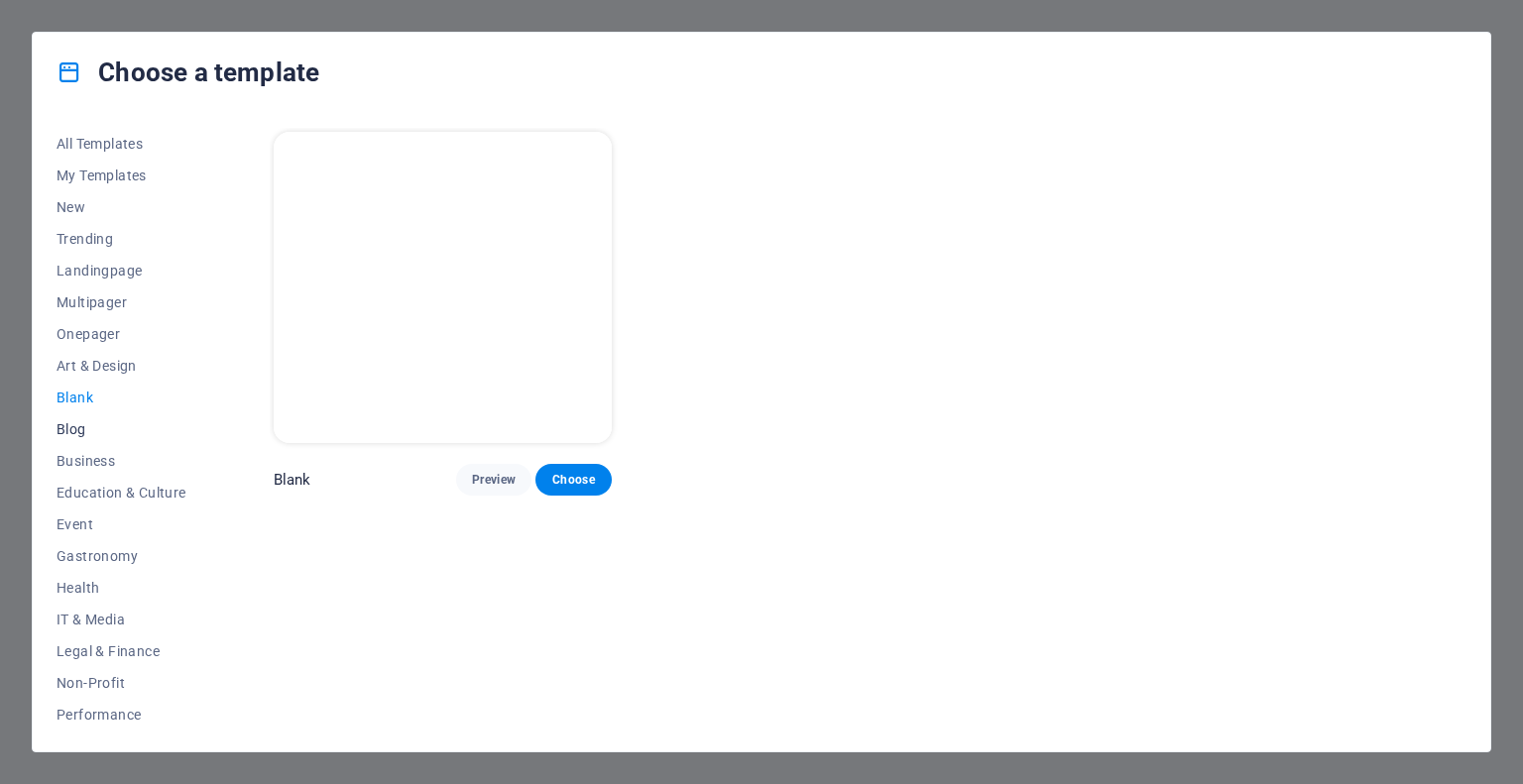click on "Blog" at bounding box center [121, 429] 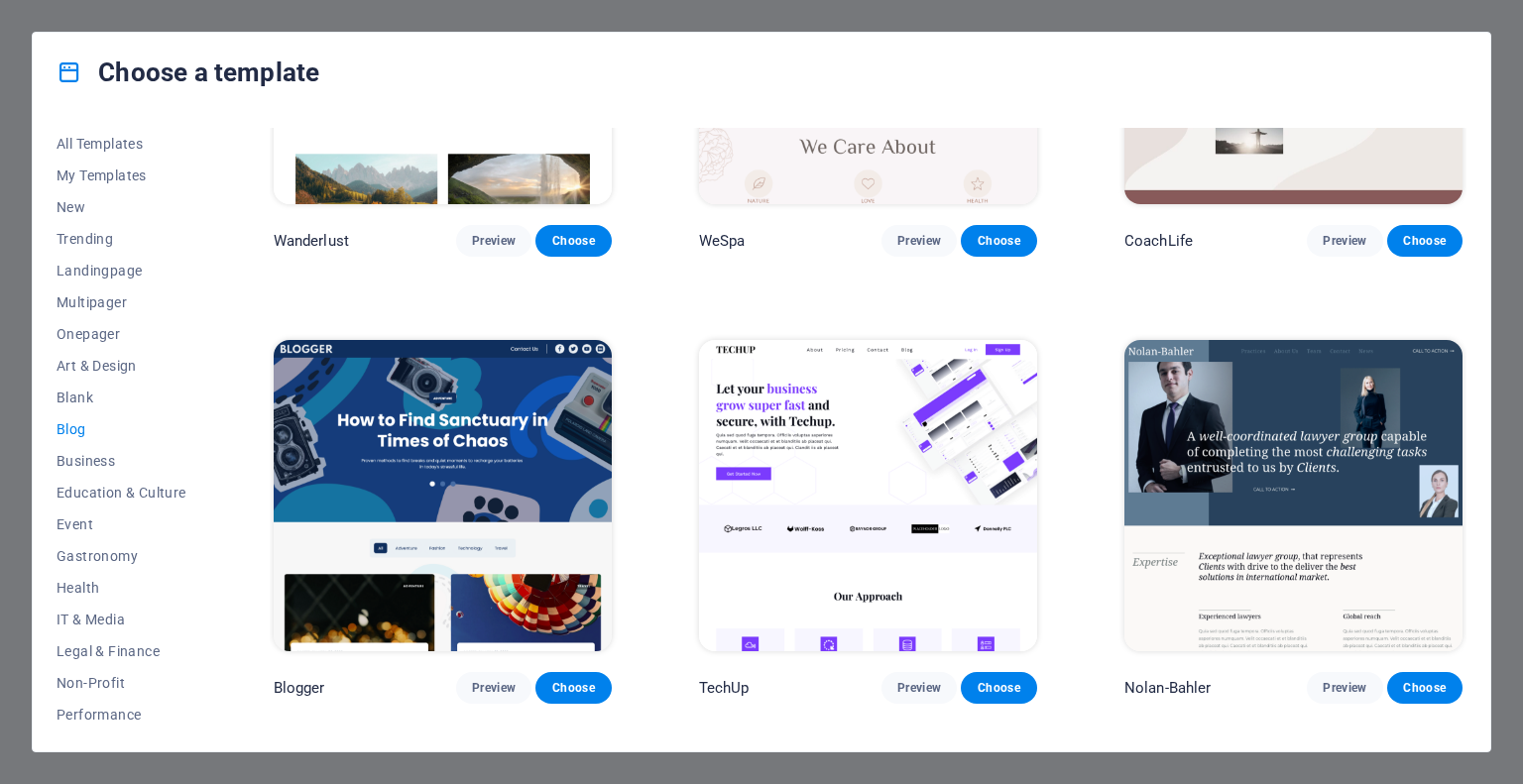 scroll, scrollTop: 1586, scrollLeft: 0, axis: vertical 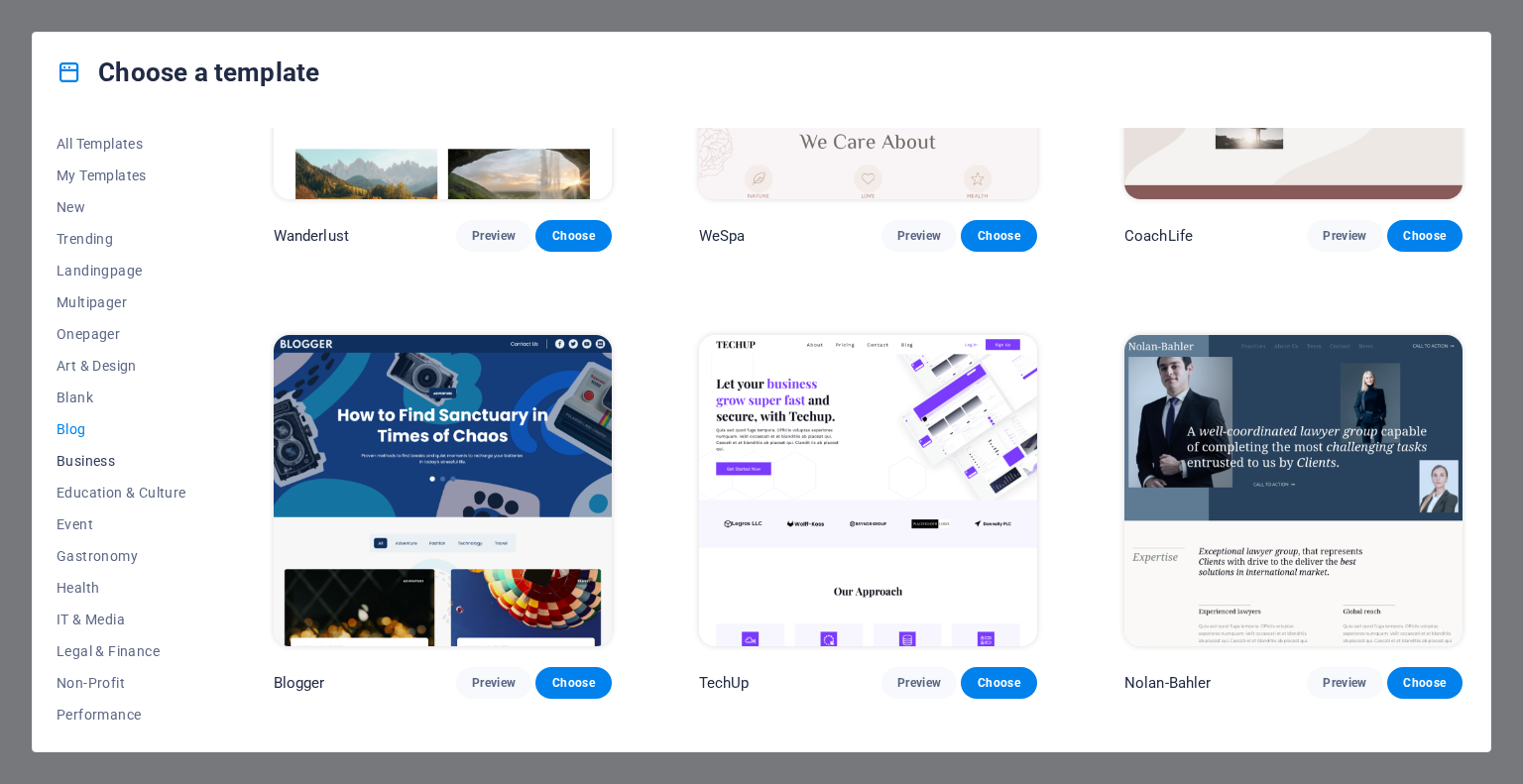 click on "Business" at bounding box center (121, 461) 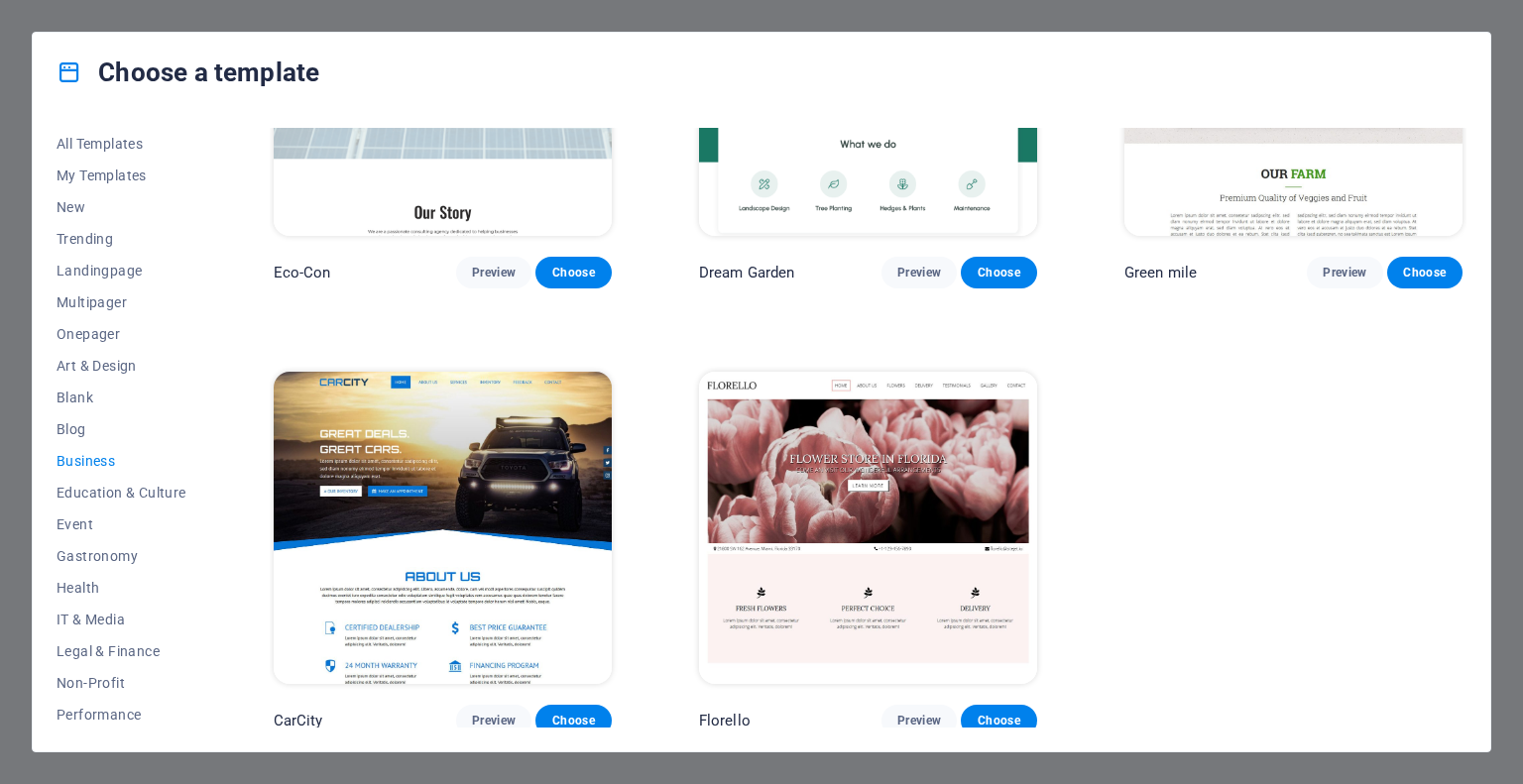 scroll, scrollTop: 210, scrollLeft: 0, axis: vertical 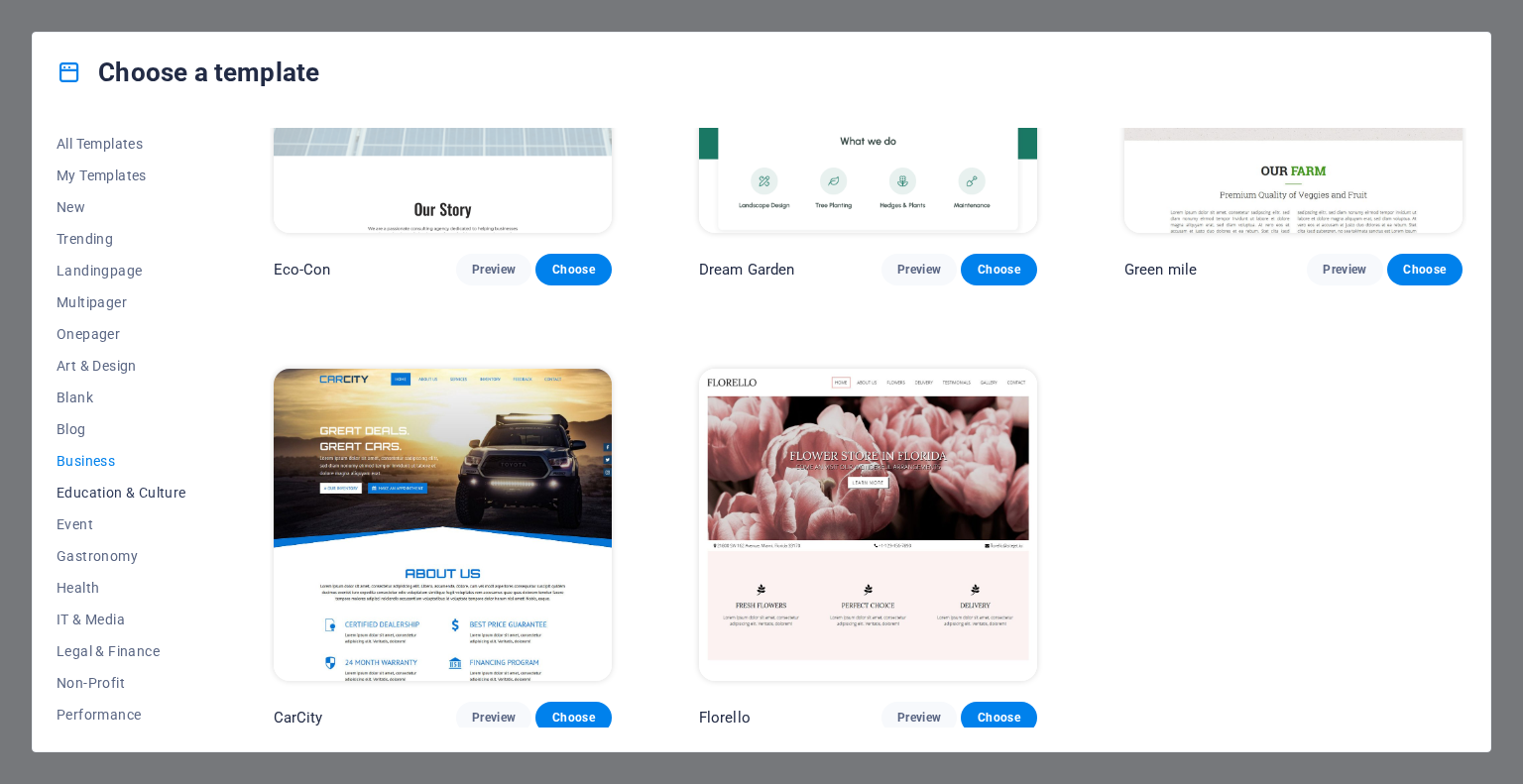 click on "Education & Culture" at bounding box center (121, 493) 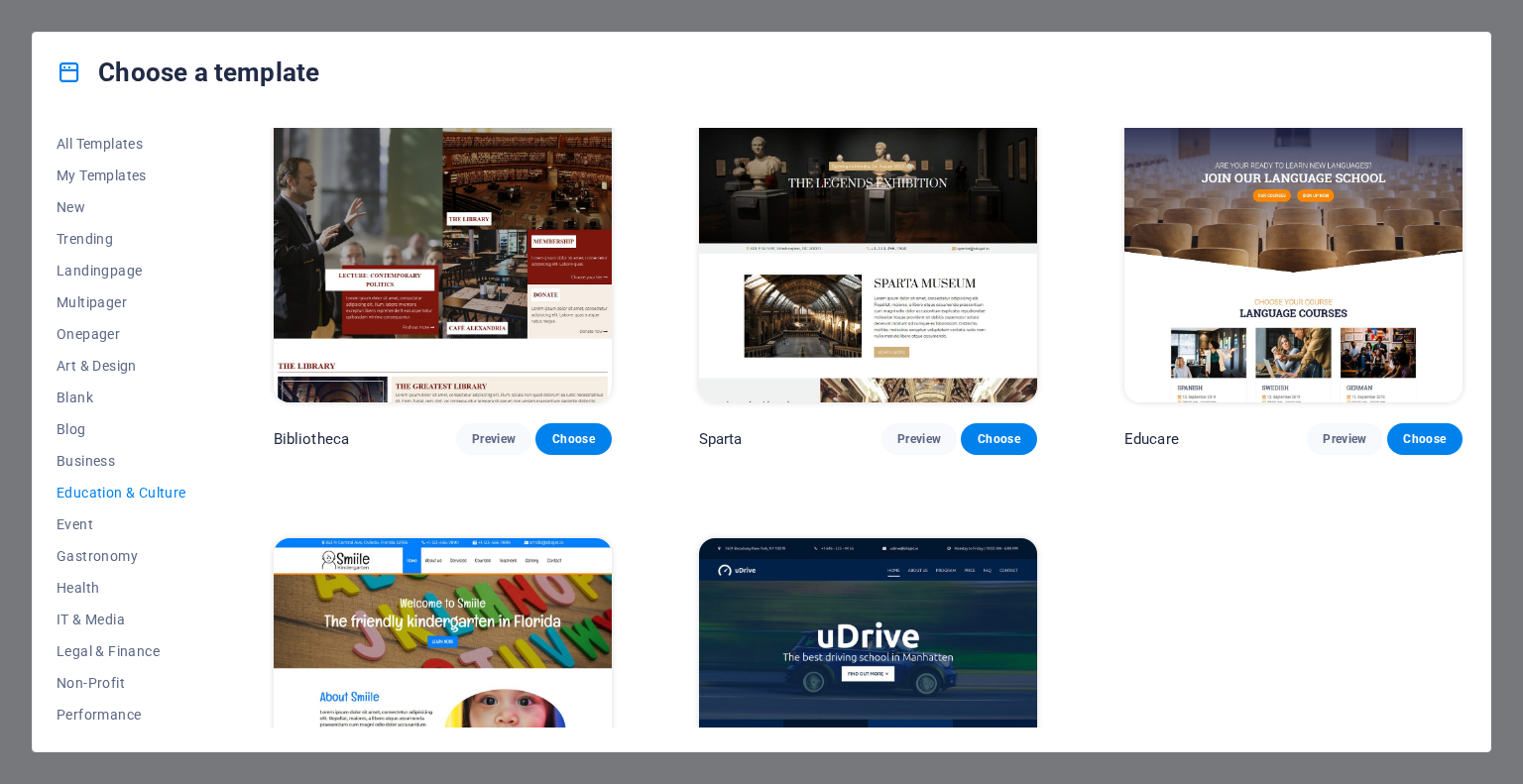 scroll, scrollTop: 656, scrollLeft: 0, axis: vertical 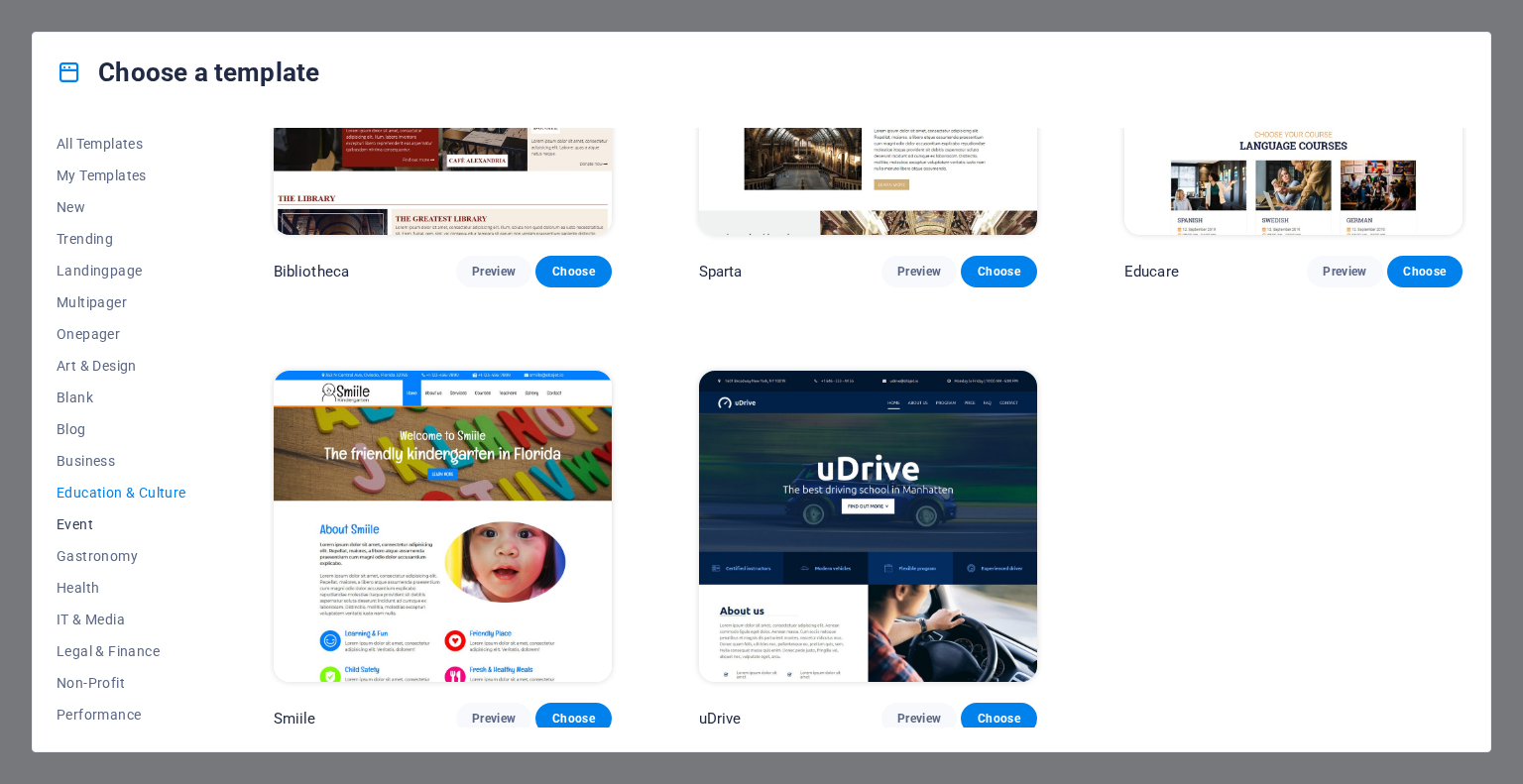 click on "Event" at bounding box center [121, 524] 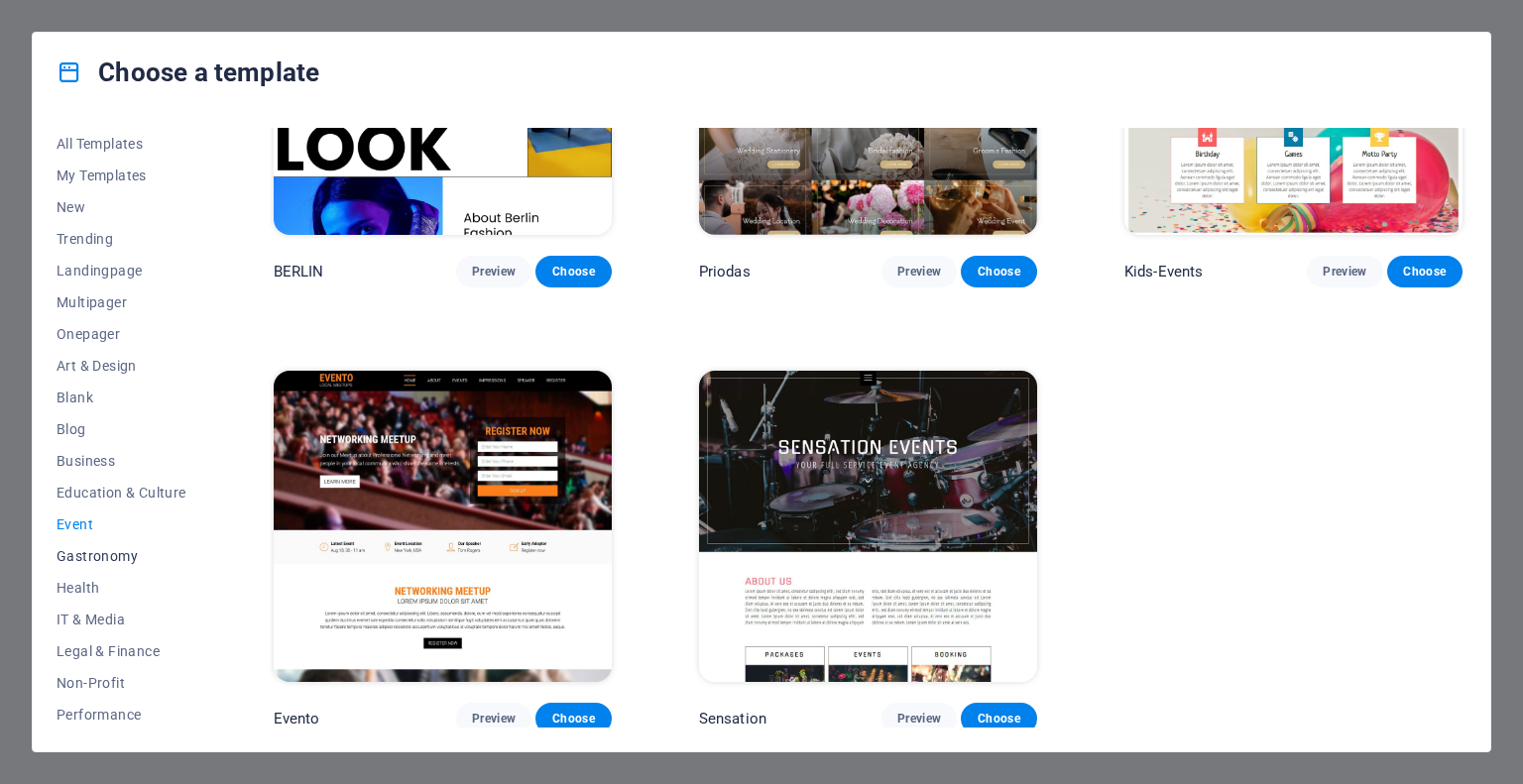 click on "Gastronomy" at bounding box center (121, 556) 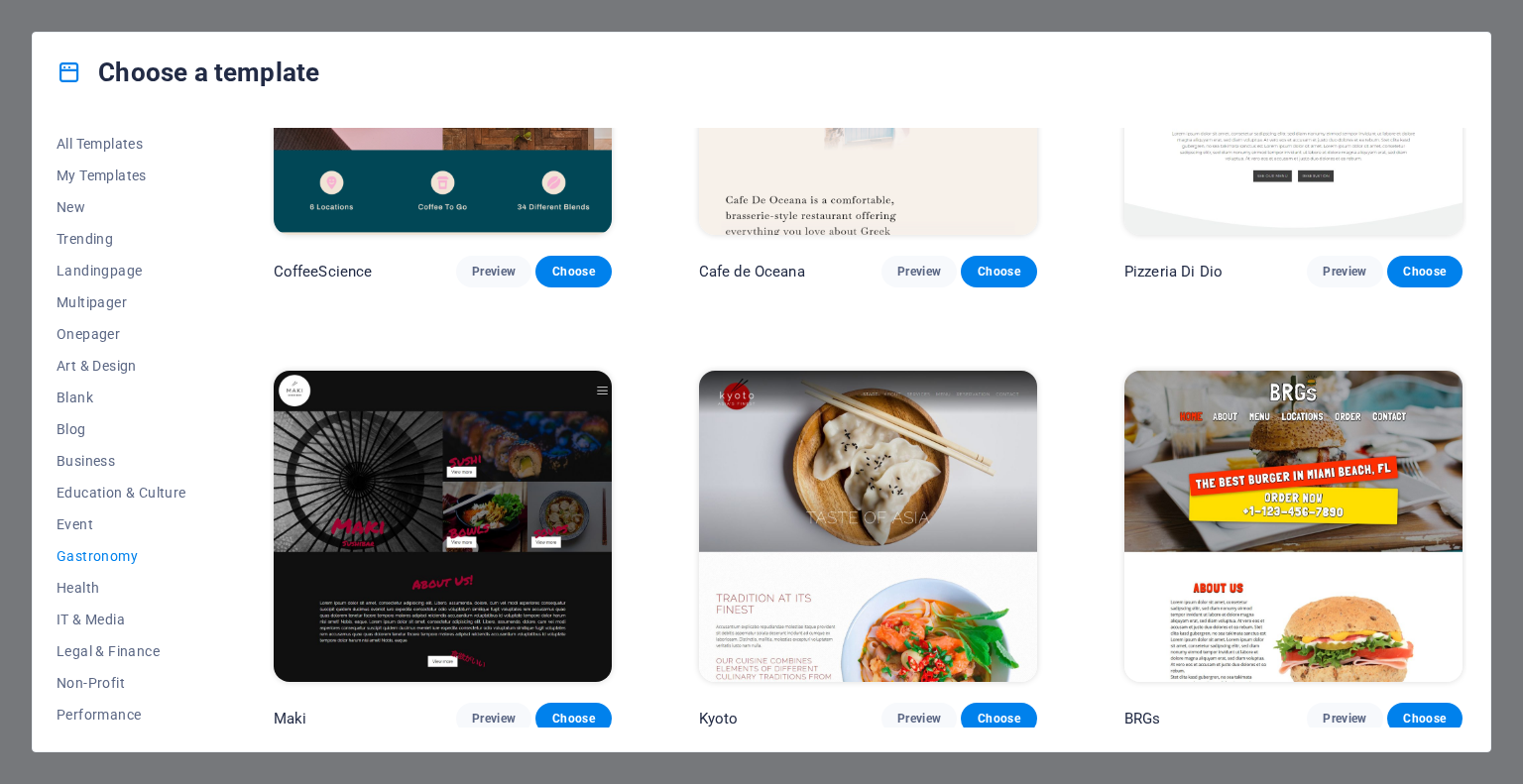 scroll, scrollTop: 656, scrollLeft: 0, axis: vertical 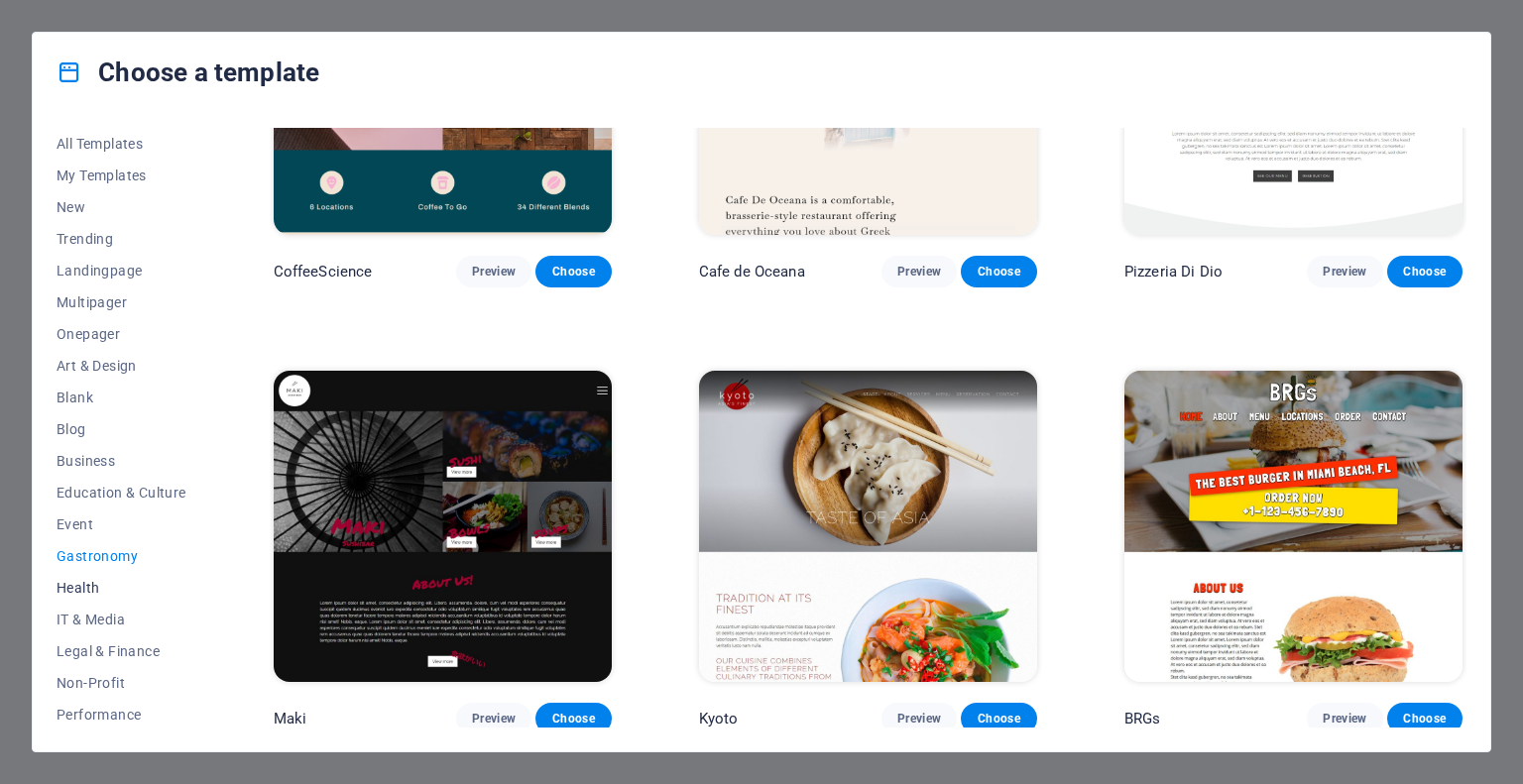 click on "Health" at bounding box center [121, 588] 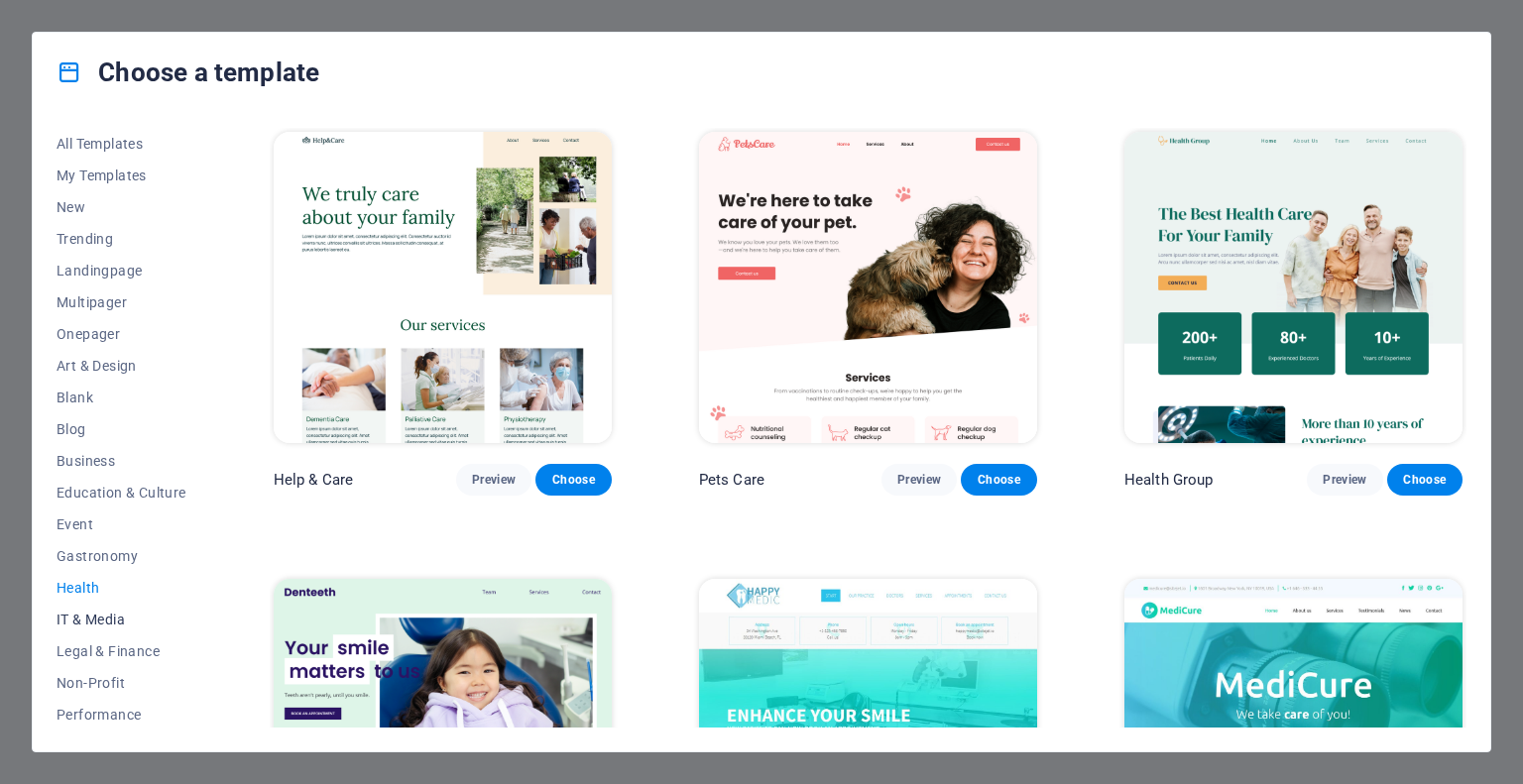 click on "IT & Media" at bounding box center [121, 619] 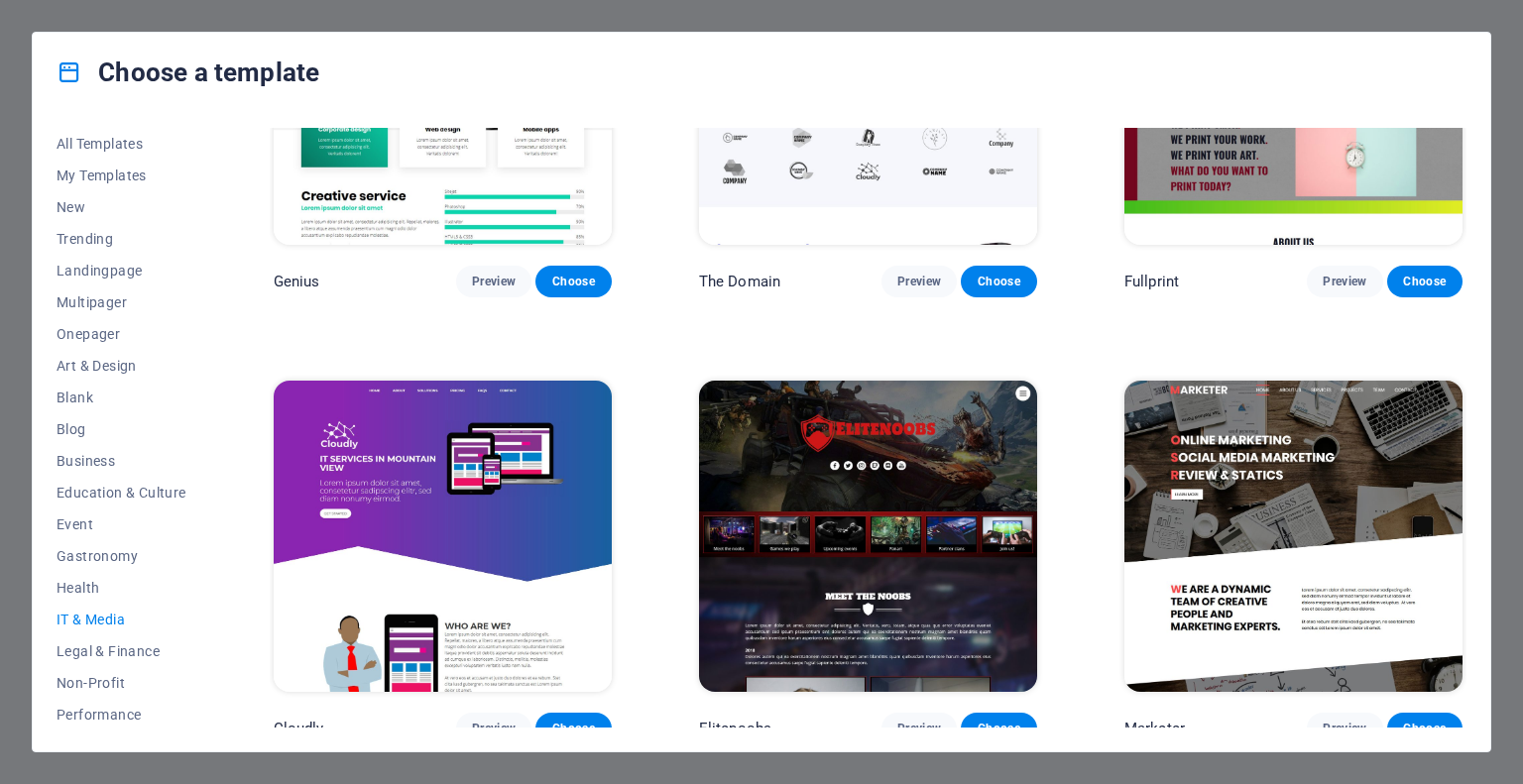 scroll, scrollTop: 1102, scrollLeft: 0, axis: vertical 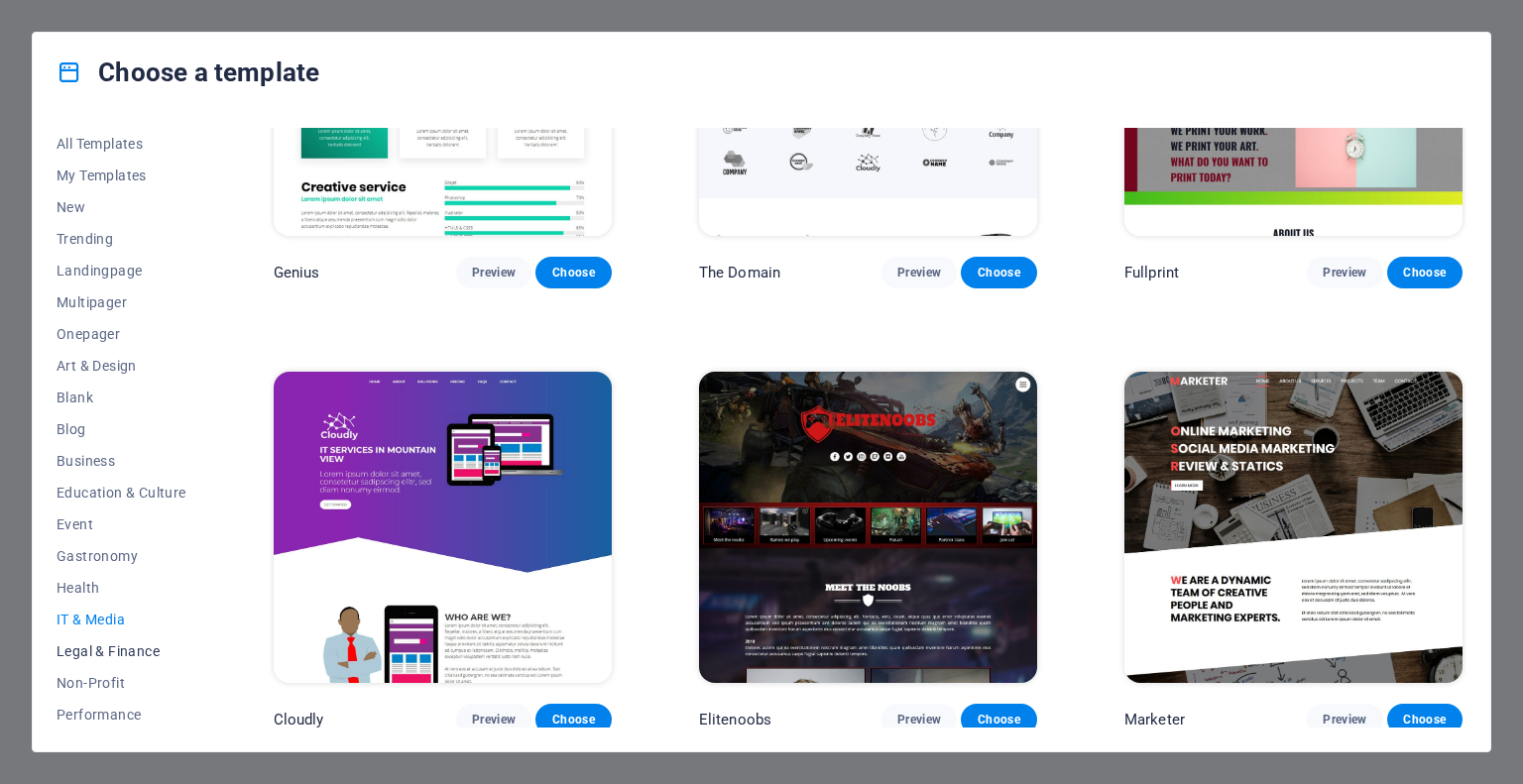 click on "Legal & Finance" at bounding box center (121, 651) 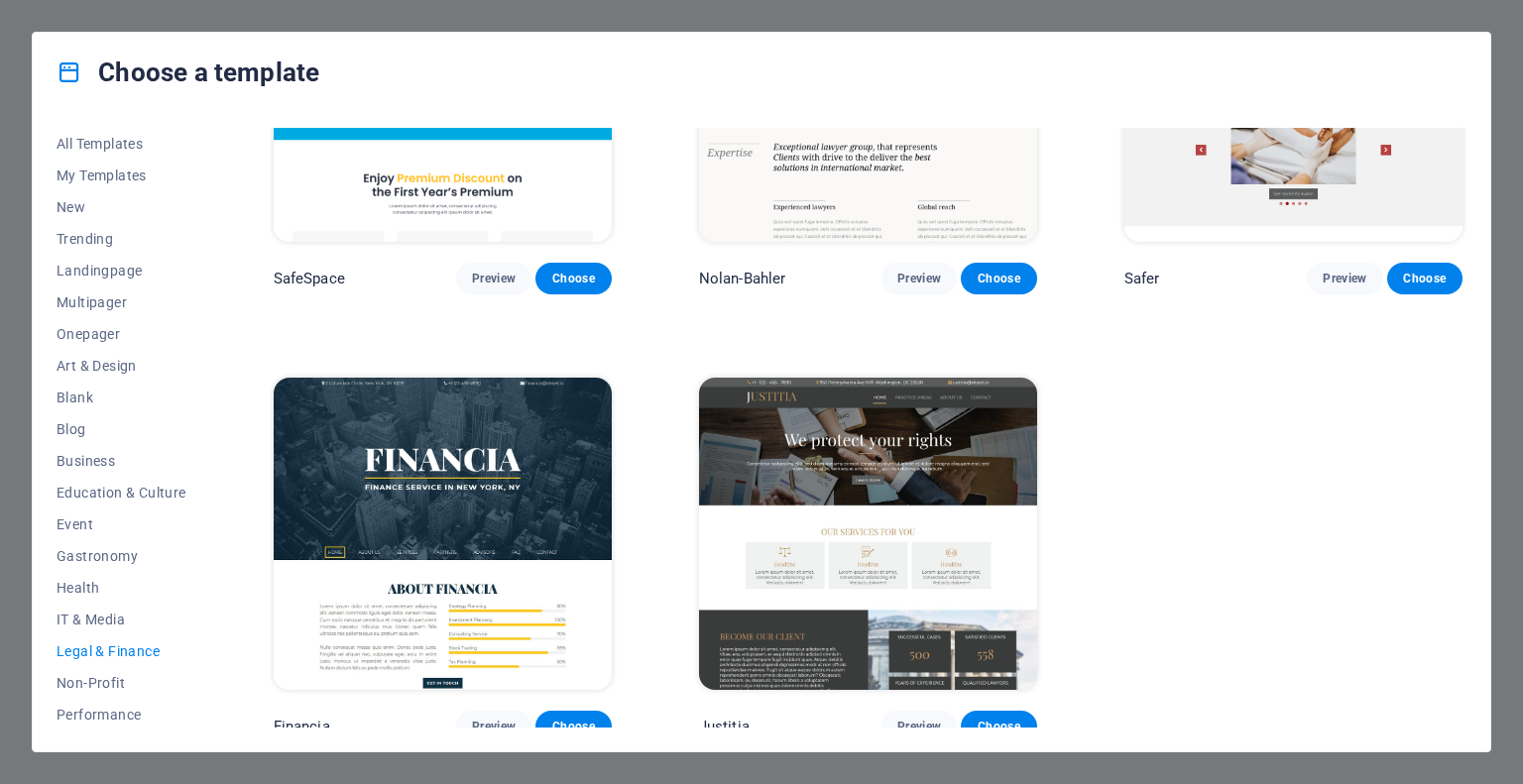 scroll, scrollTop: 210, scrollLeft: 0, axis: vertical 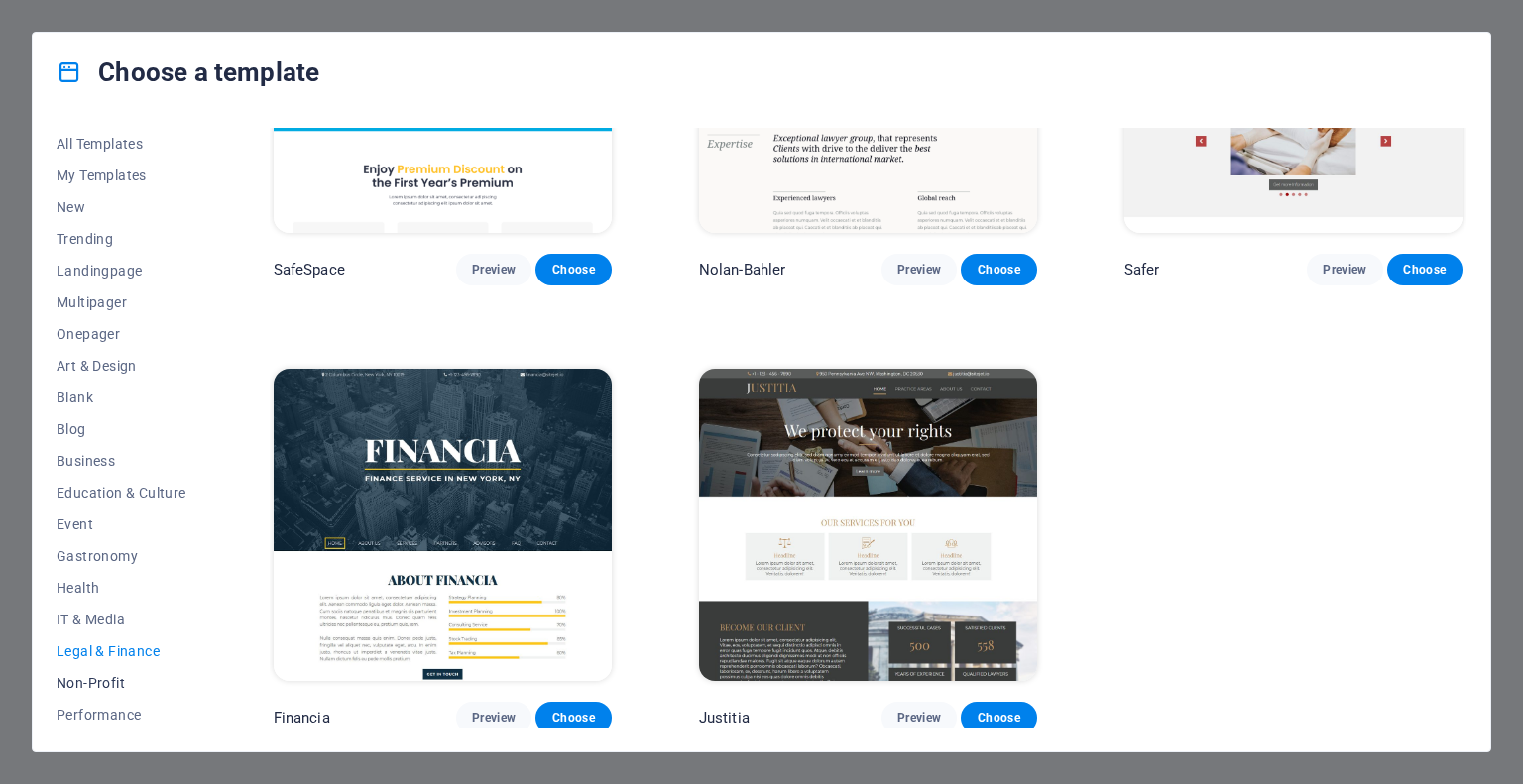 click on "Non-Profit" at bounding box center (121, 683) 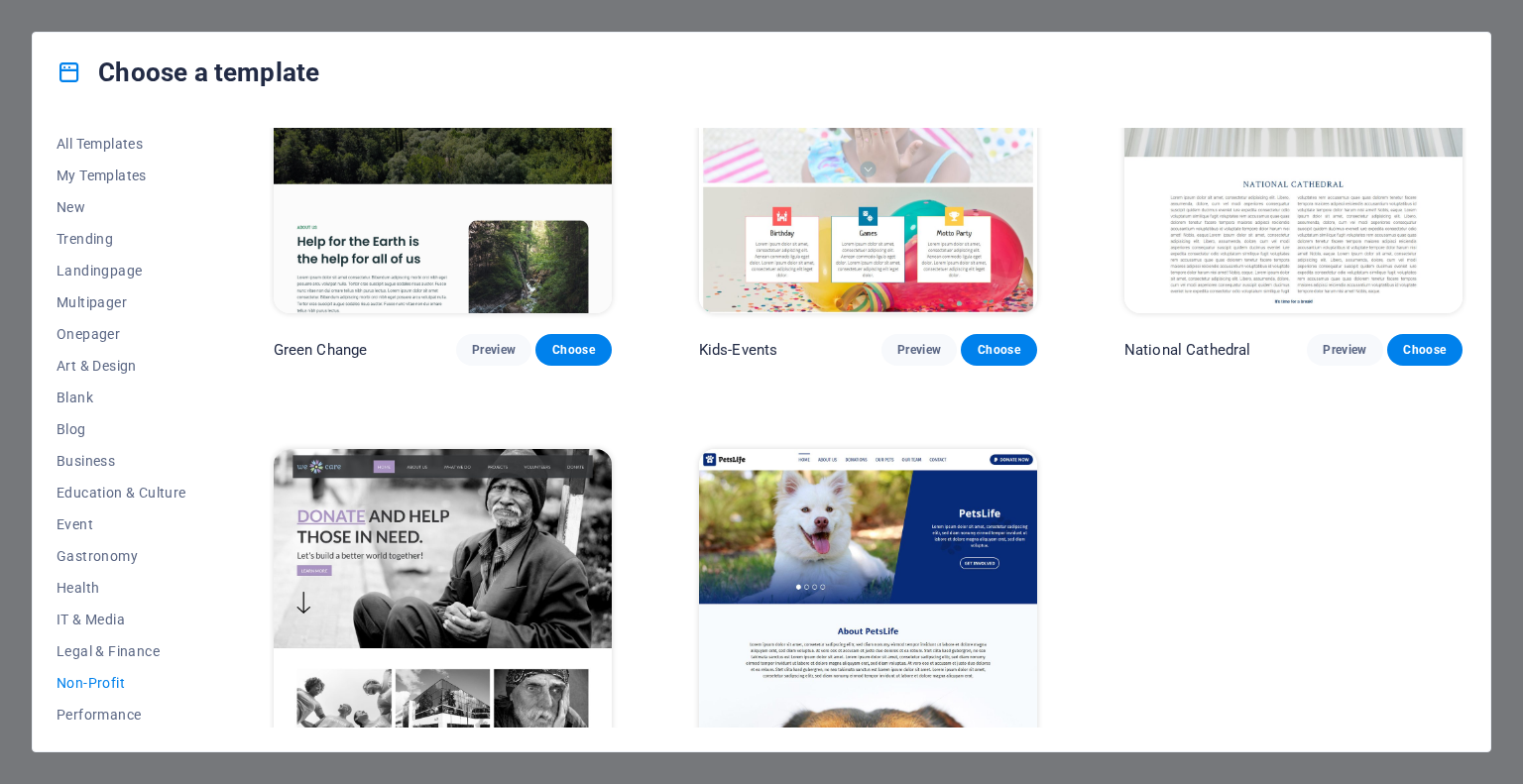 scroll, scrollTop: 210, scrollLeft: 0, axis: vertical 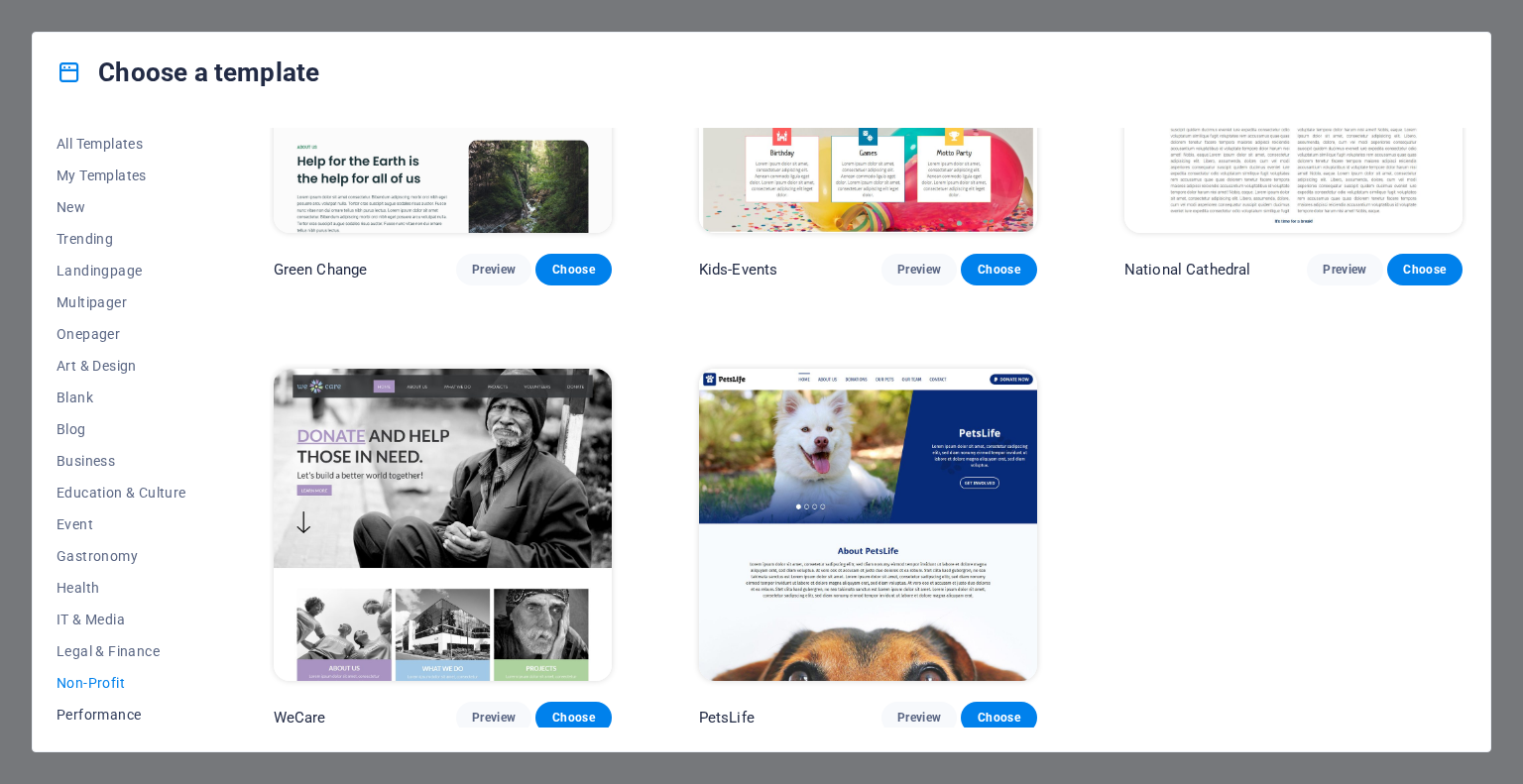 click on "Performance" at bounding box center (121, 715) 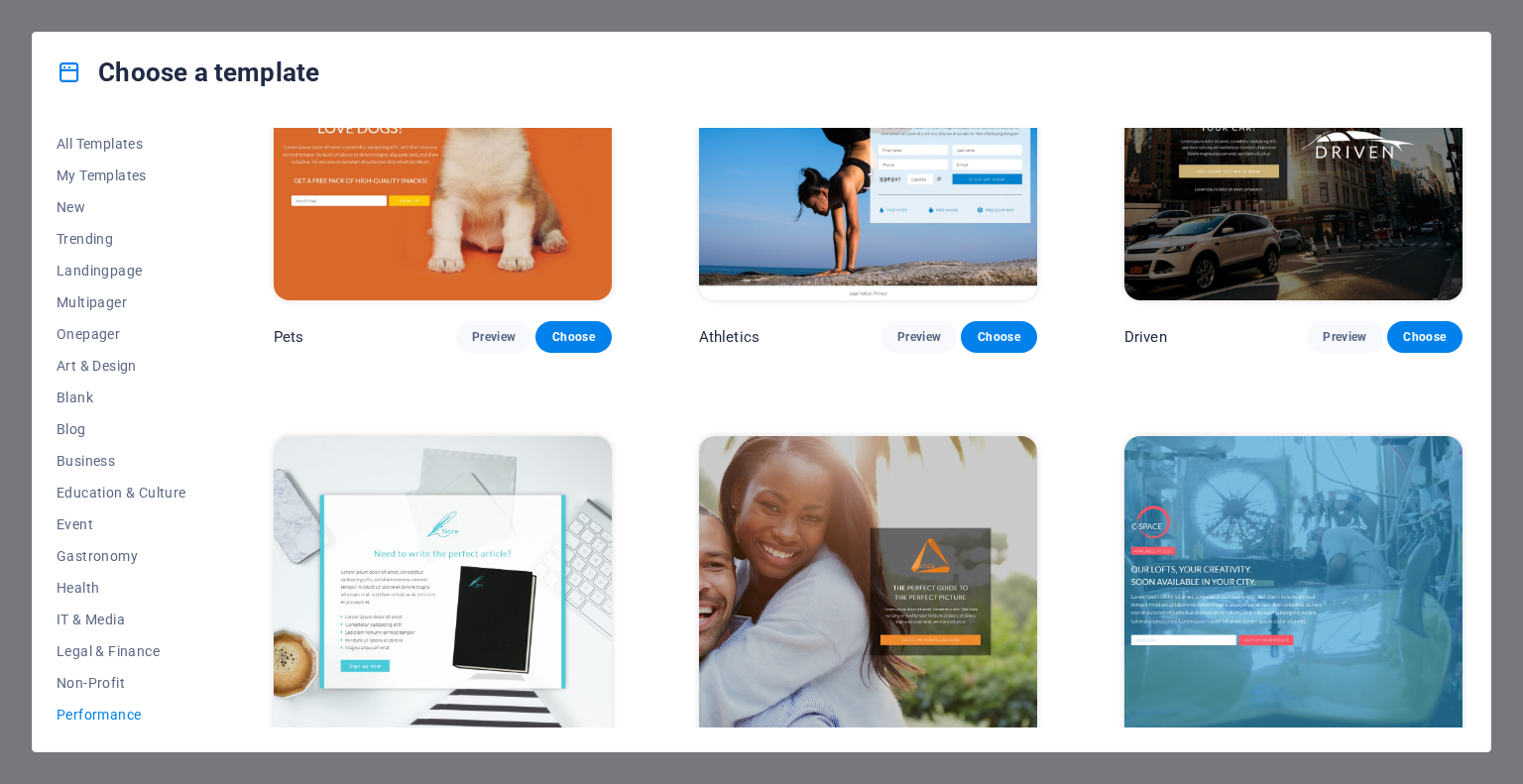 scroll, scrollTop: 704, scrollLeft: 0, axis: vertical 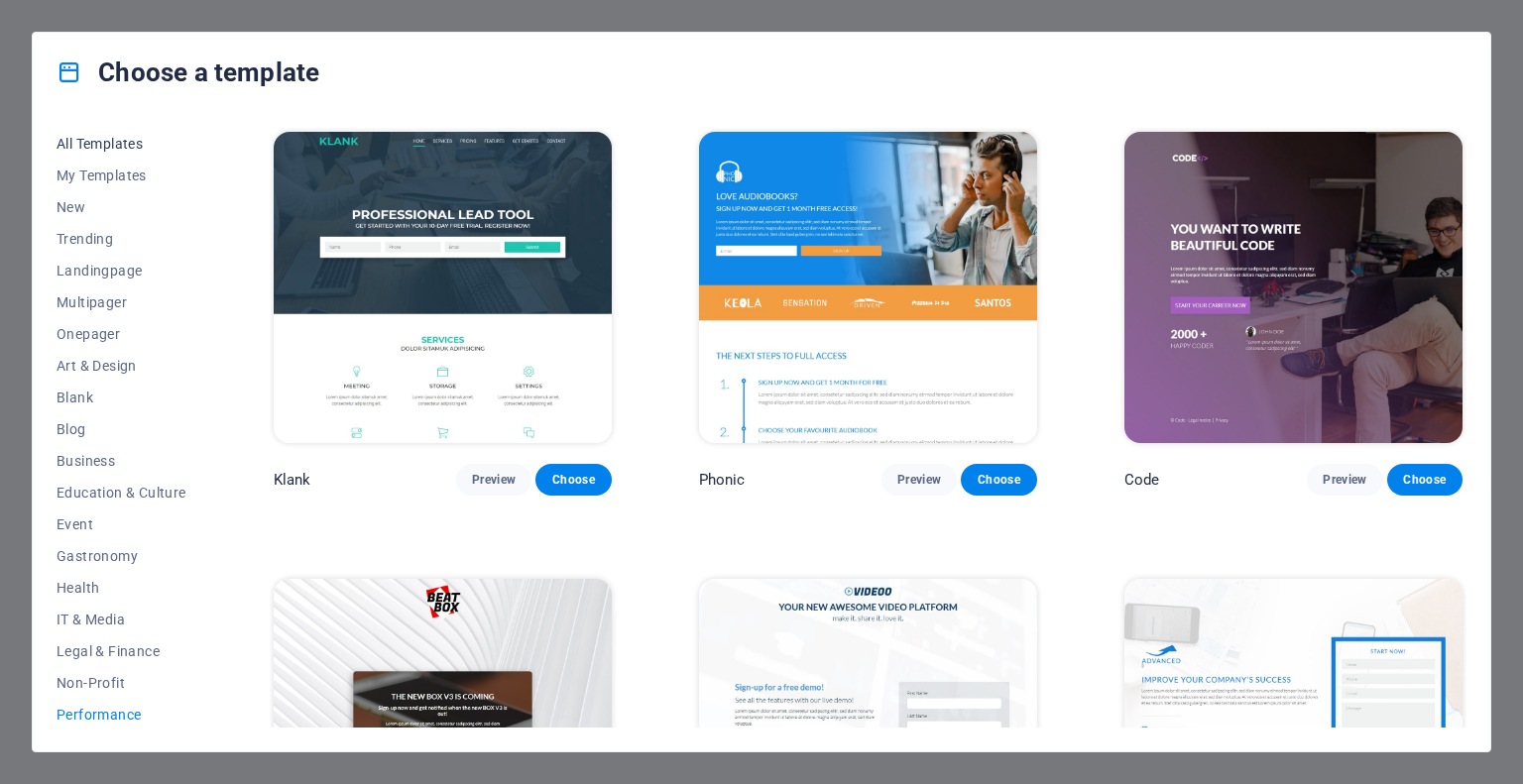 click on "All Templates" at bounding box center [121, 144] 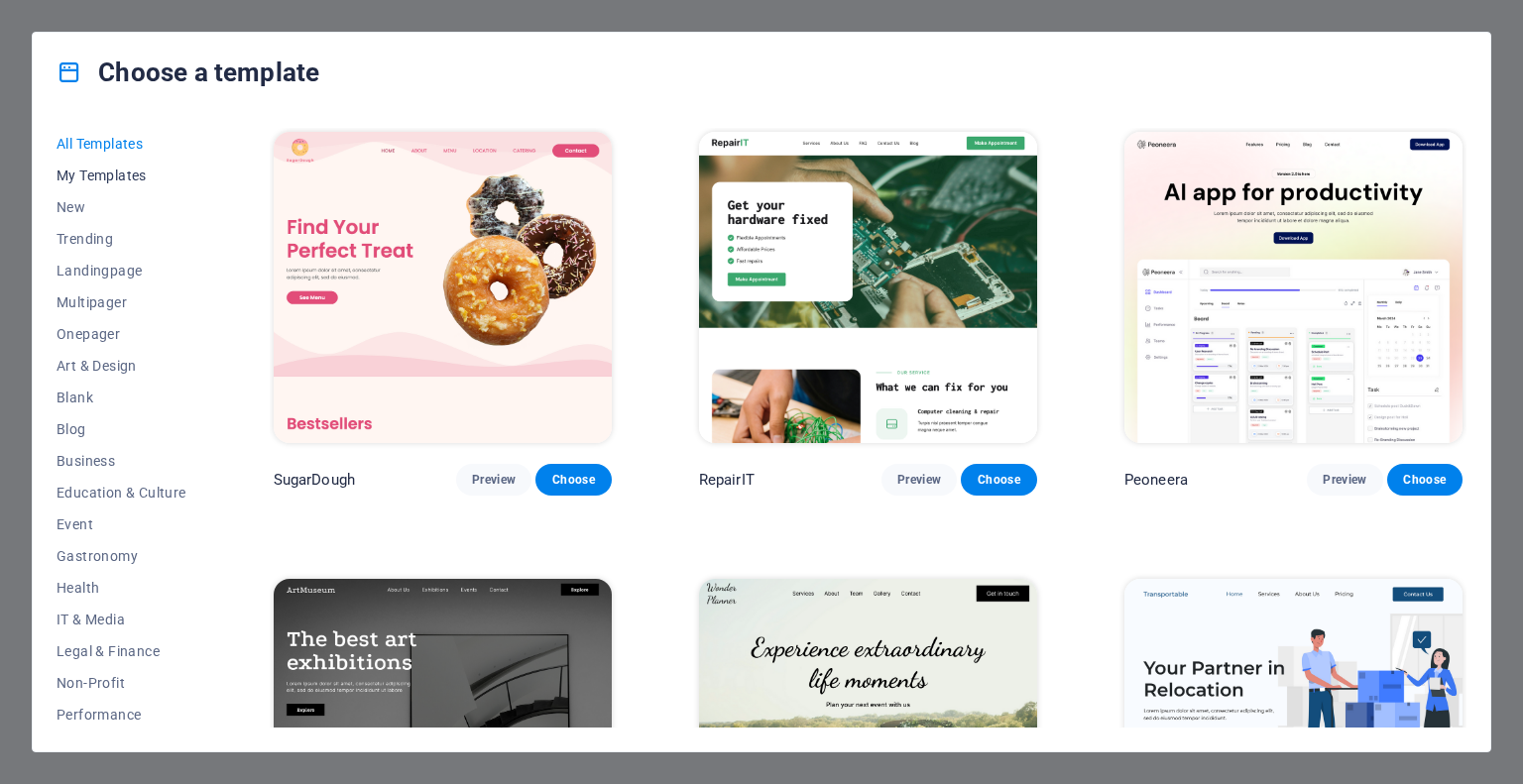 click on "My Templates" at bounding box center [121, 175] 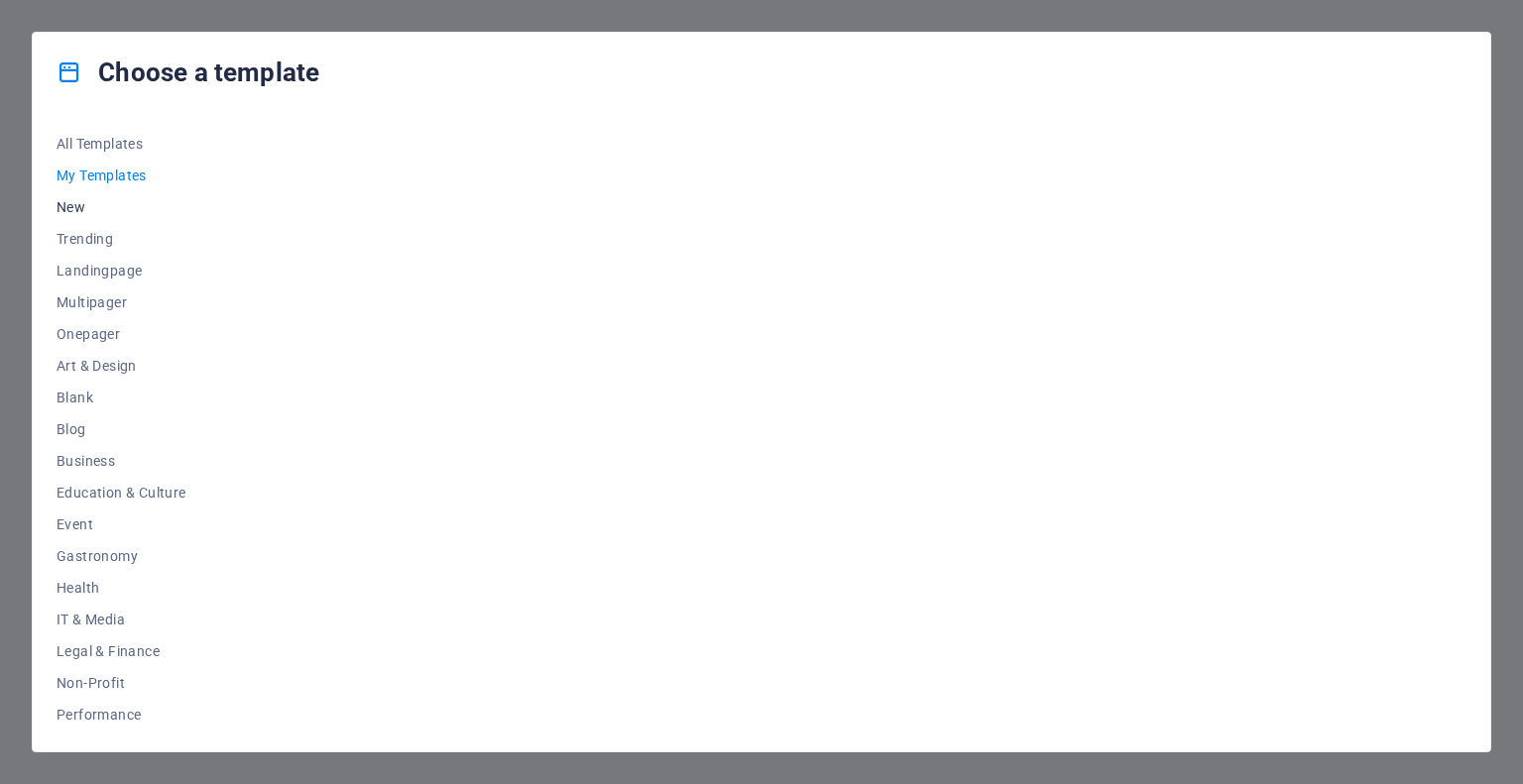 click on "New" at bounding box center (121, 207) 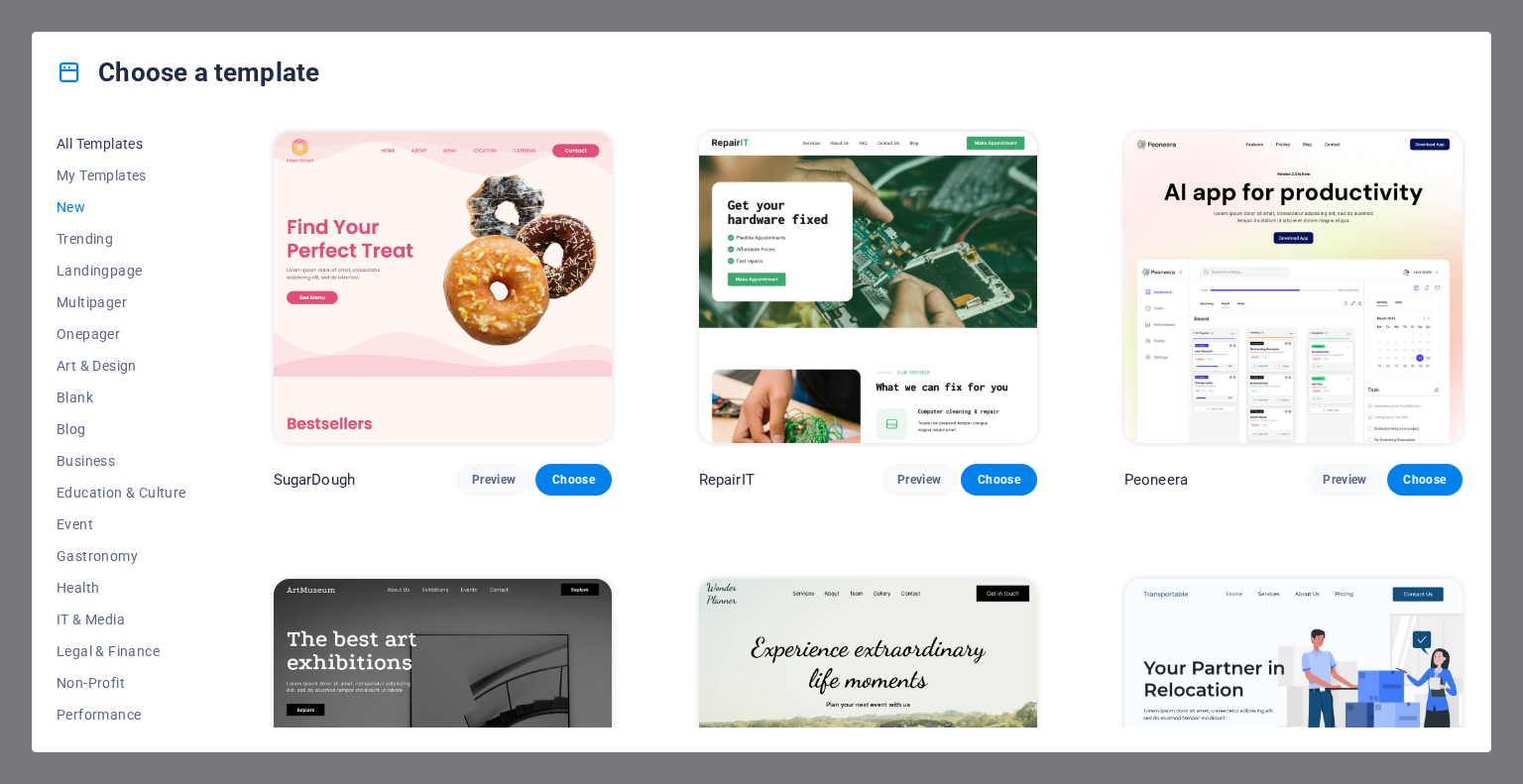 click on "All Templates" at bounding box center (121, 144) 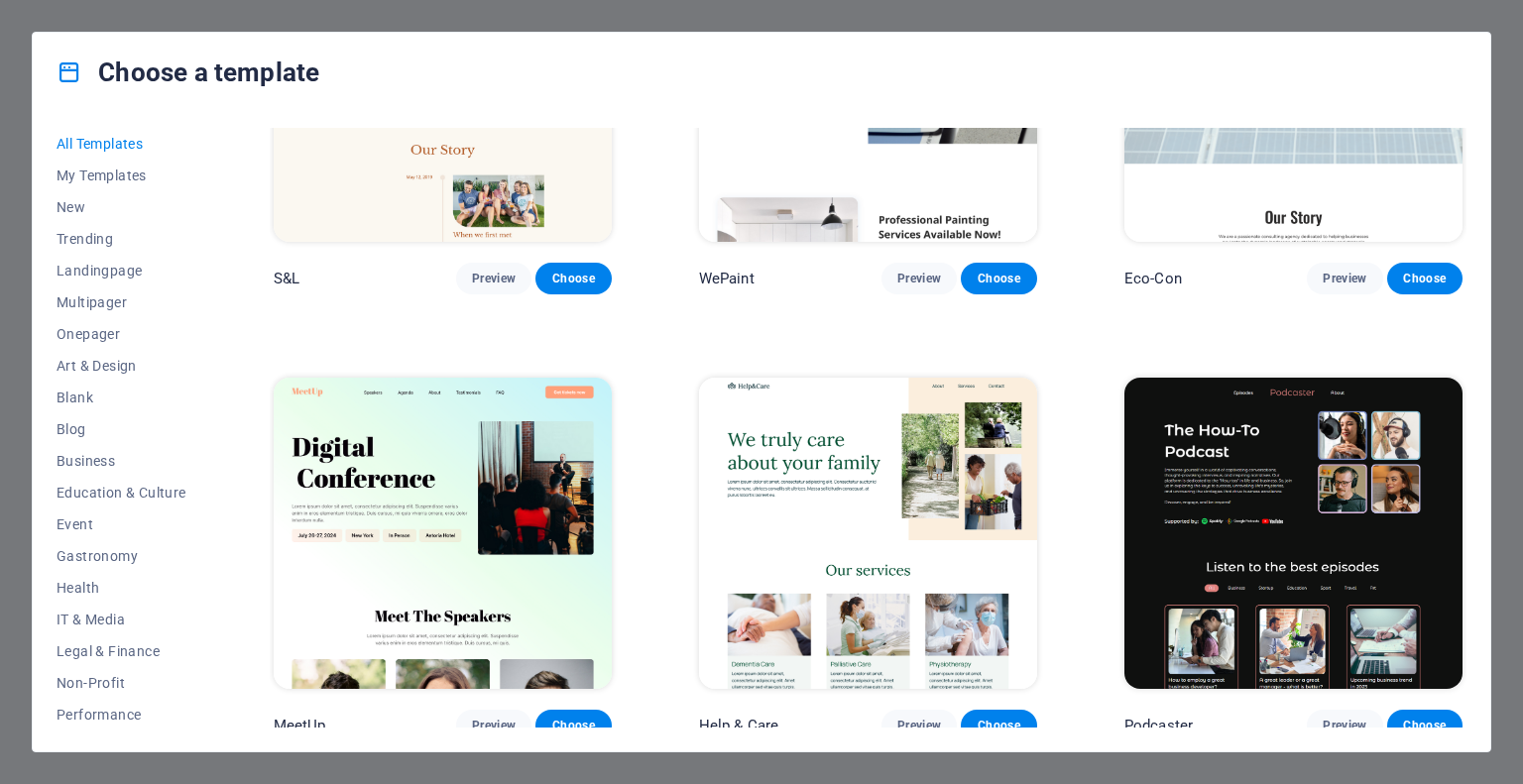 scroll, scrollTop: 1189, scrollLeft: 0, axis: vertical 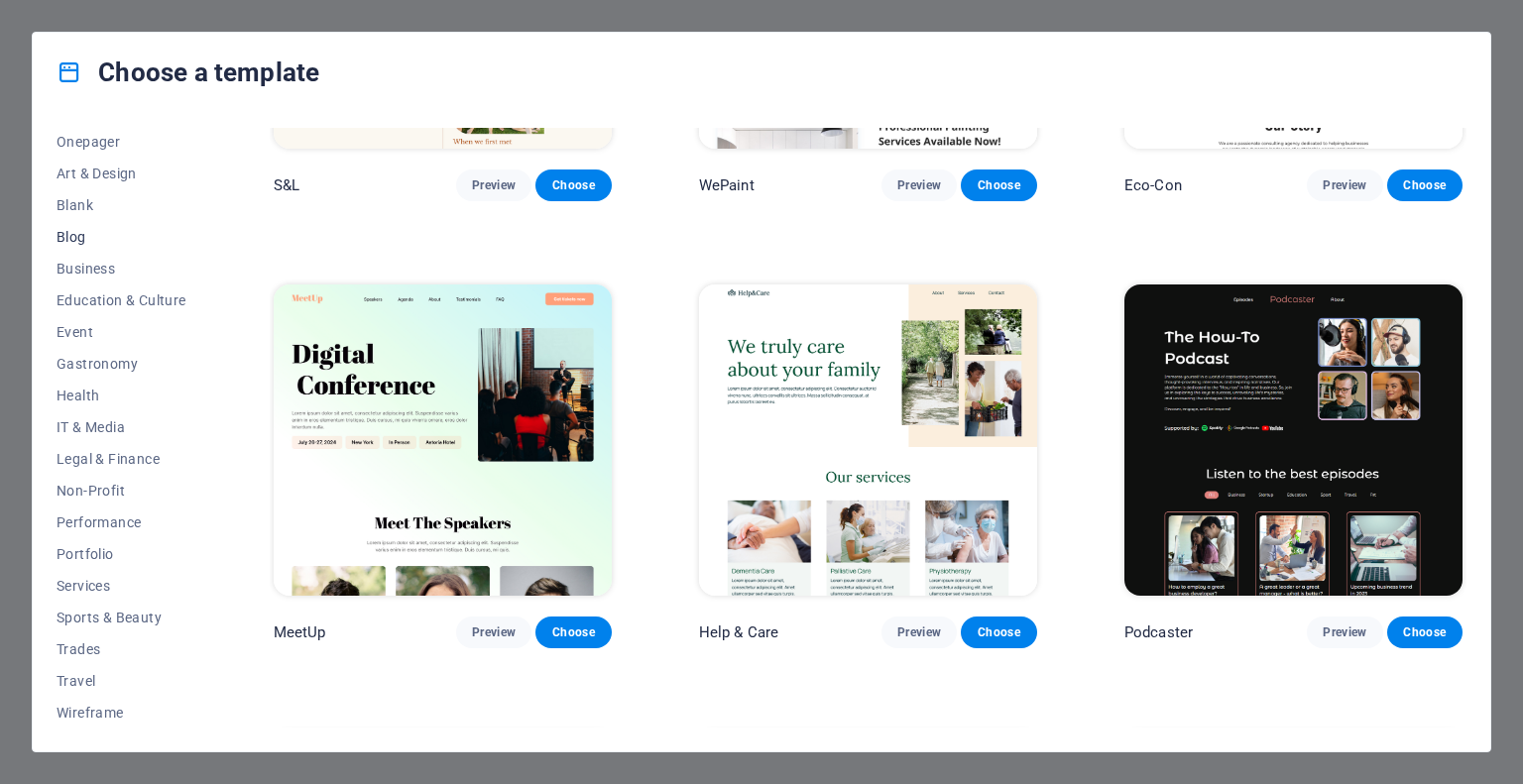 click on "Blog" at bounding box center (121, 237) 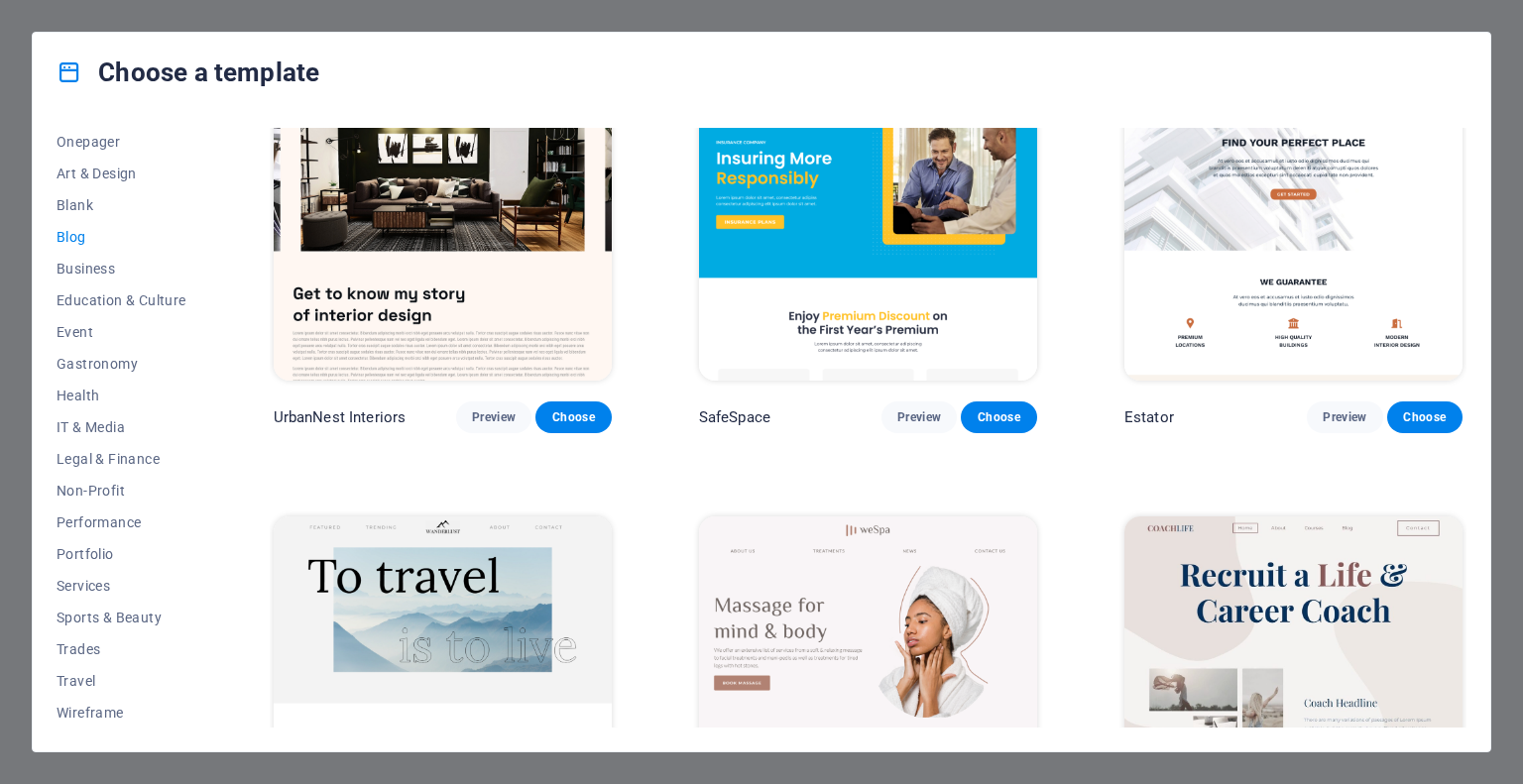 scroll, scrollTop: 991, scrollLeft: 0, axis: vertical 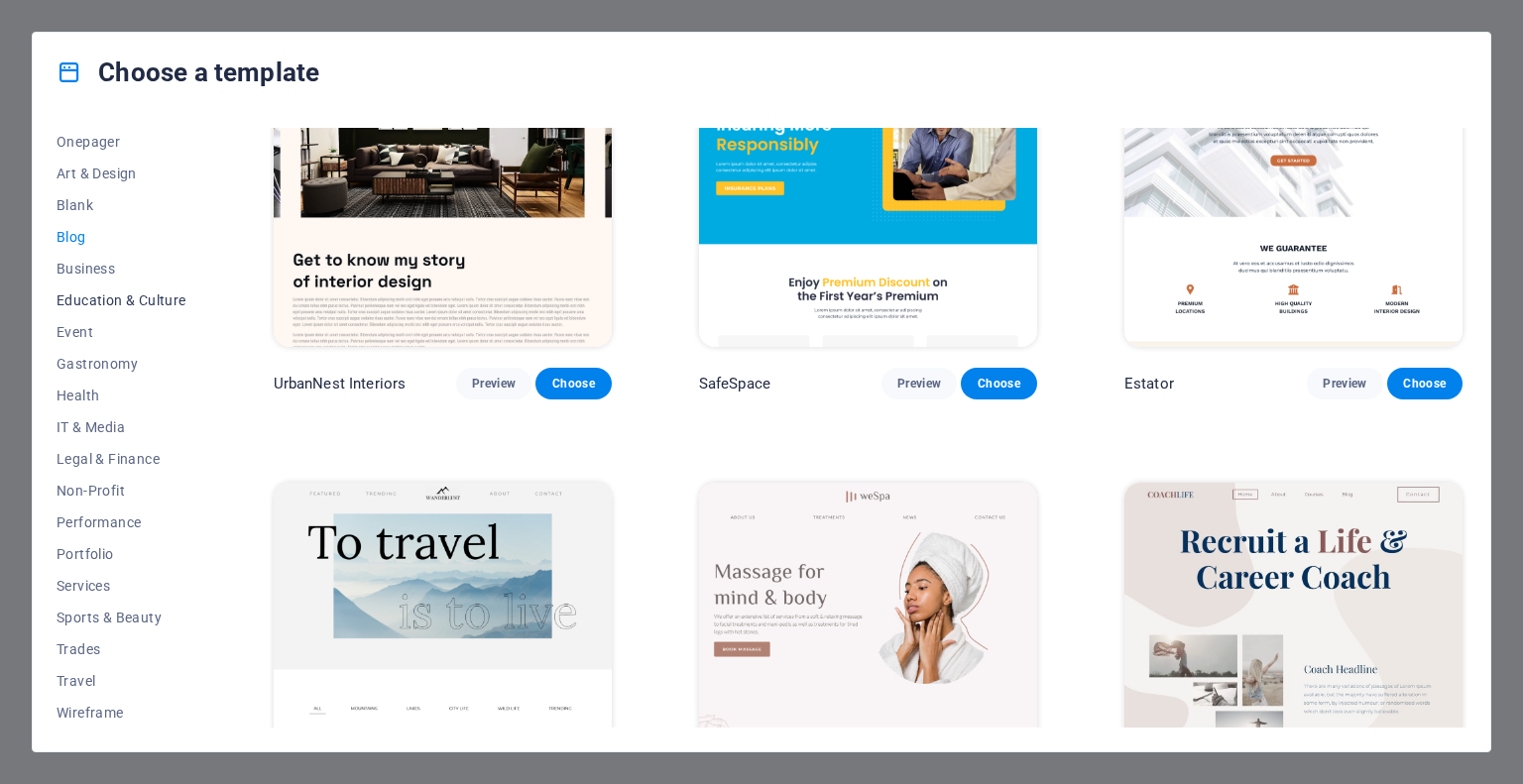 drag, startPoint x: 156, startPoint y: 299, endPoint x: 173, endPoint y: 298, distance: 17.029386 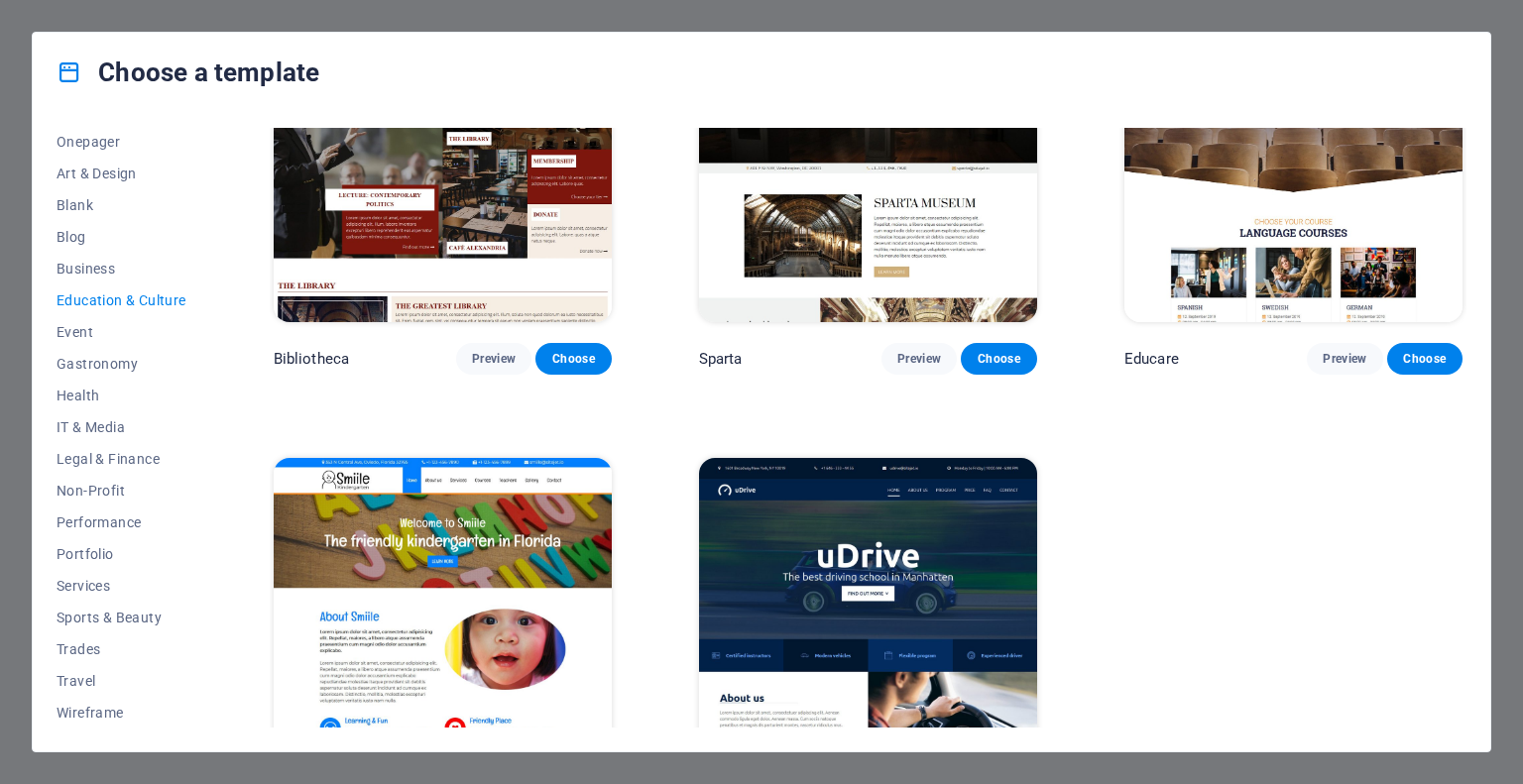 scroll, scrollTop: 656, scrollLeft: 0, axis: vertical 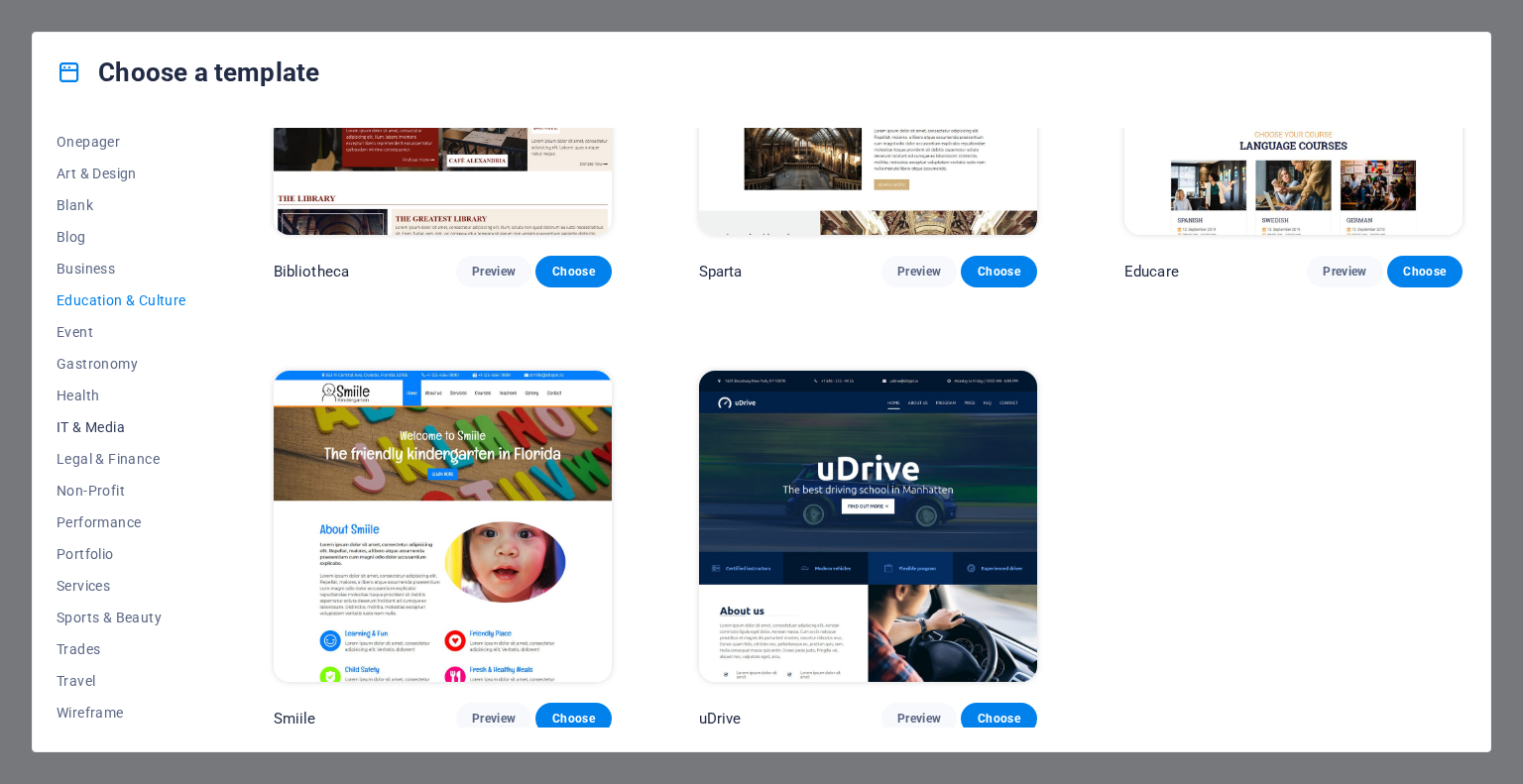 click on "IT & Media" at bounding box center (121, 427) 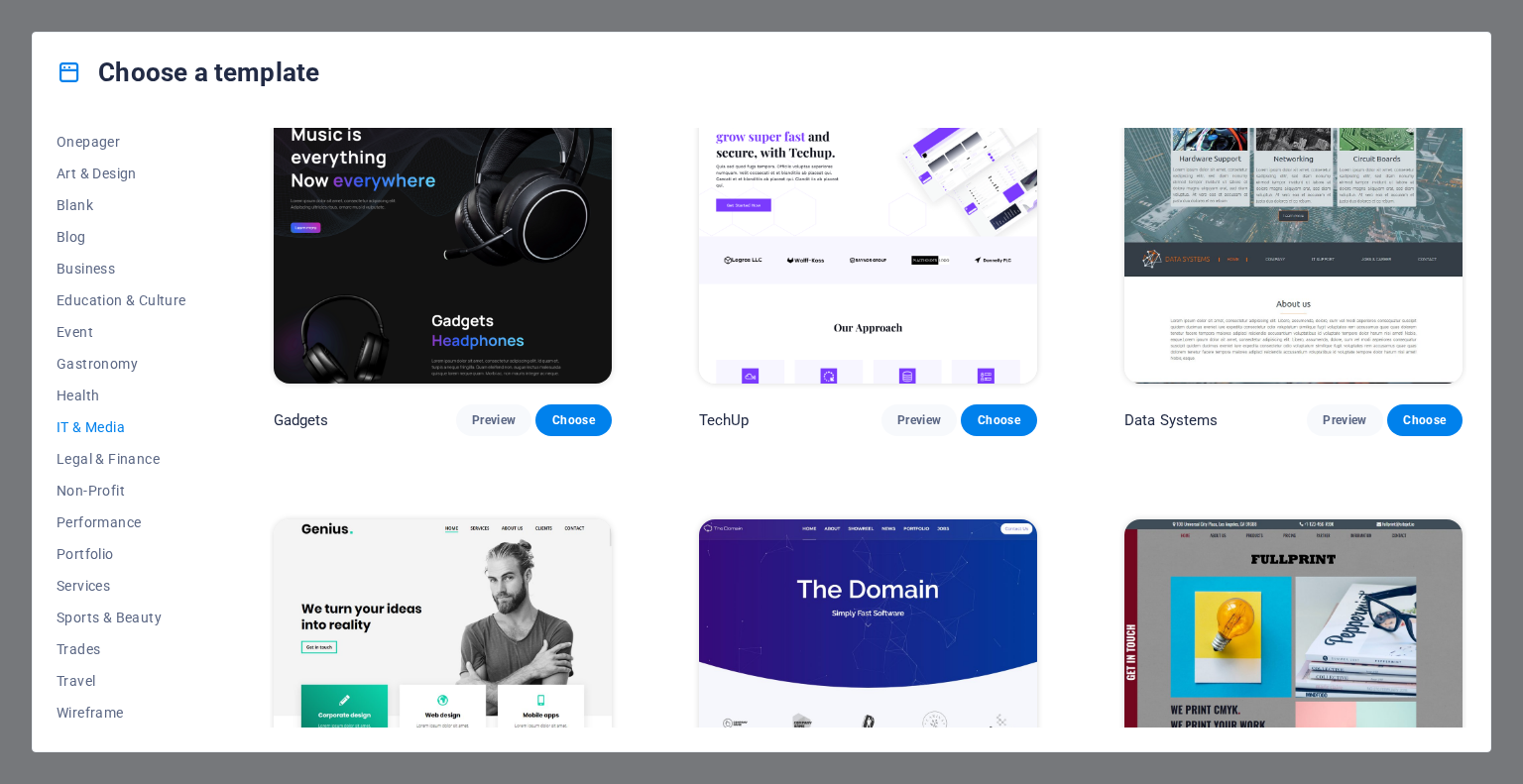 scroll, scrollTop: 0, scrollLeft: 0, axis: both 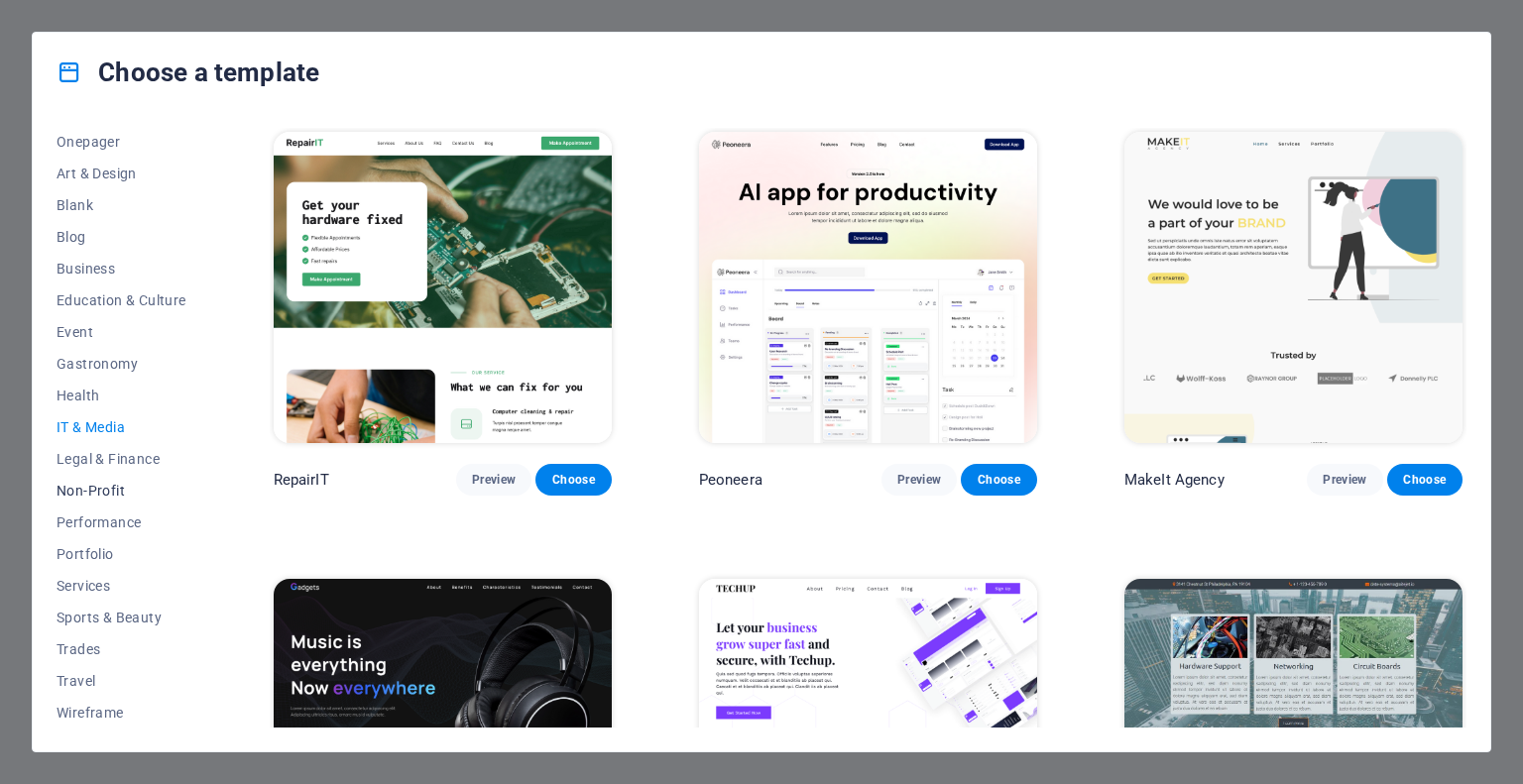 click on "Non-Profit" at bounding box center (121, 491) 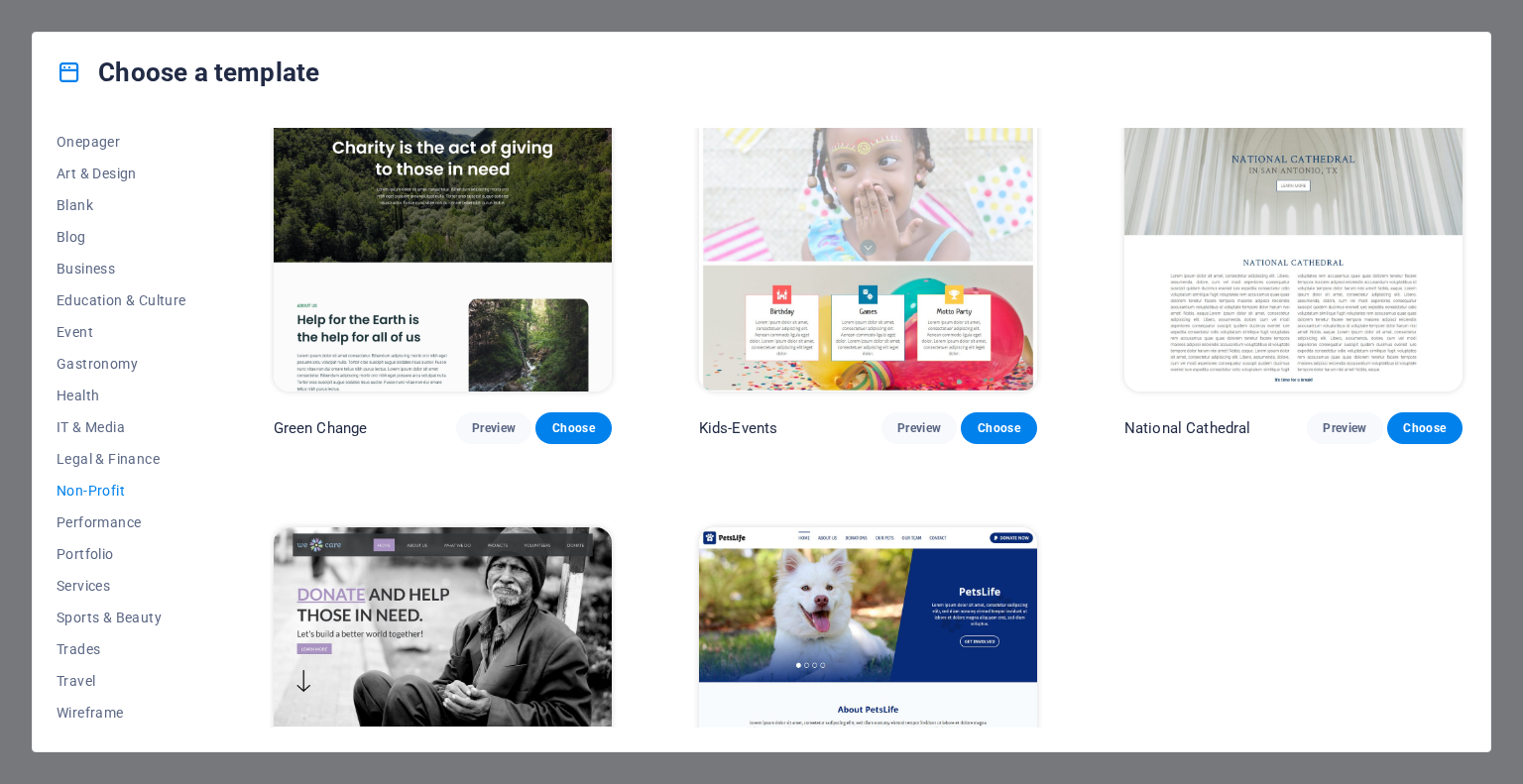 scroll, scrollTop: 0, scrollLeft: 0, axis: both 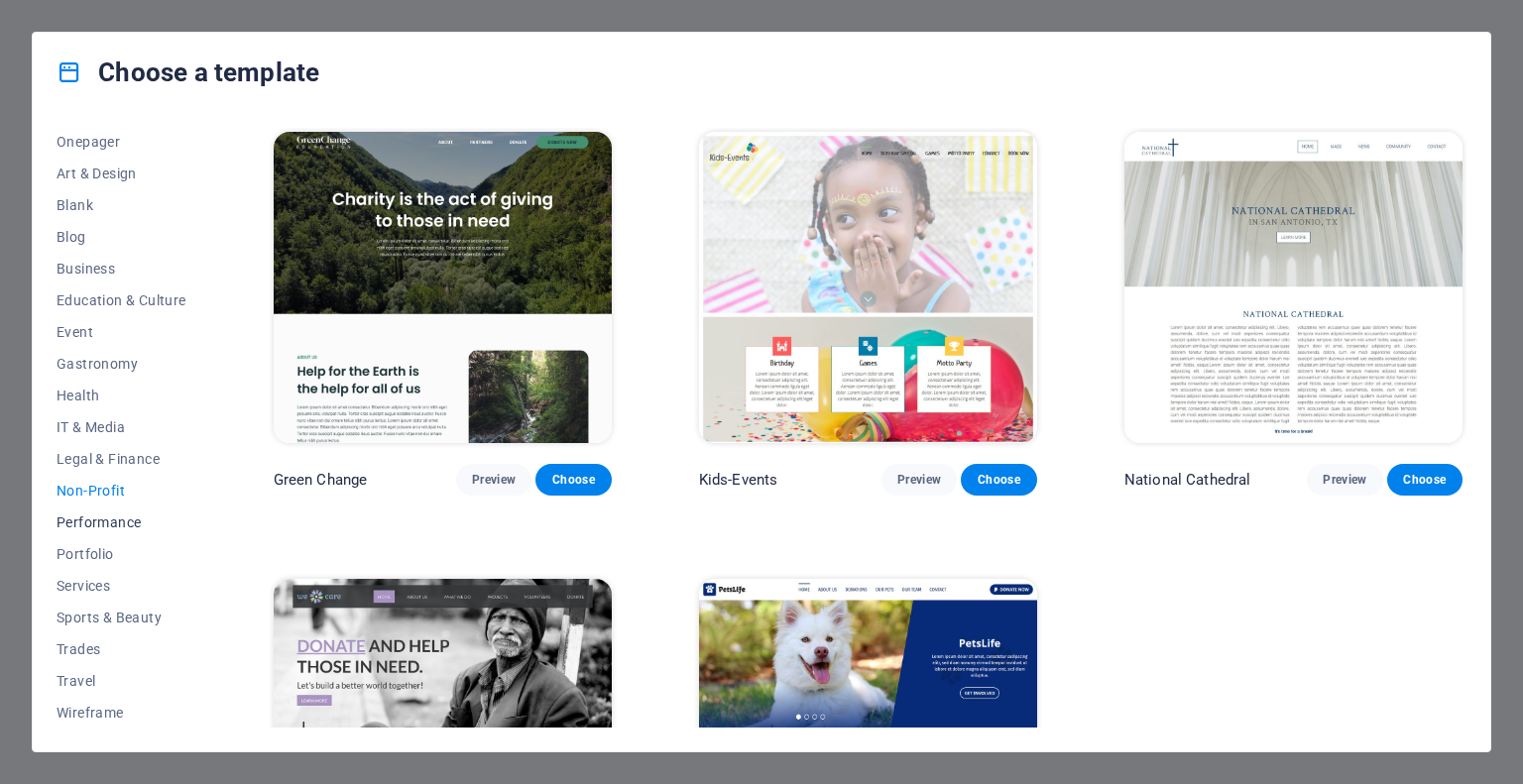 click on "Performance" at bounding box center (121, 522) 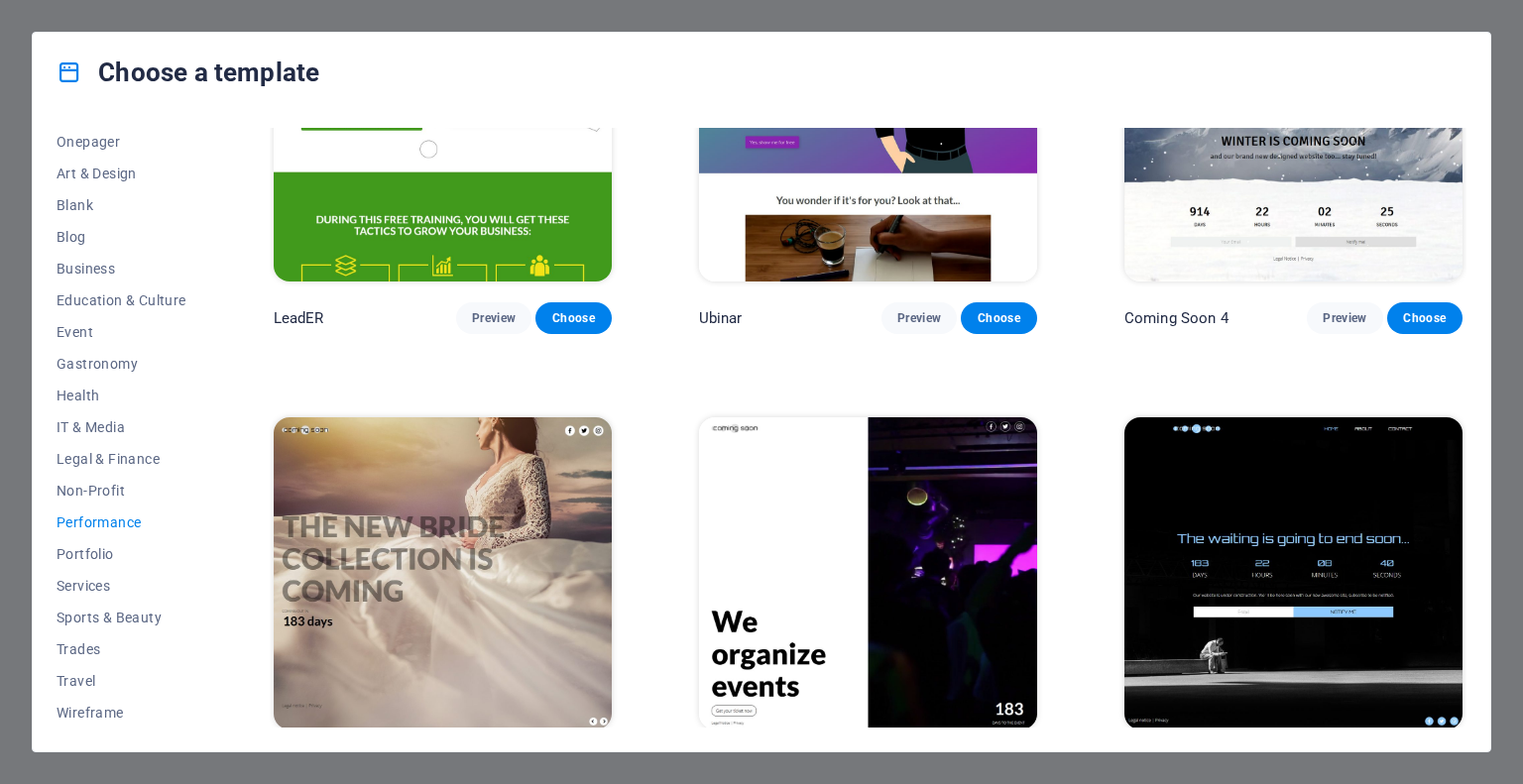 scroll, scrollTop: 1992, scrollLeft: 0, axis: vertical 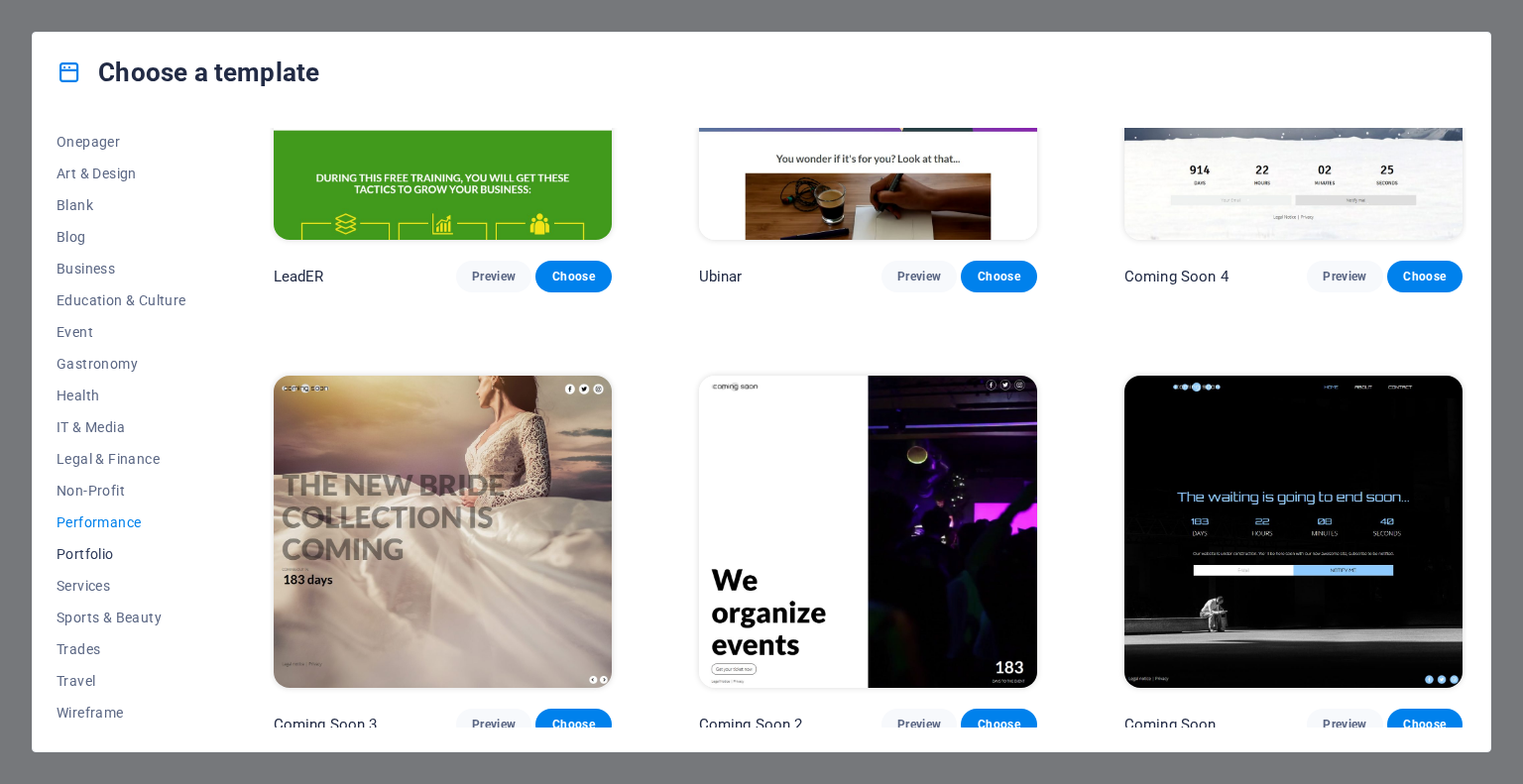 click on "Portfolio" at bounding box center (121, 554) 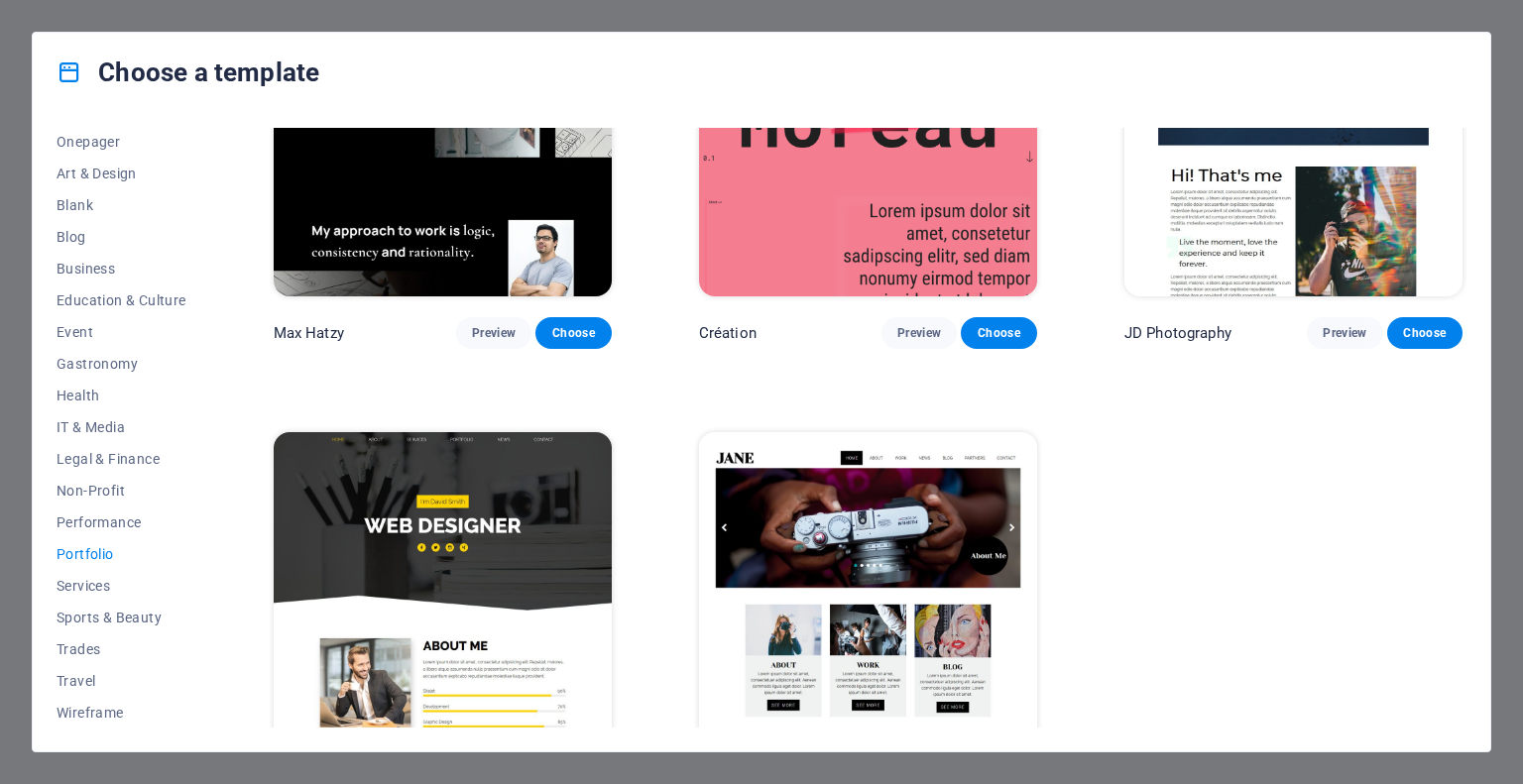 scroll, scrollTop: 656, scrollLeft: 0, axis: vertical 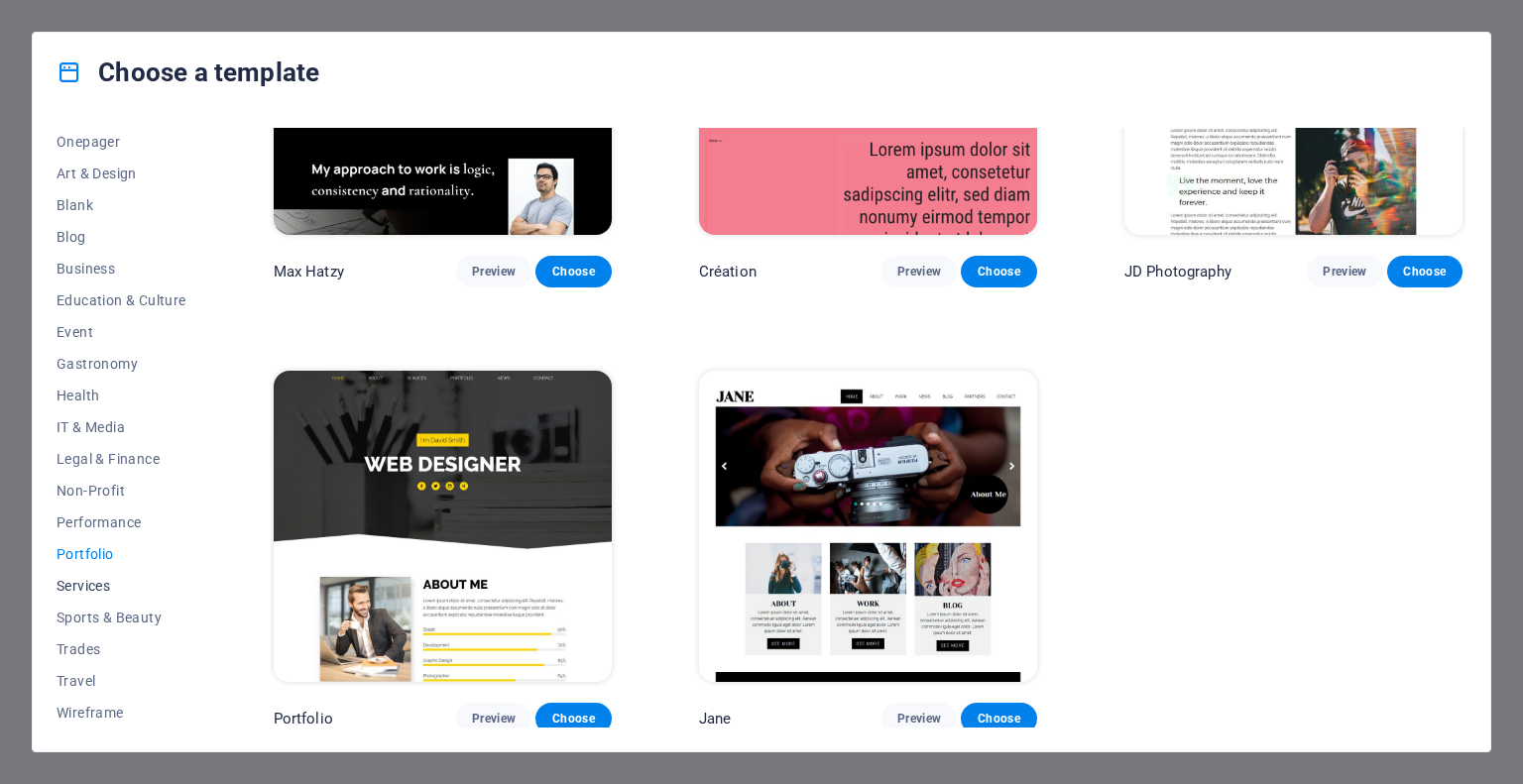 click on "Services" at bounding box center (121, 586) 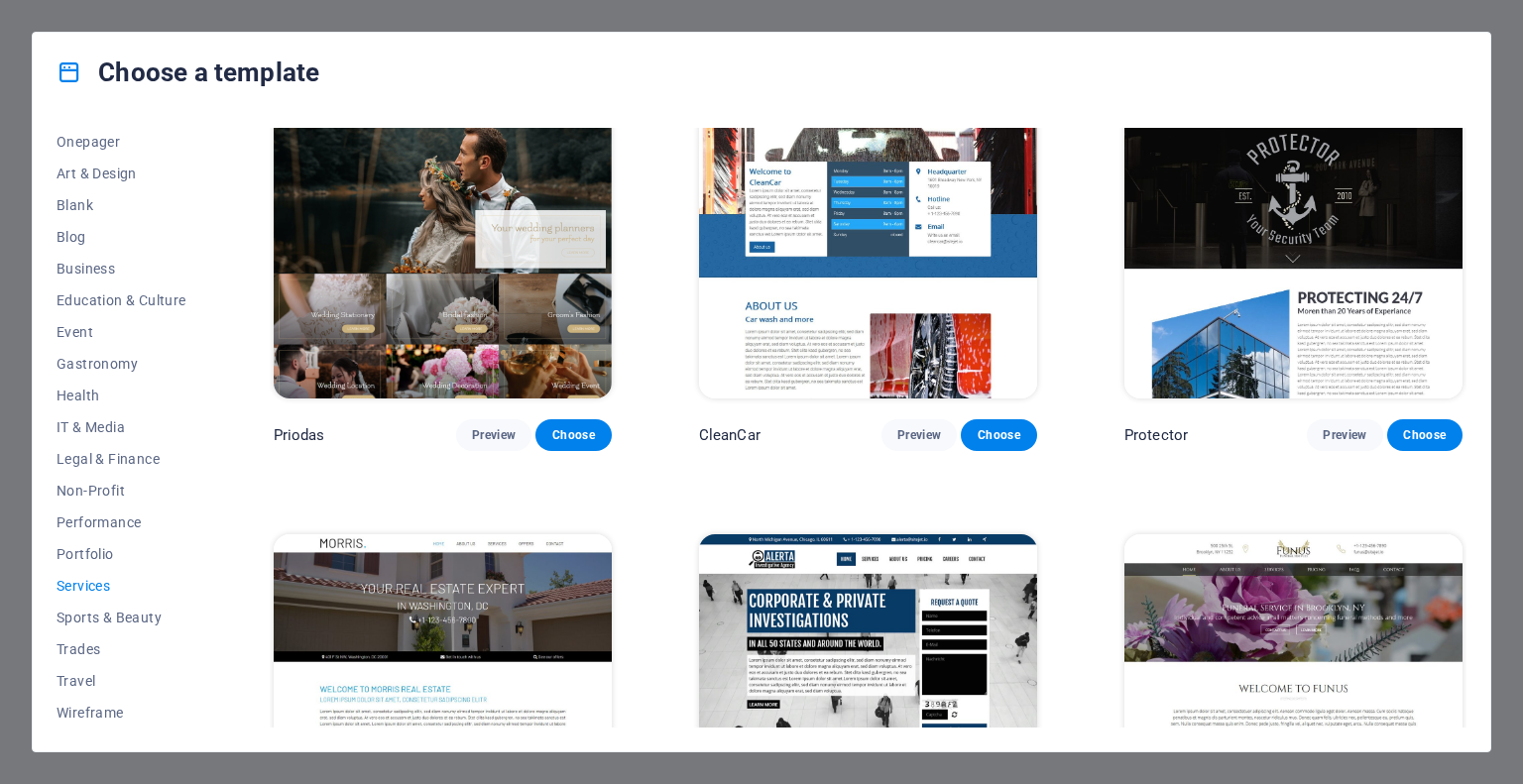 scroll, scrollTop: 1746, scrollLeft: 0, axis: vertical 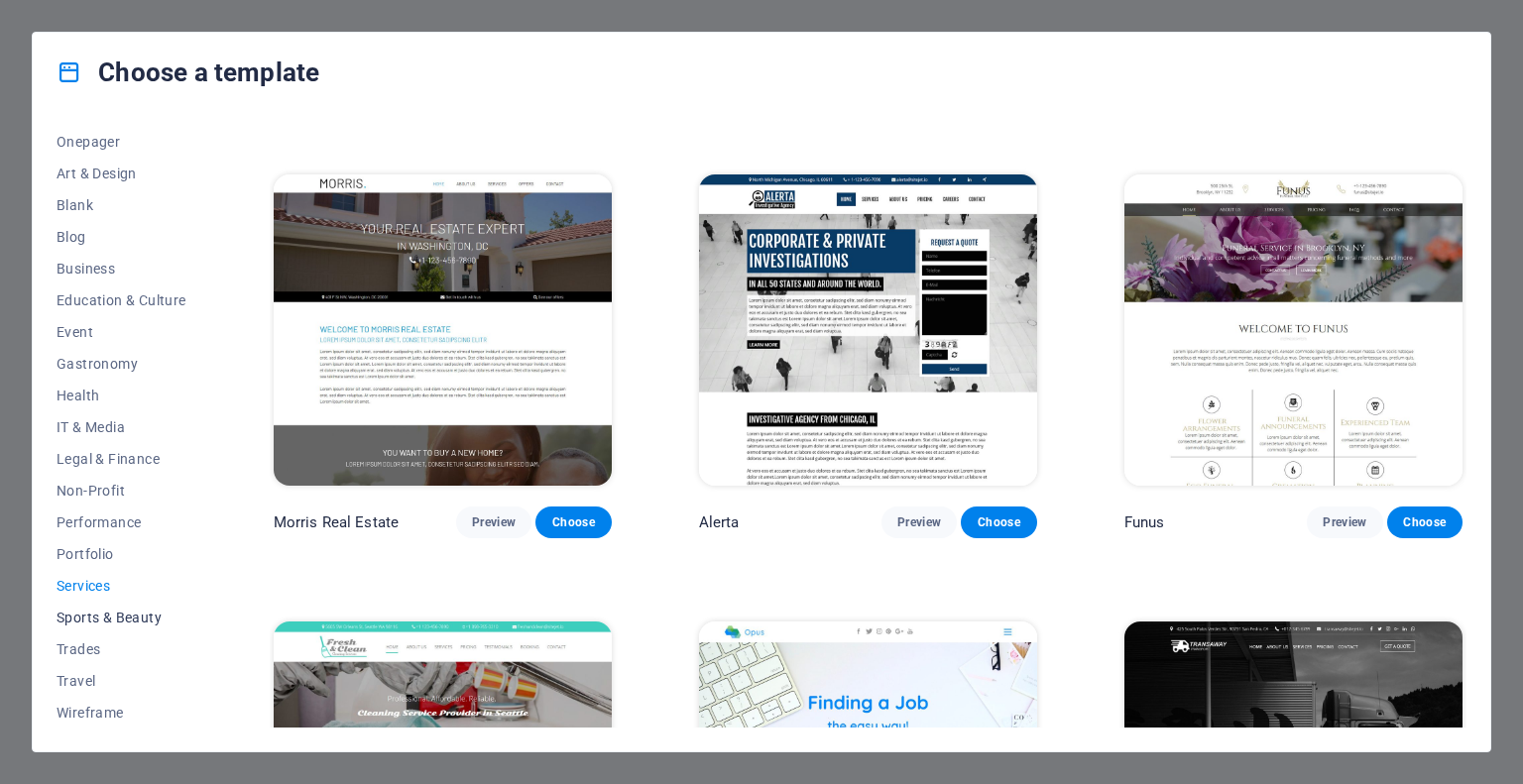 click on "Sports & Beauty" at bounding box center [121, 617] 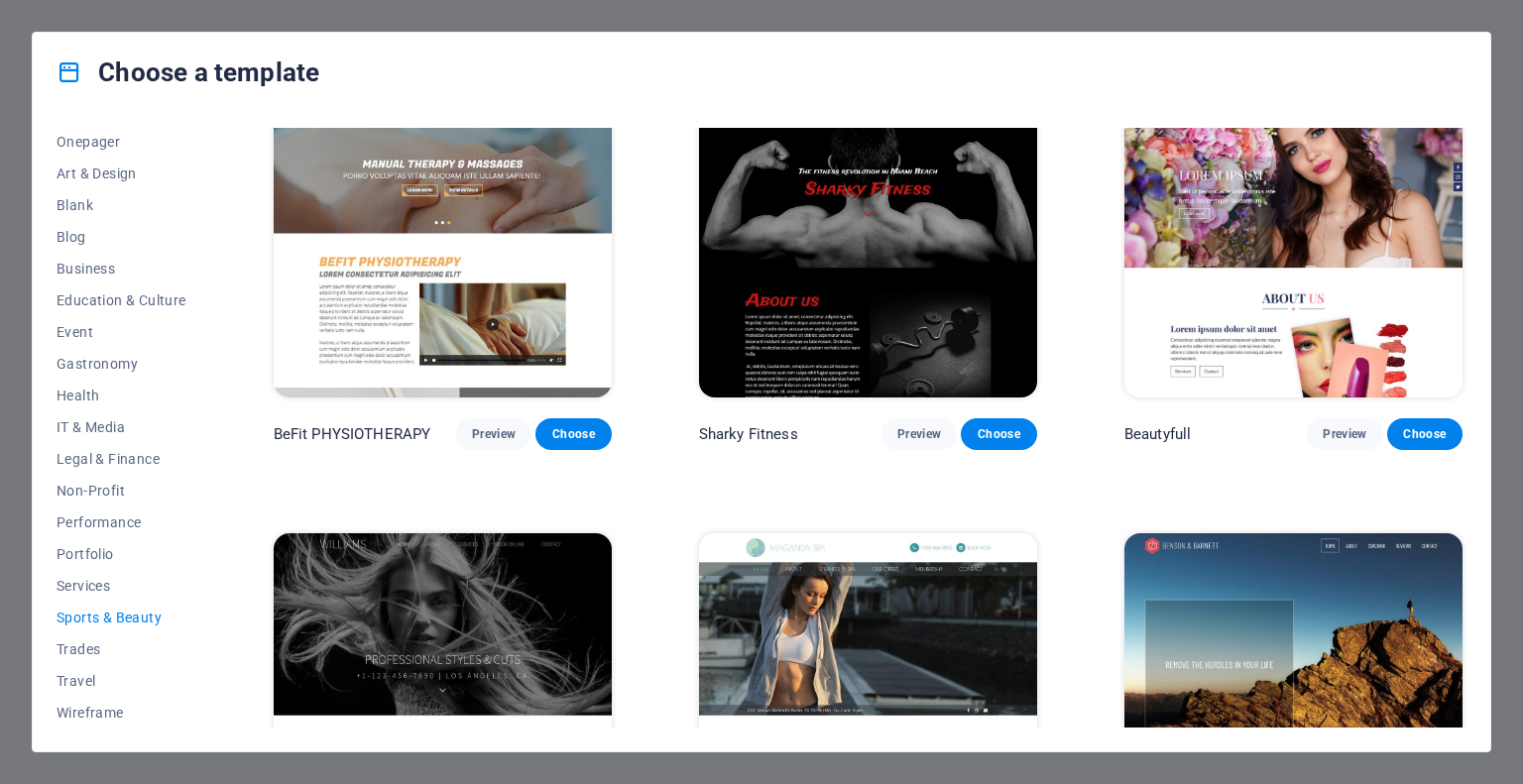 scroll, scrollTop: 1547, scrollLeft: 0, axis: vertical 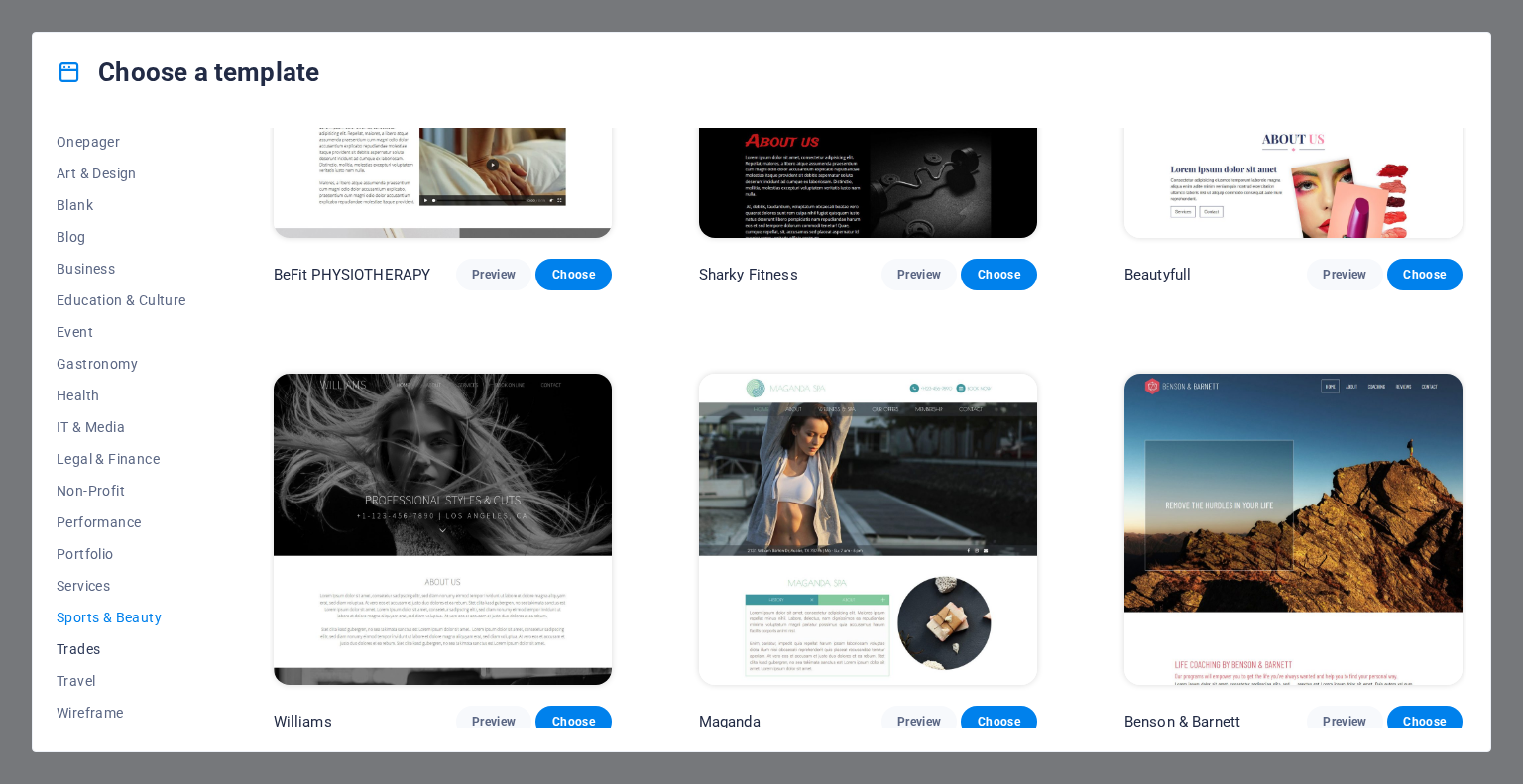 click on "Trades" at bounding box center [121, 649] 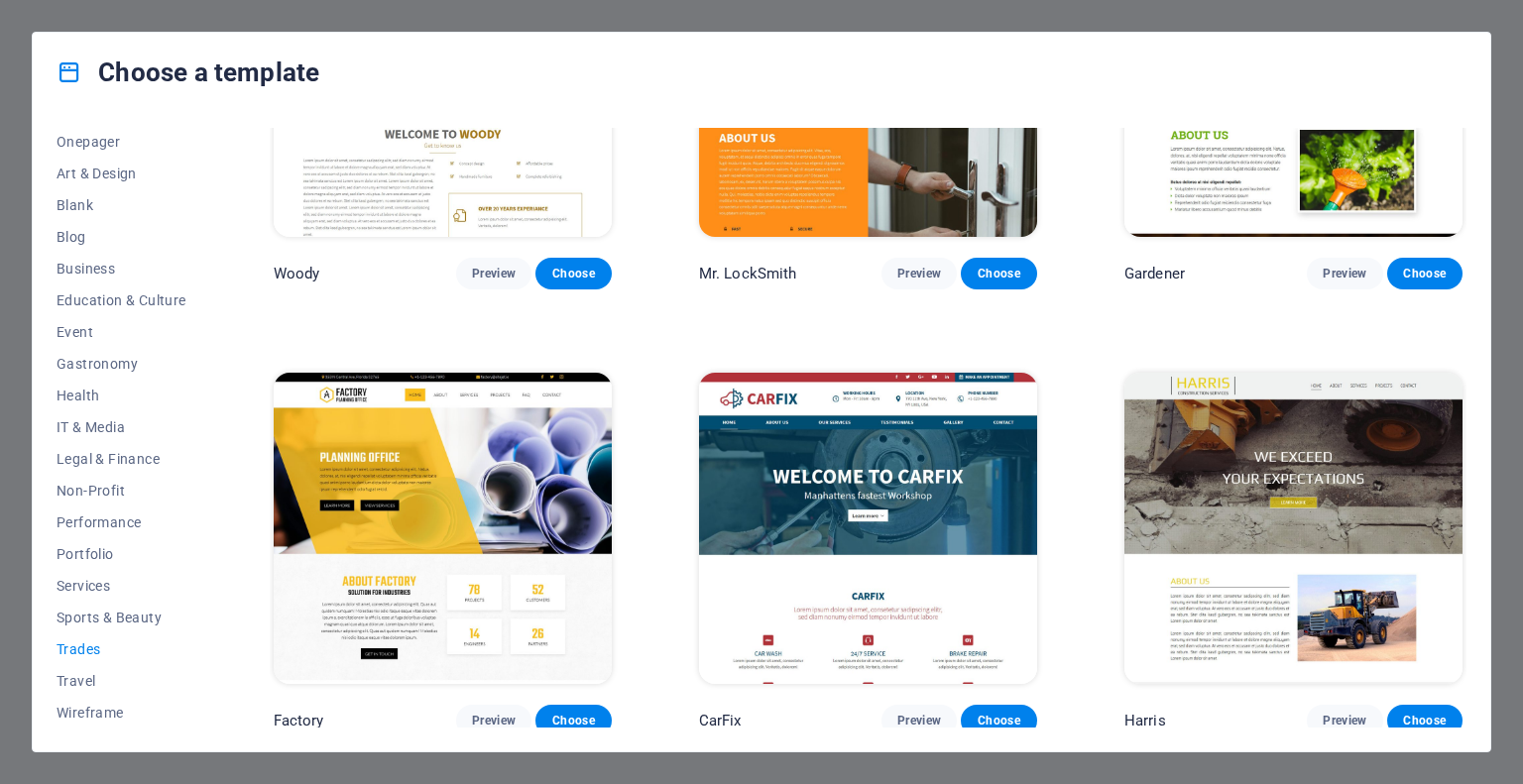 scroll, scrollTop: 656, scrollLeft: 0, axis: vertical 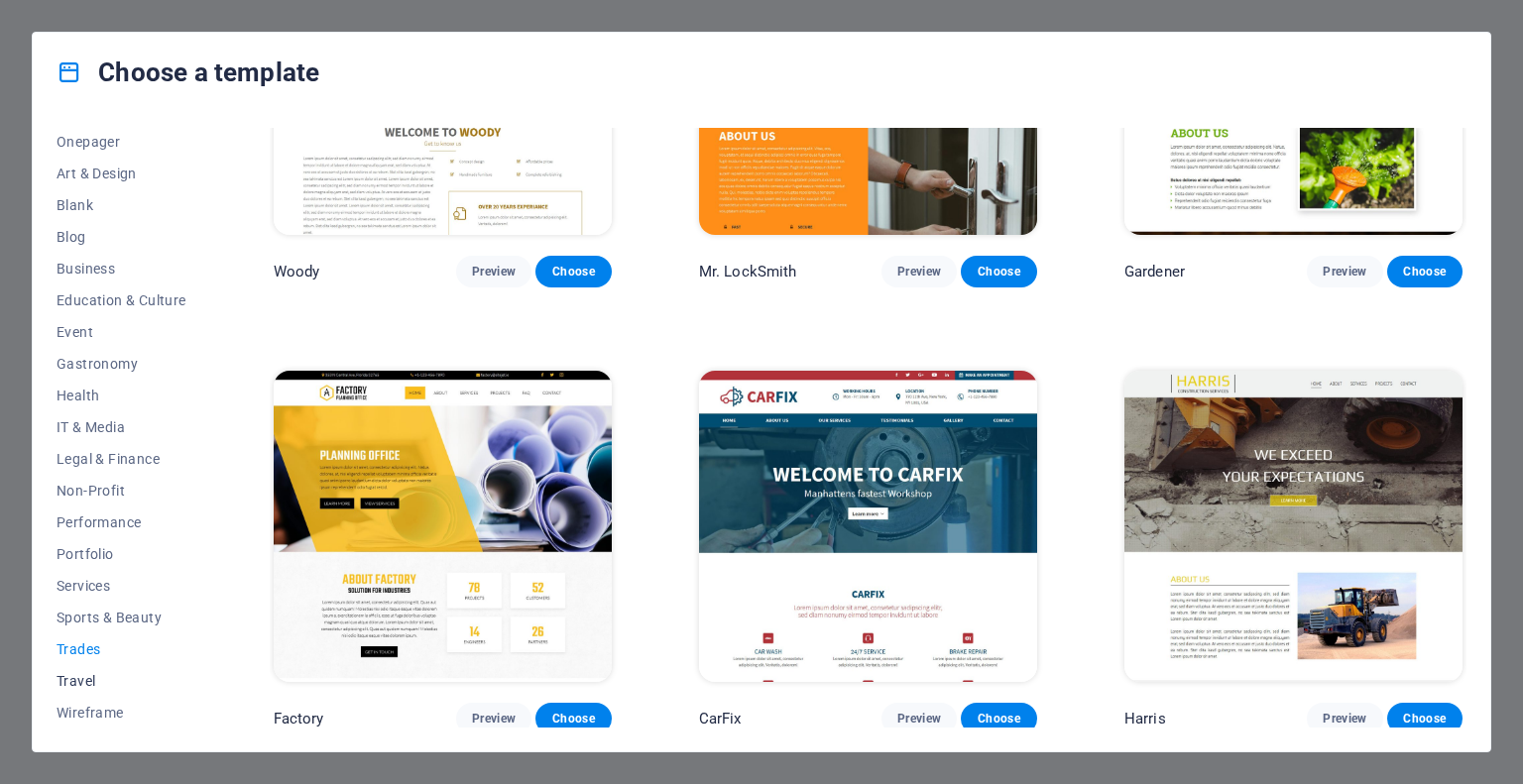 click on "Travel" at bounding box center (121, 681) 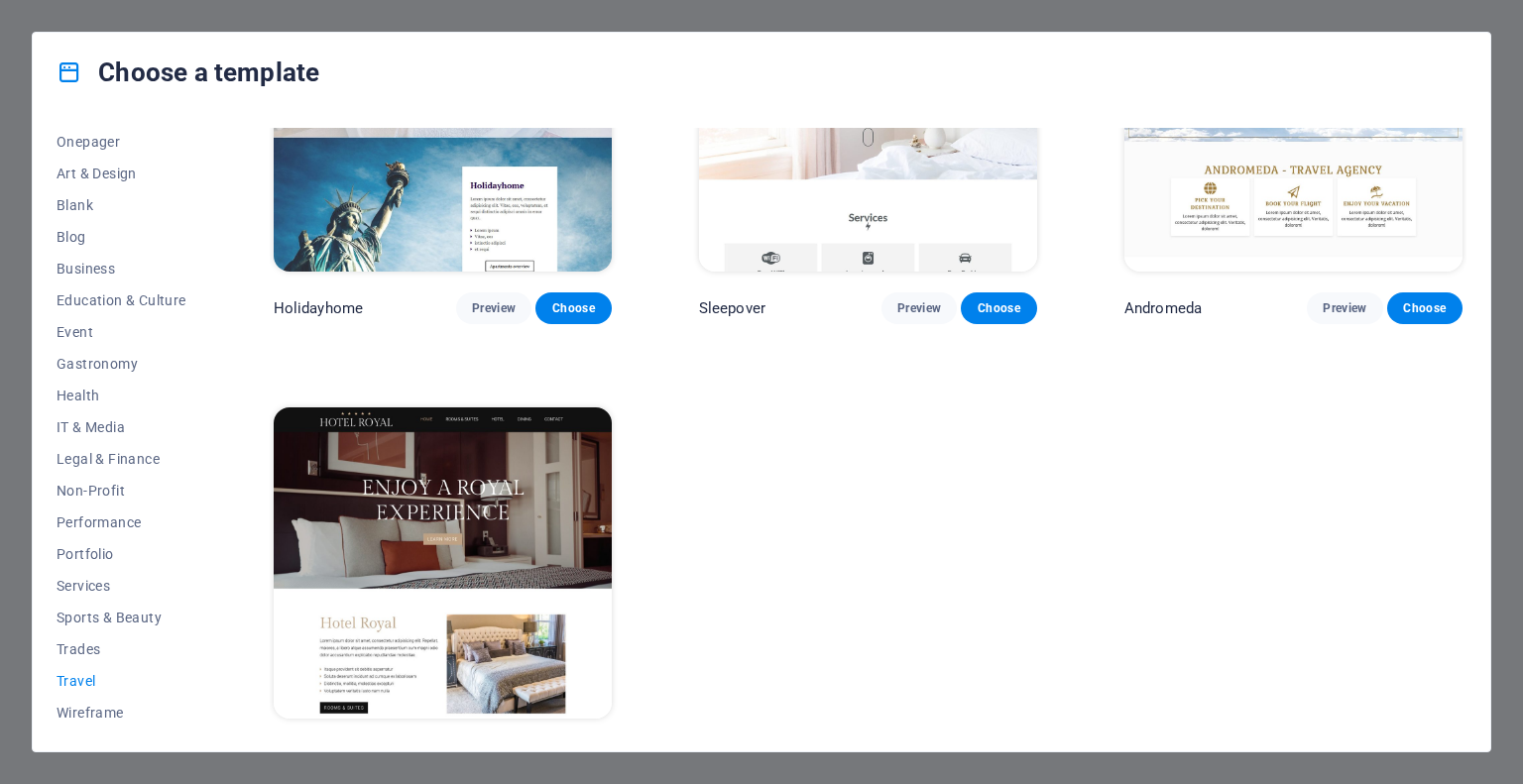 scroll, scrollTop: 656, scrollLeft: 0, axis: vertical 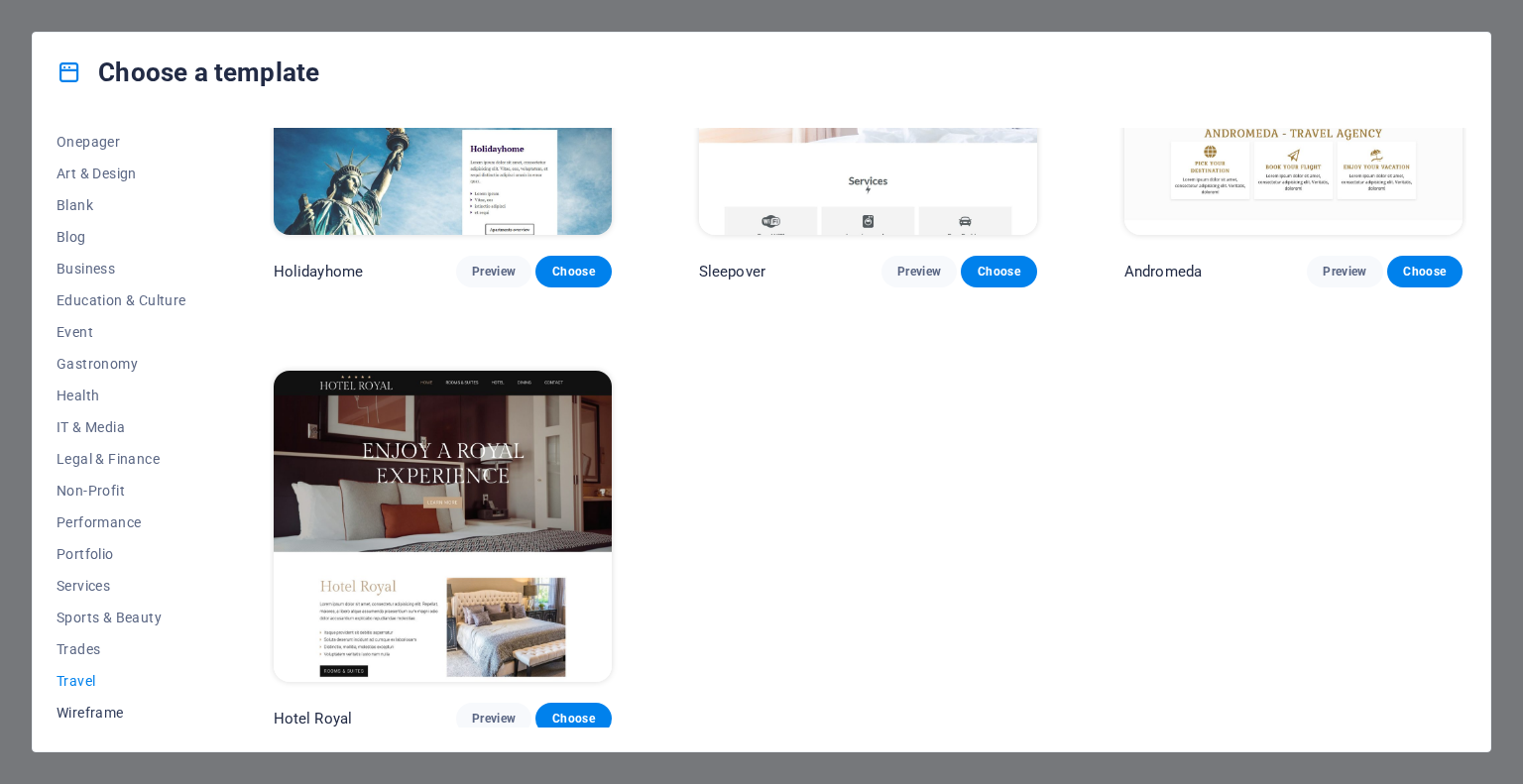 click on "Wireframe" at bounding box center [121, 713] 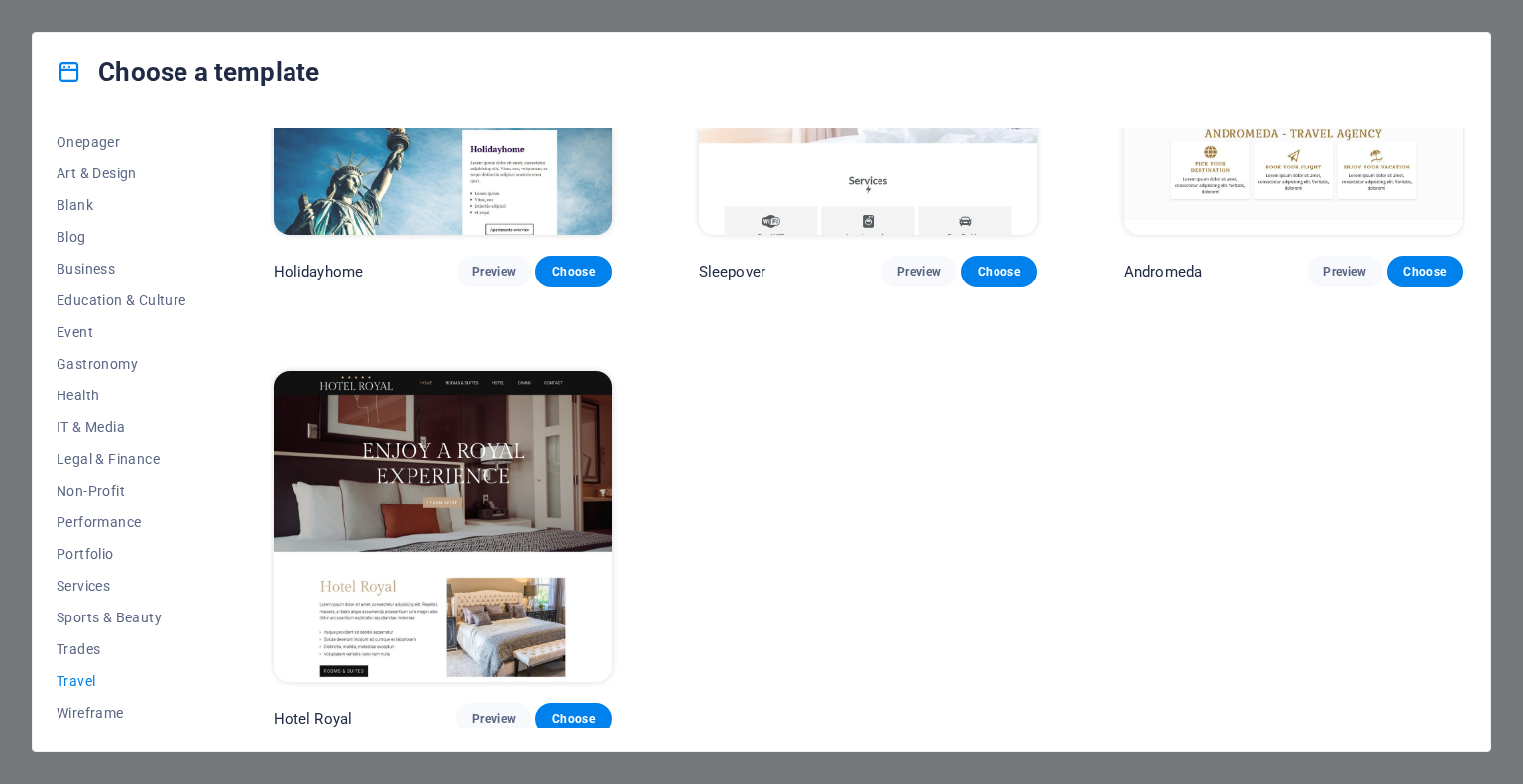 scroll, scrollTop: 0, scrollLeft: 0, axis: both 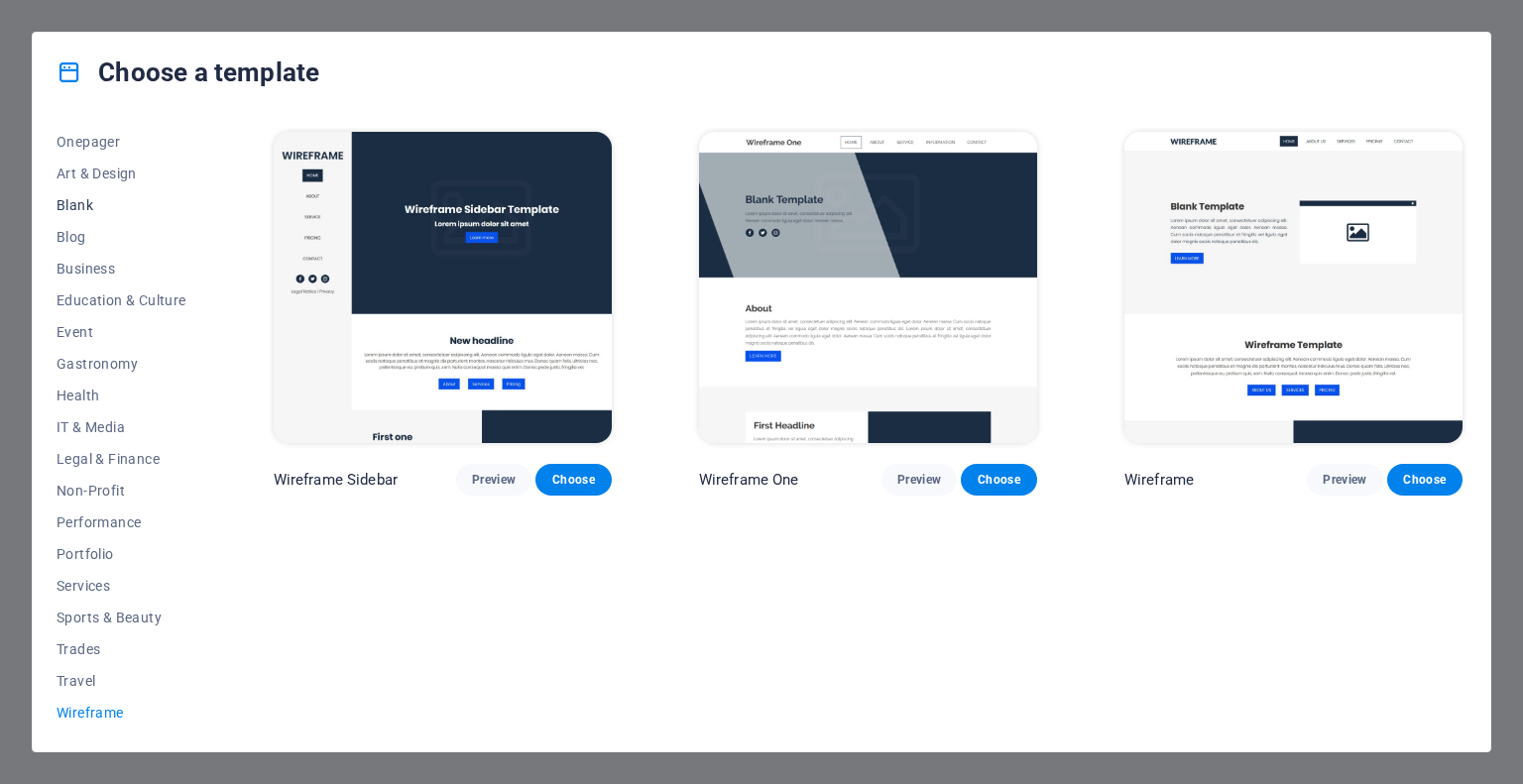 click on "Blank" at bounding box center (121, 205) 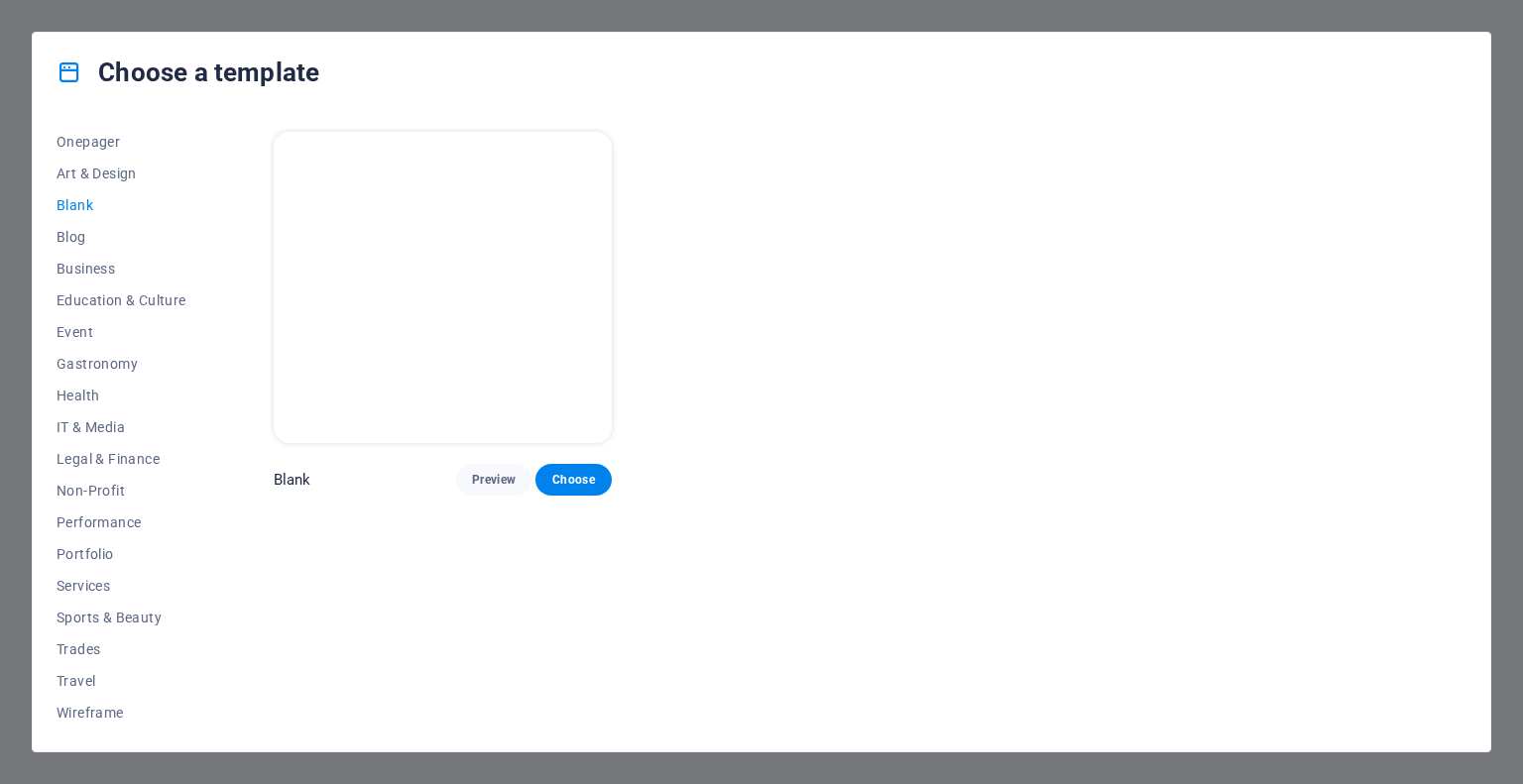 scroll, scrollTop: 0, scrollLeft: 0, axis: both 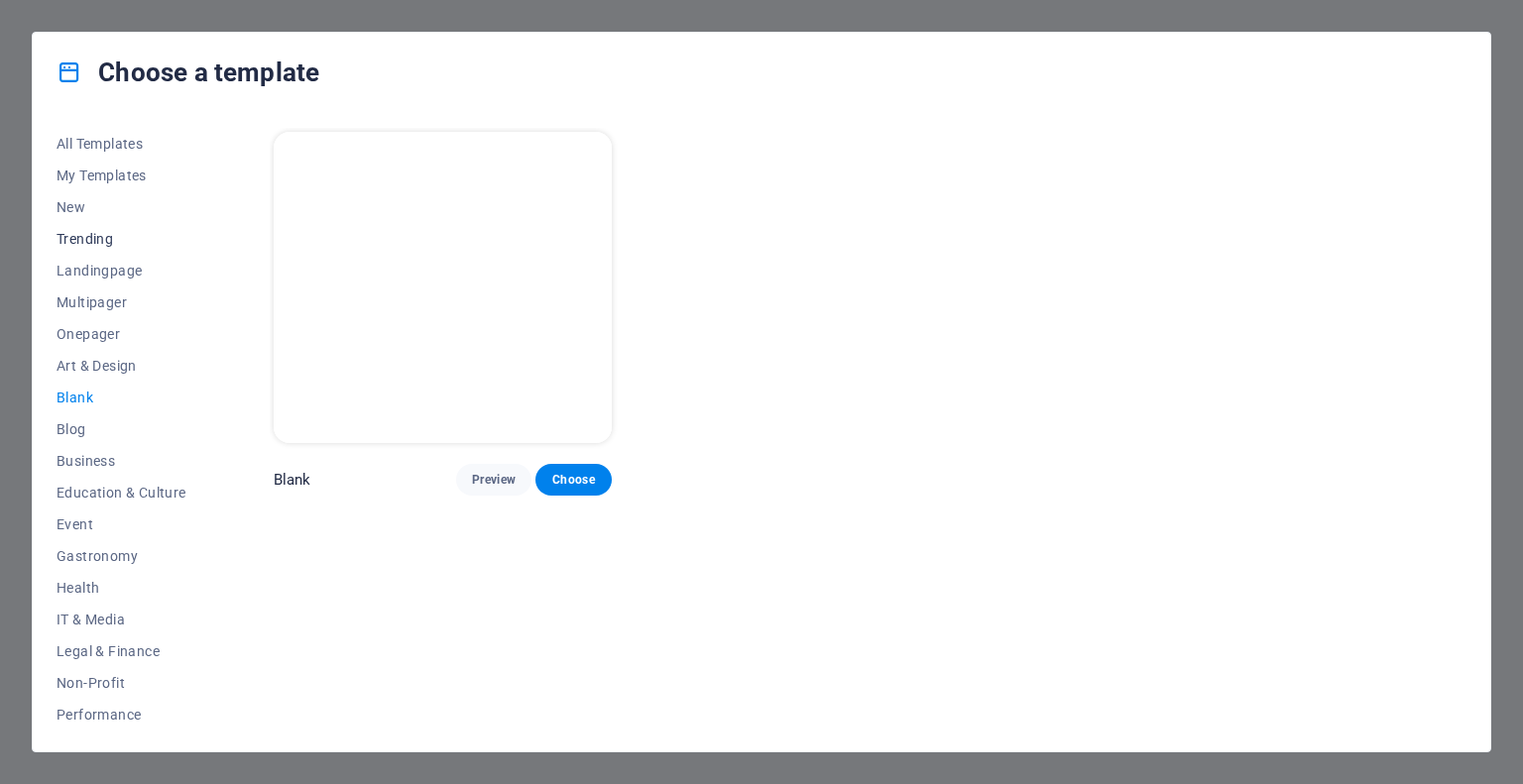 click on "Trending" at bounding box center [121, 239] 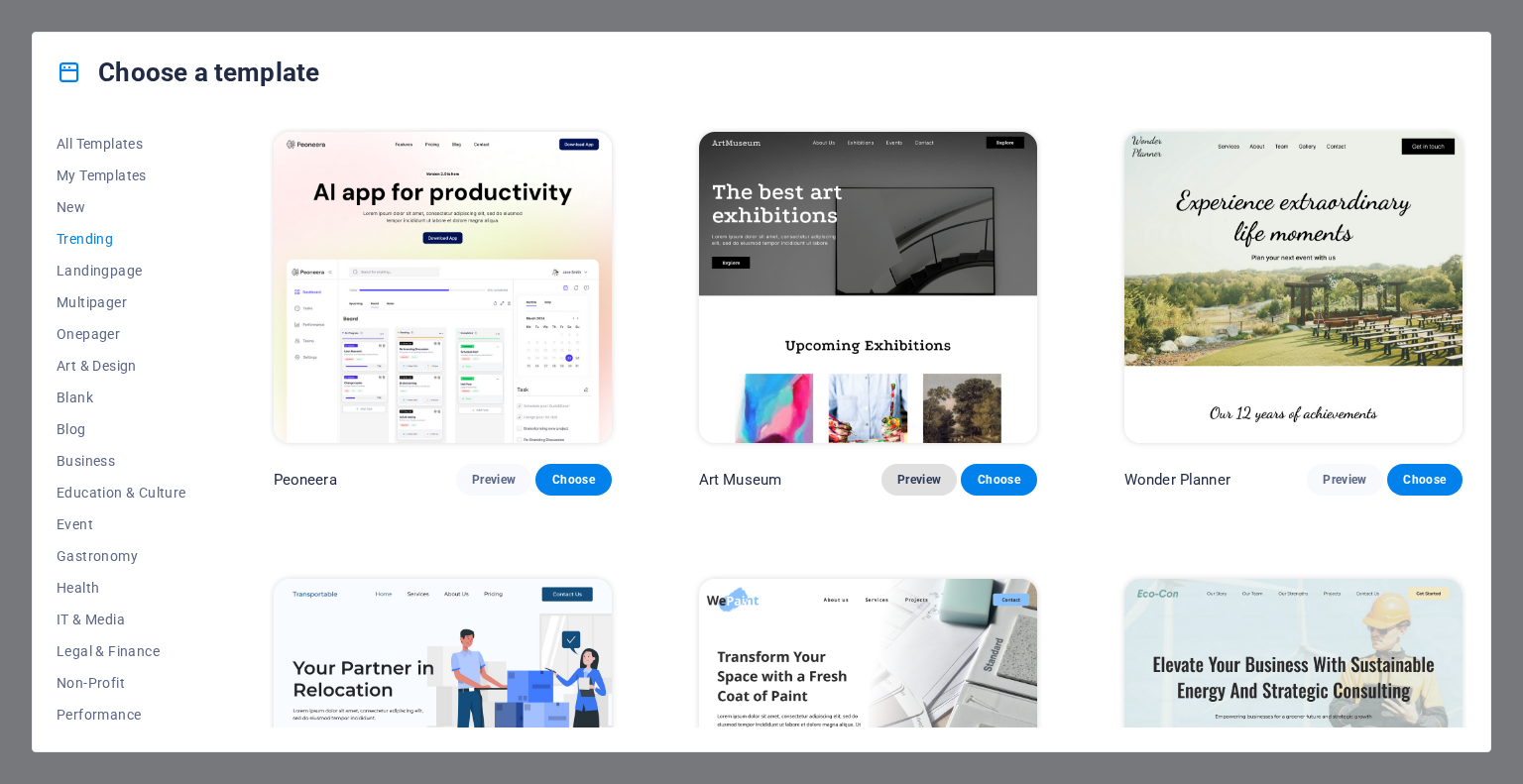 click on "Preview" at bounding box center (919, 480) 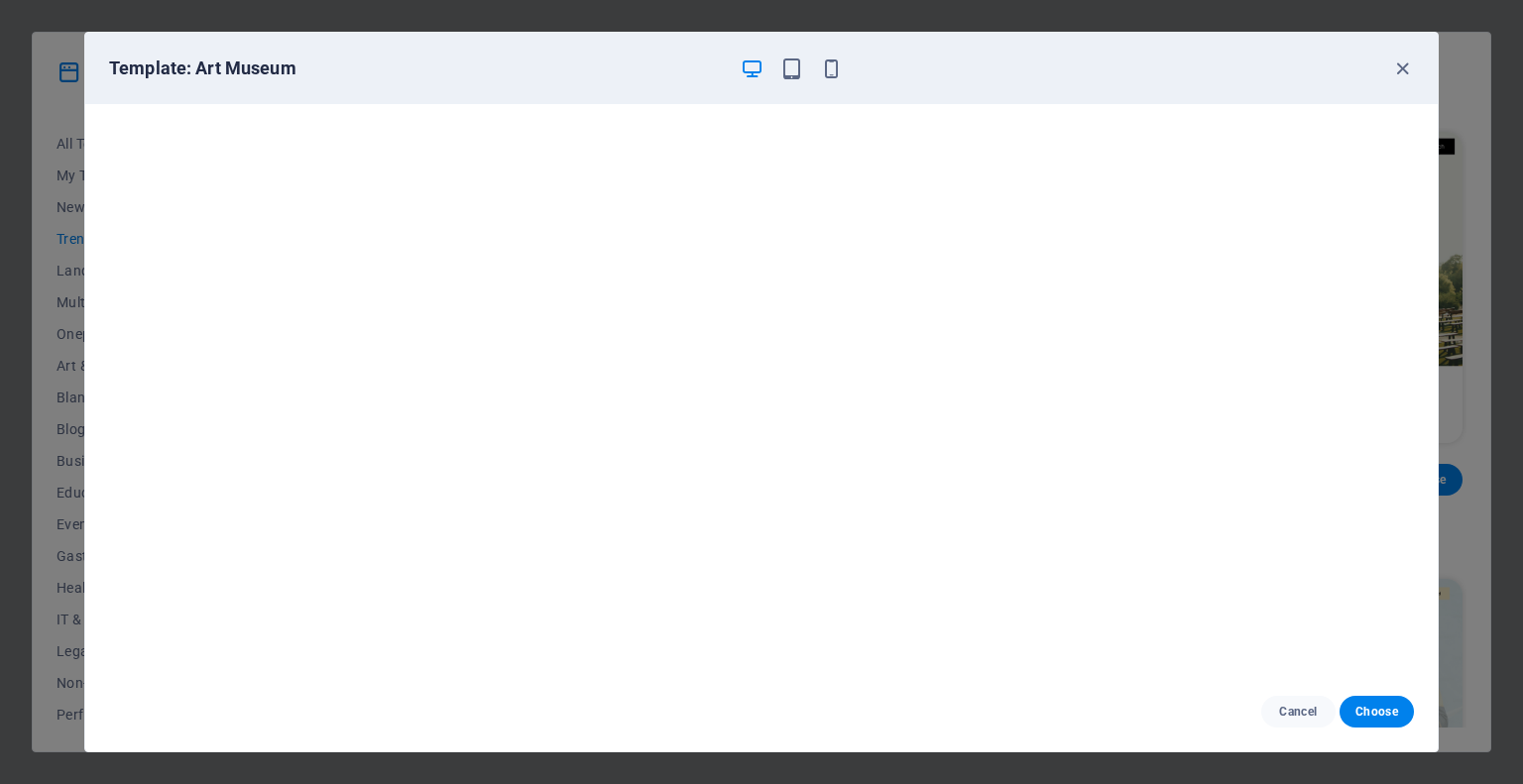 scroll, scrollTop: 5, scrollLeft: 0, axis: vertical 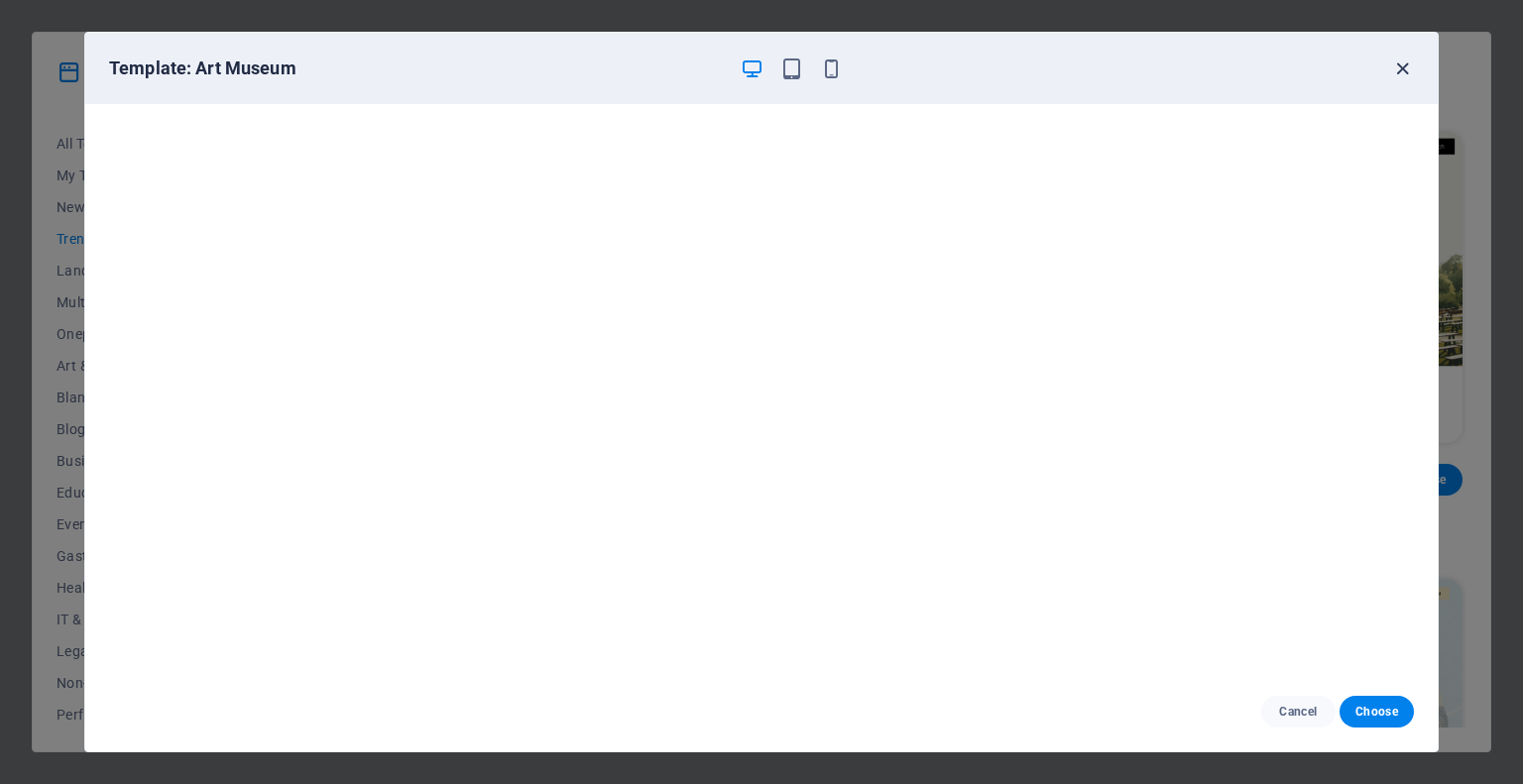 click at bounding box center [1402, 68] 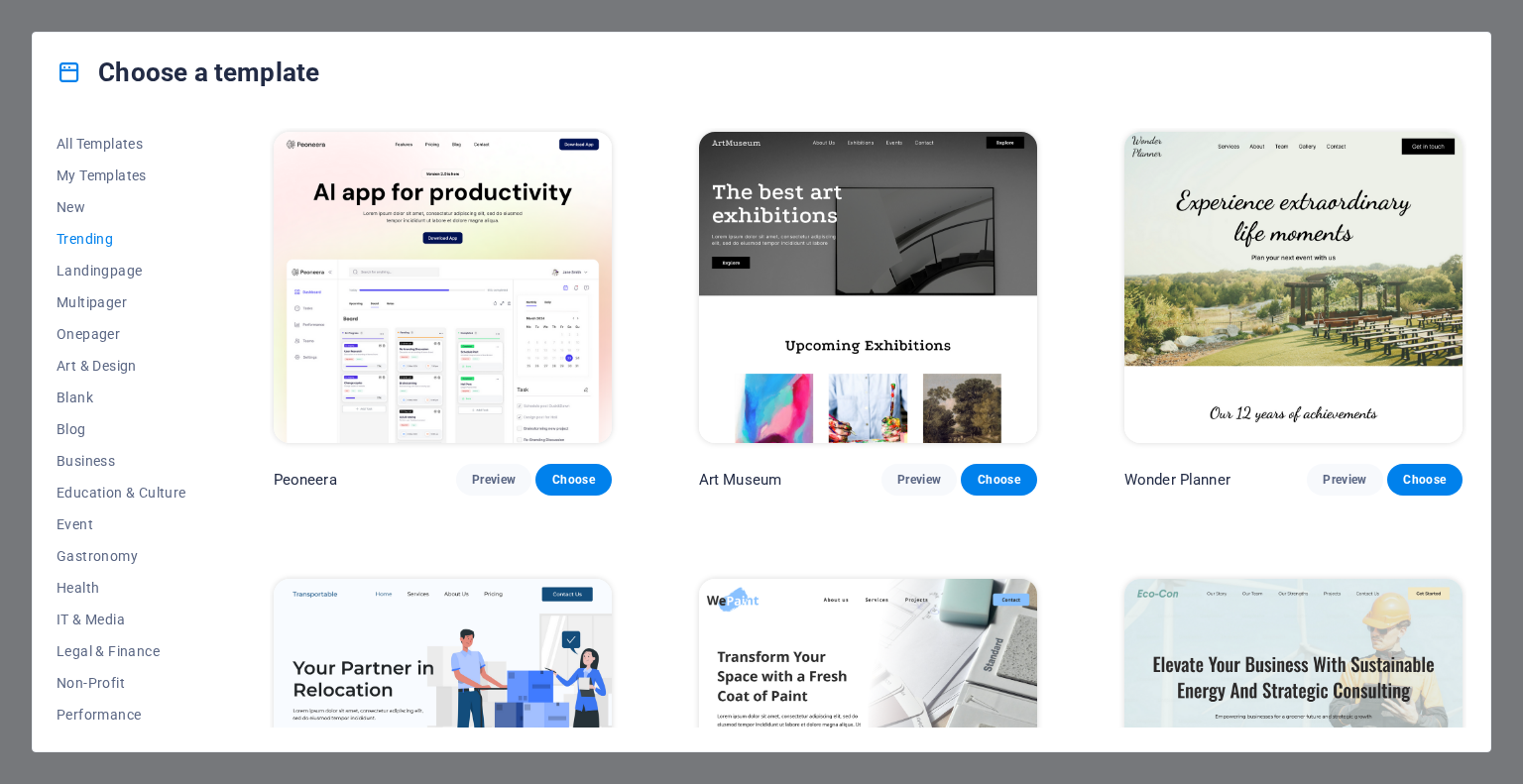 click at bounding box center [442, 287] 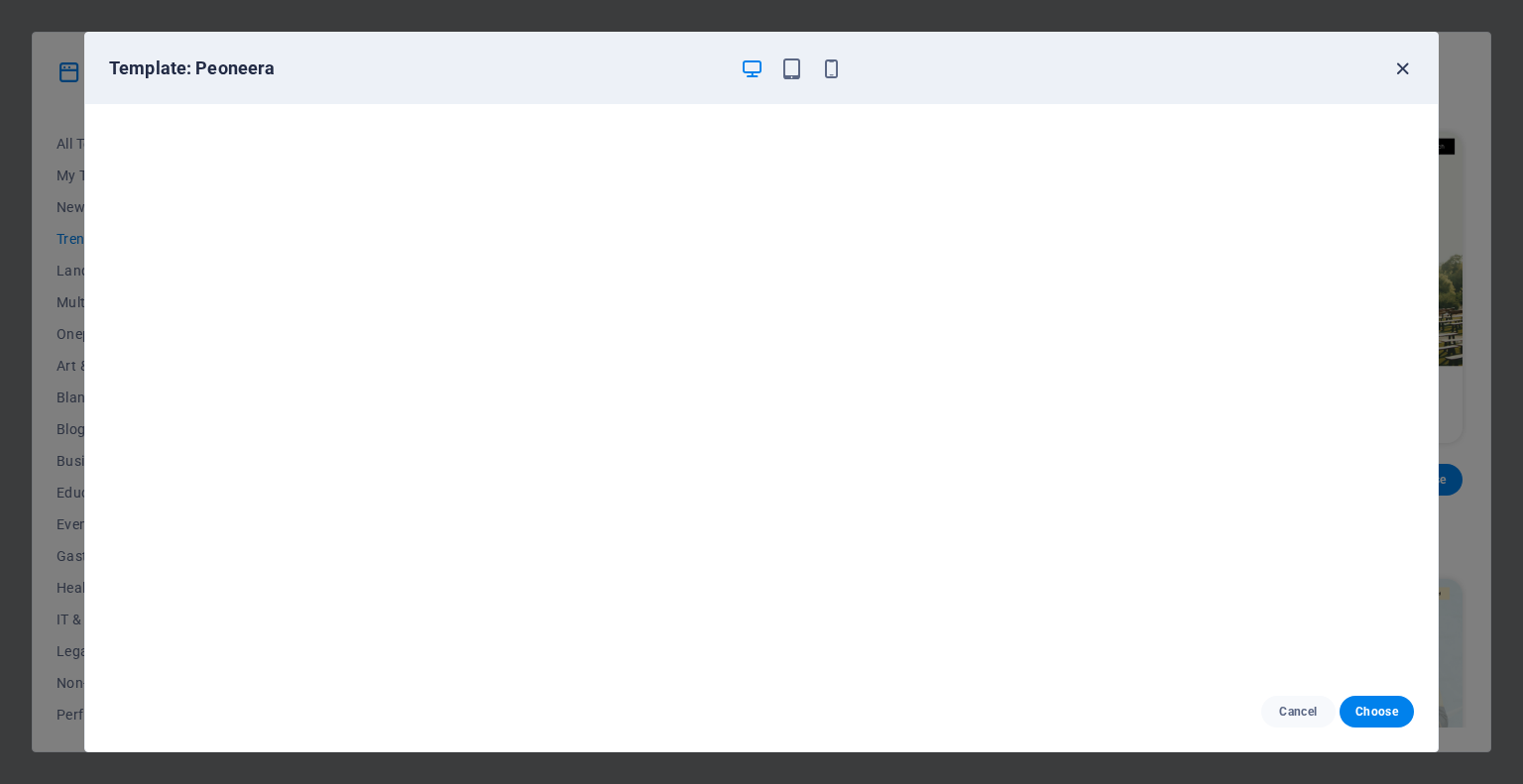 click at bounding box center (1402, 68) 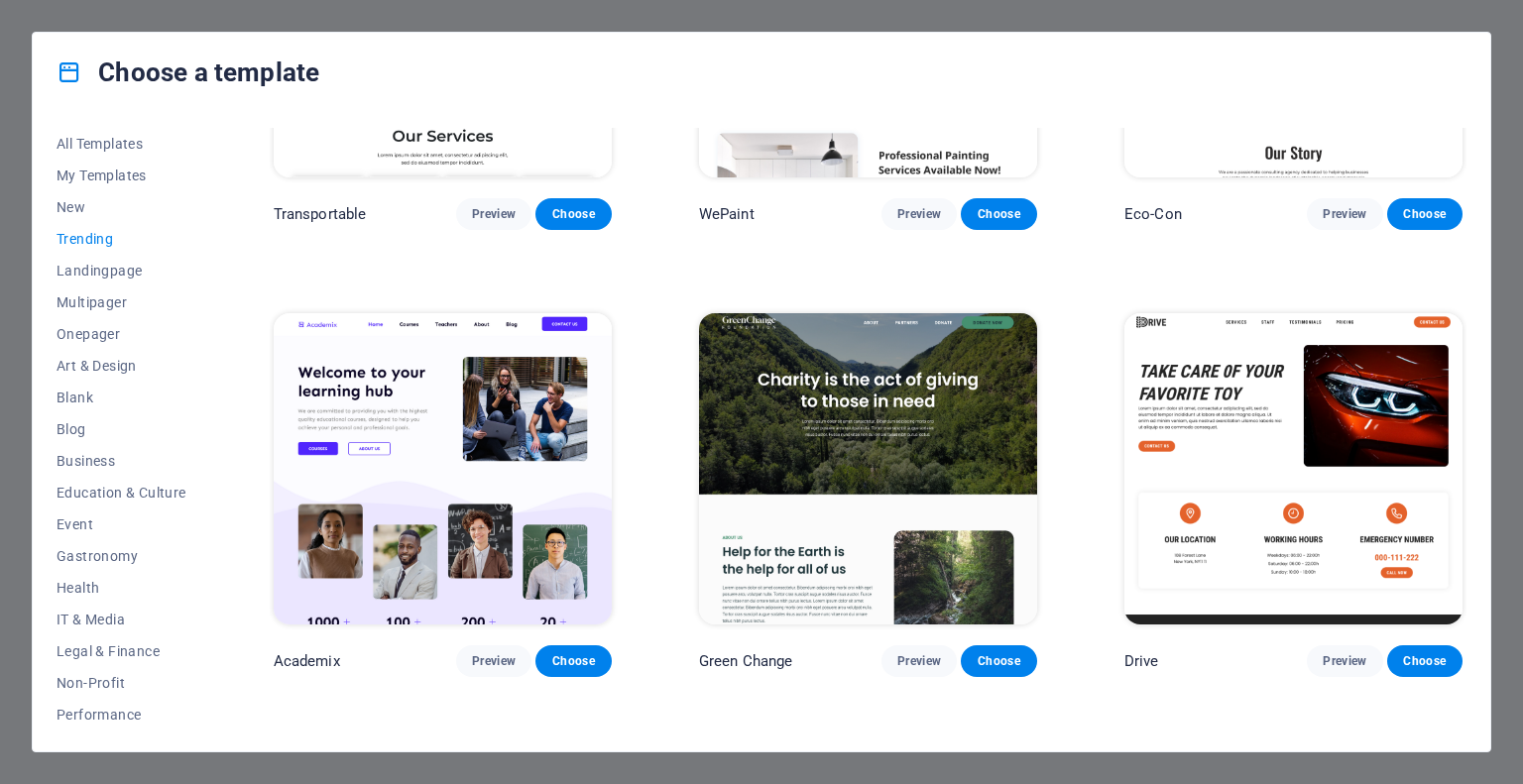scroll, scrollTop: 793, scrollLeft: 0, axis: vertical 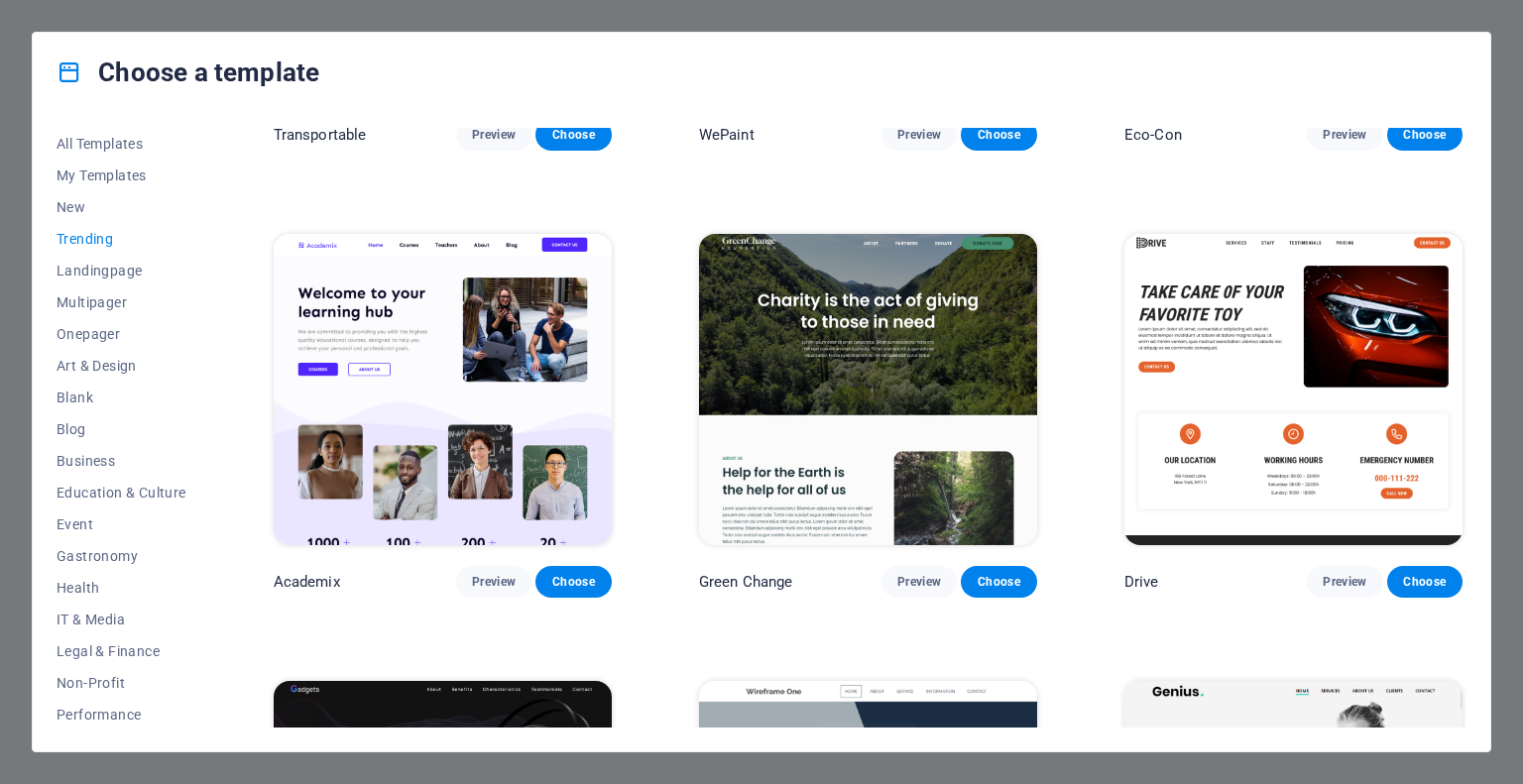 click at bounding box center (442, 390) 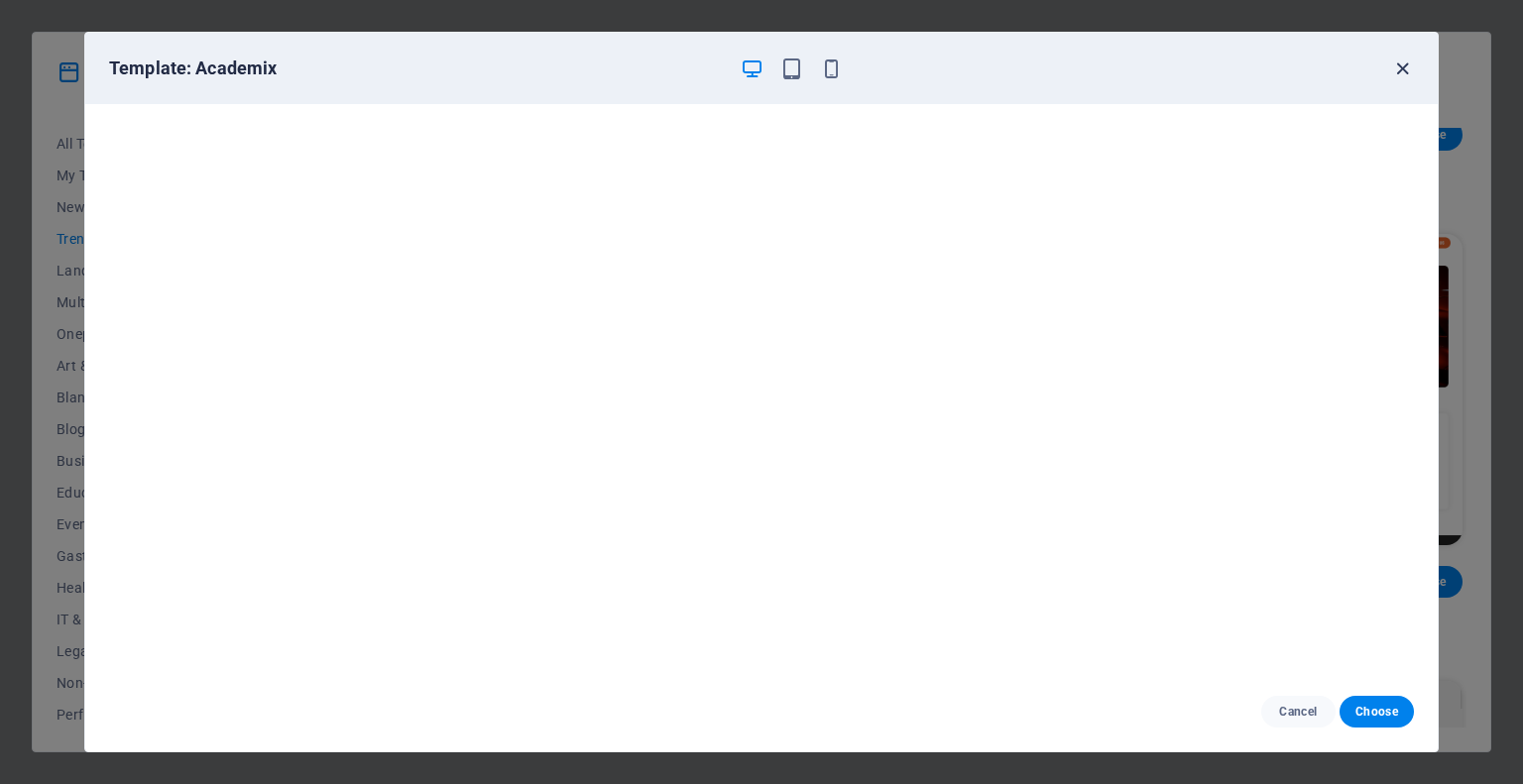 click at bounding box center (1402, 68) 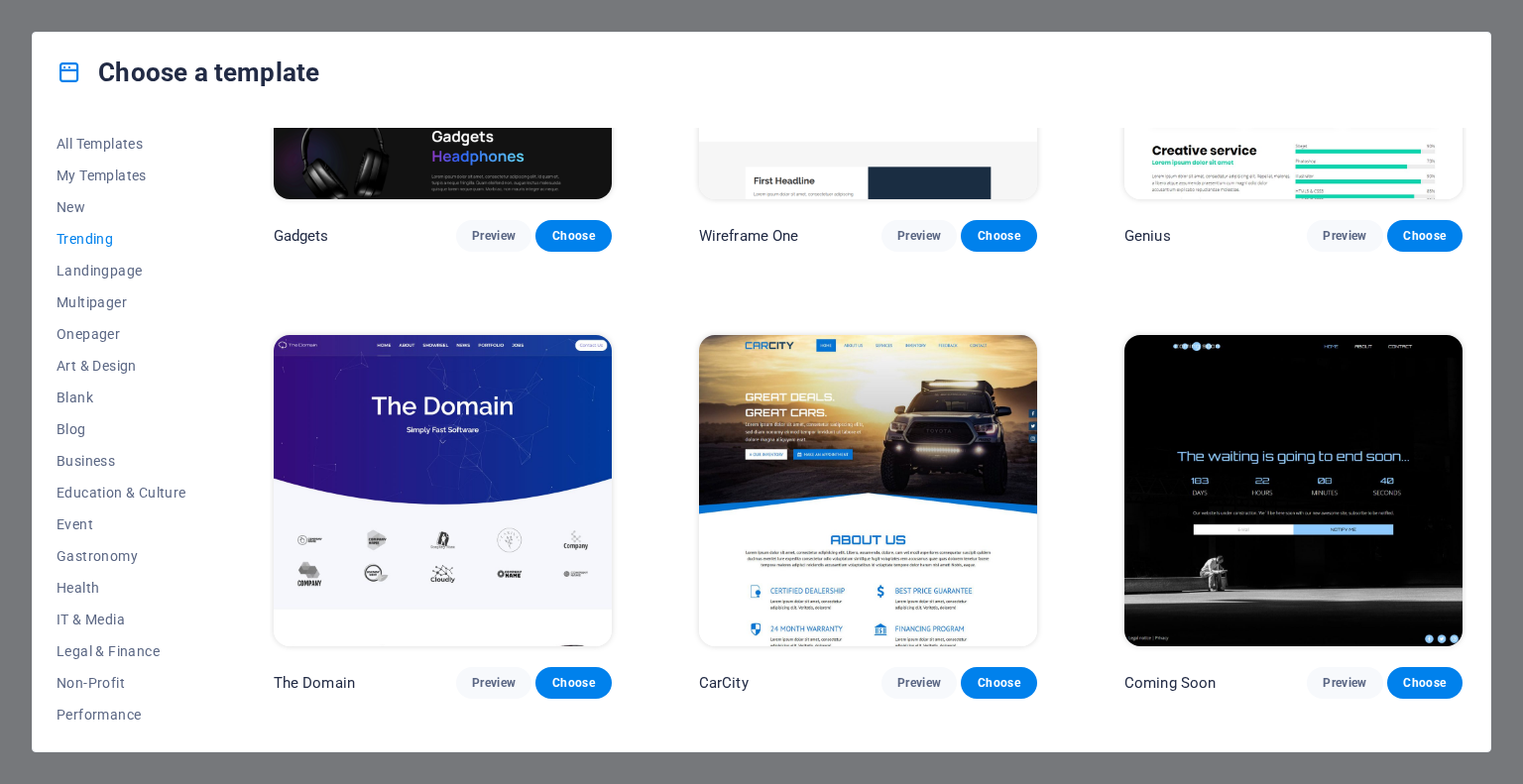 scroll, scrollTop: 1685, scrollLeft: 0, axis: vertical 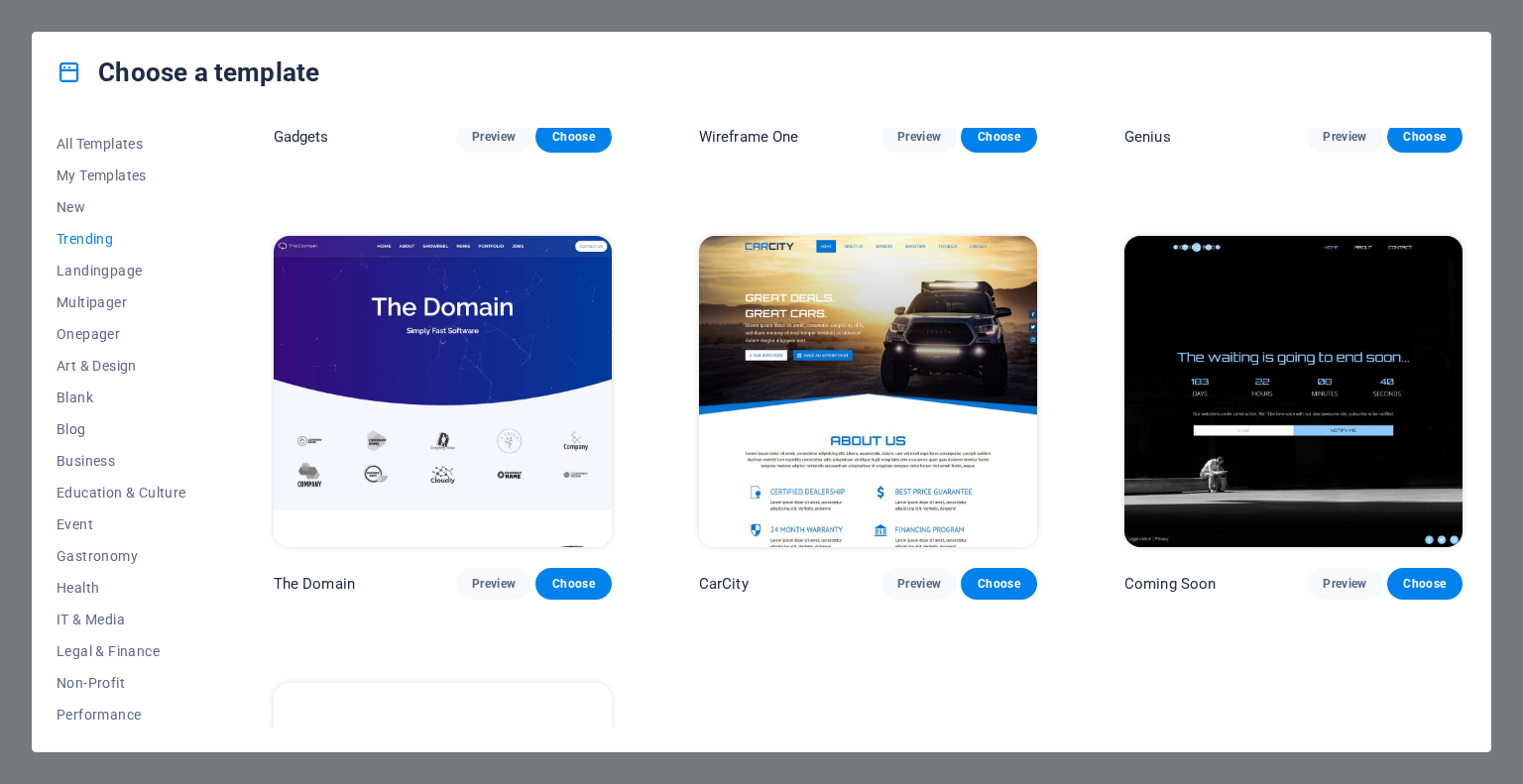 click at bounding box center (442, 392) 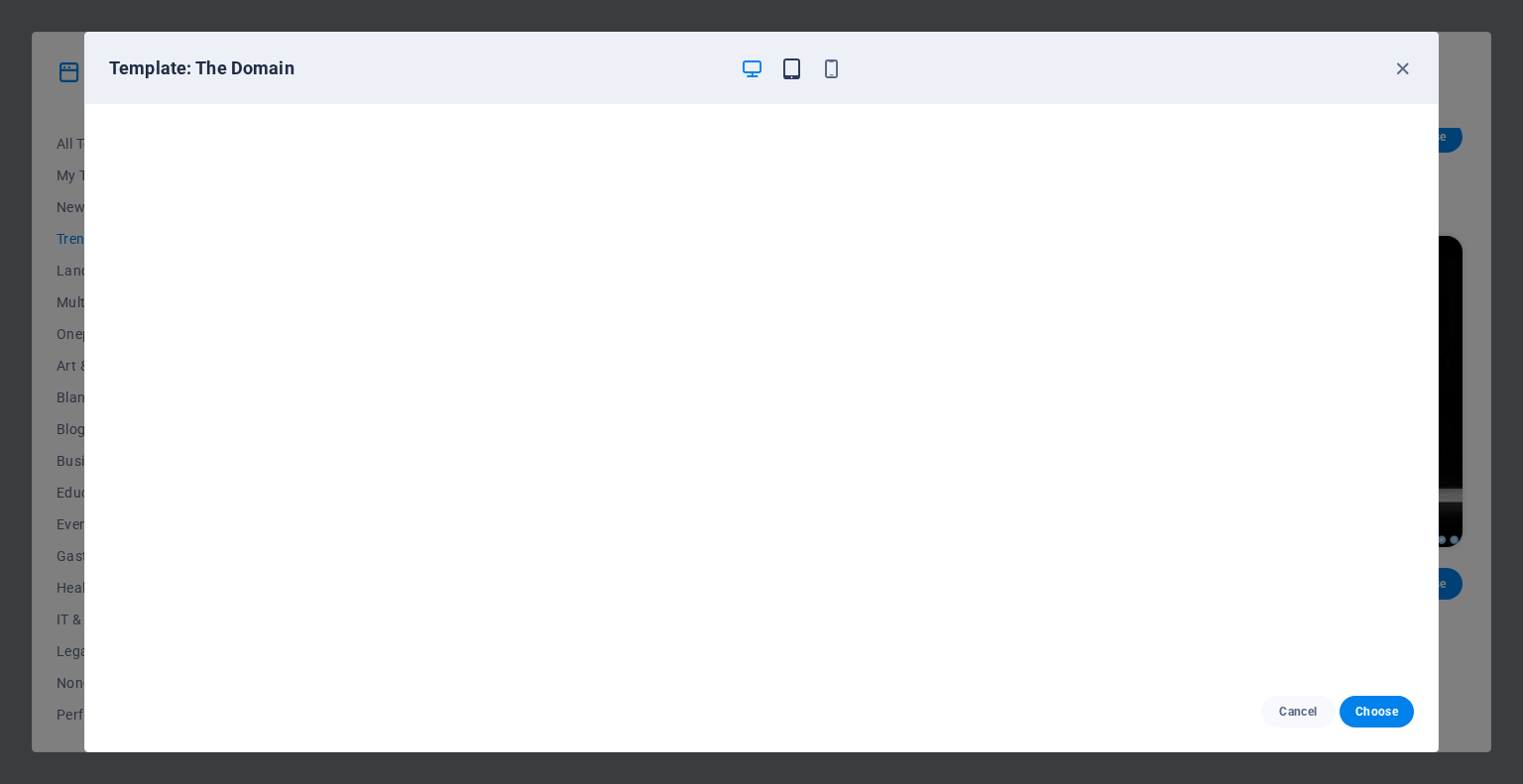 click at bounding box center (791, 68) 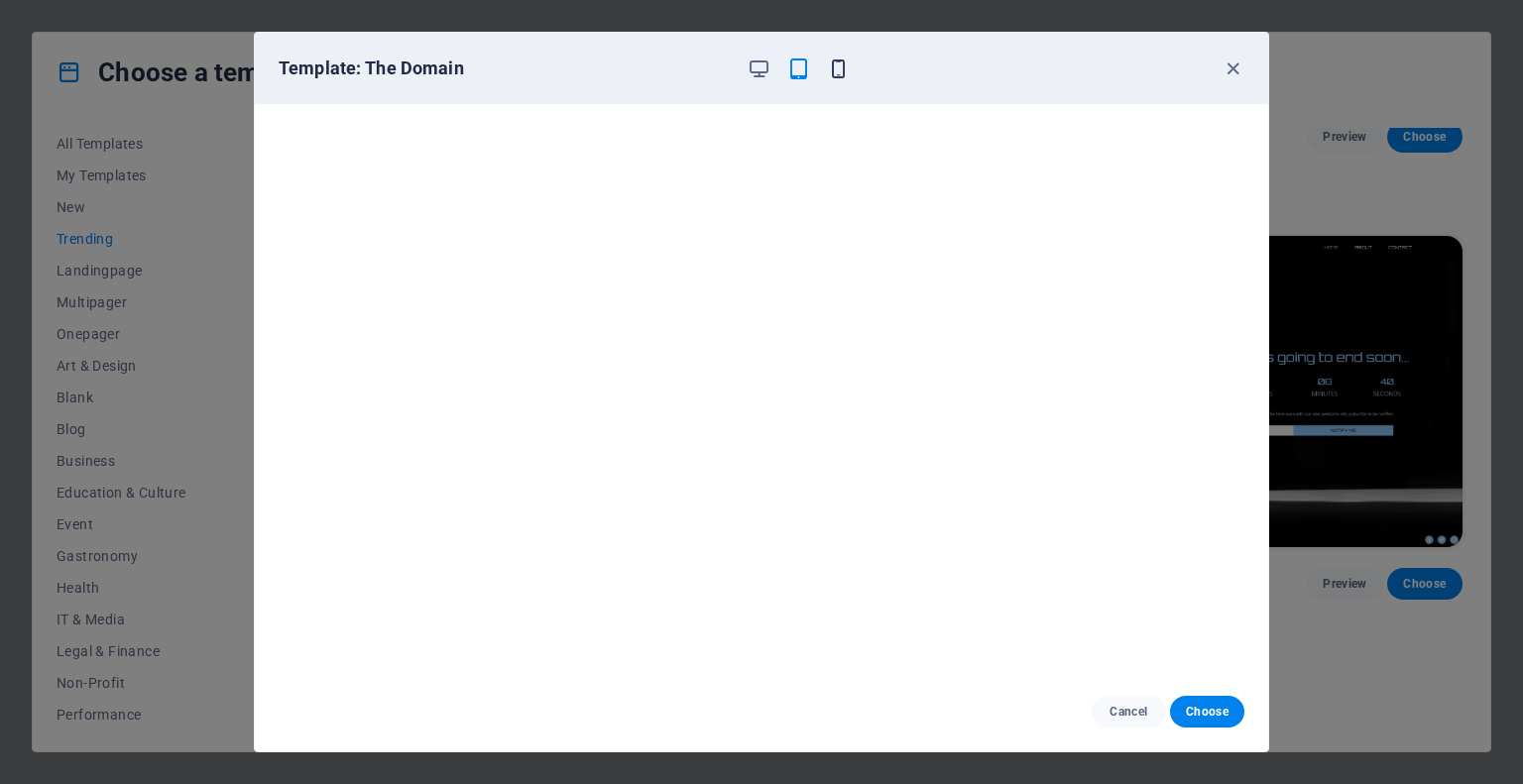 click at bounding box center [838, 68] 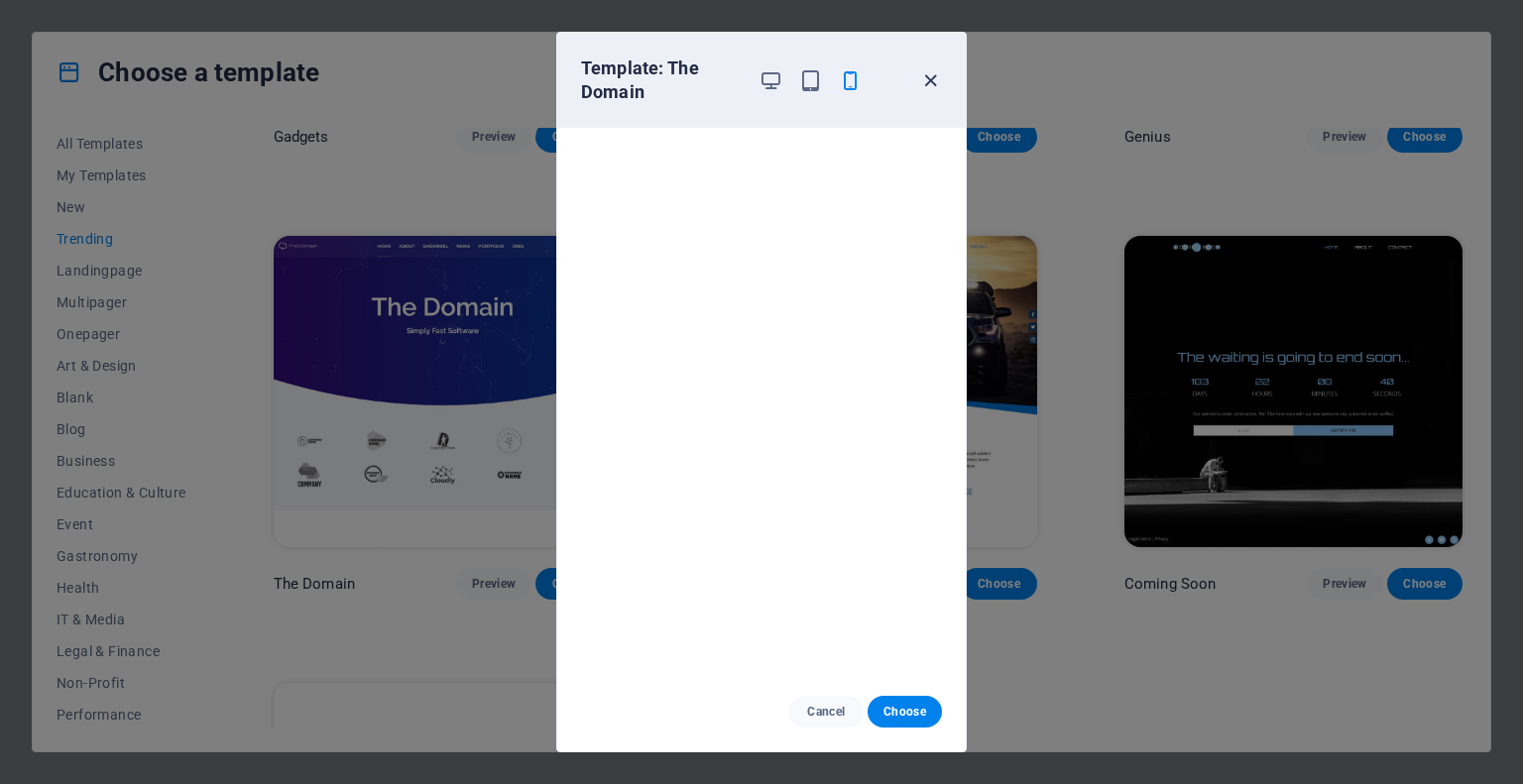 click at bounding box center (930, 80) 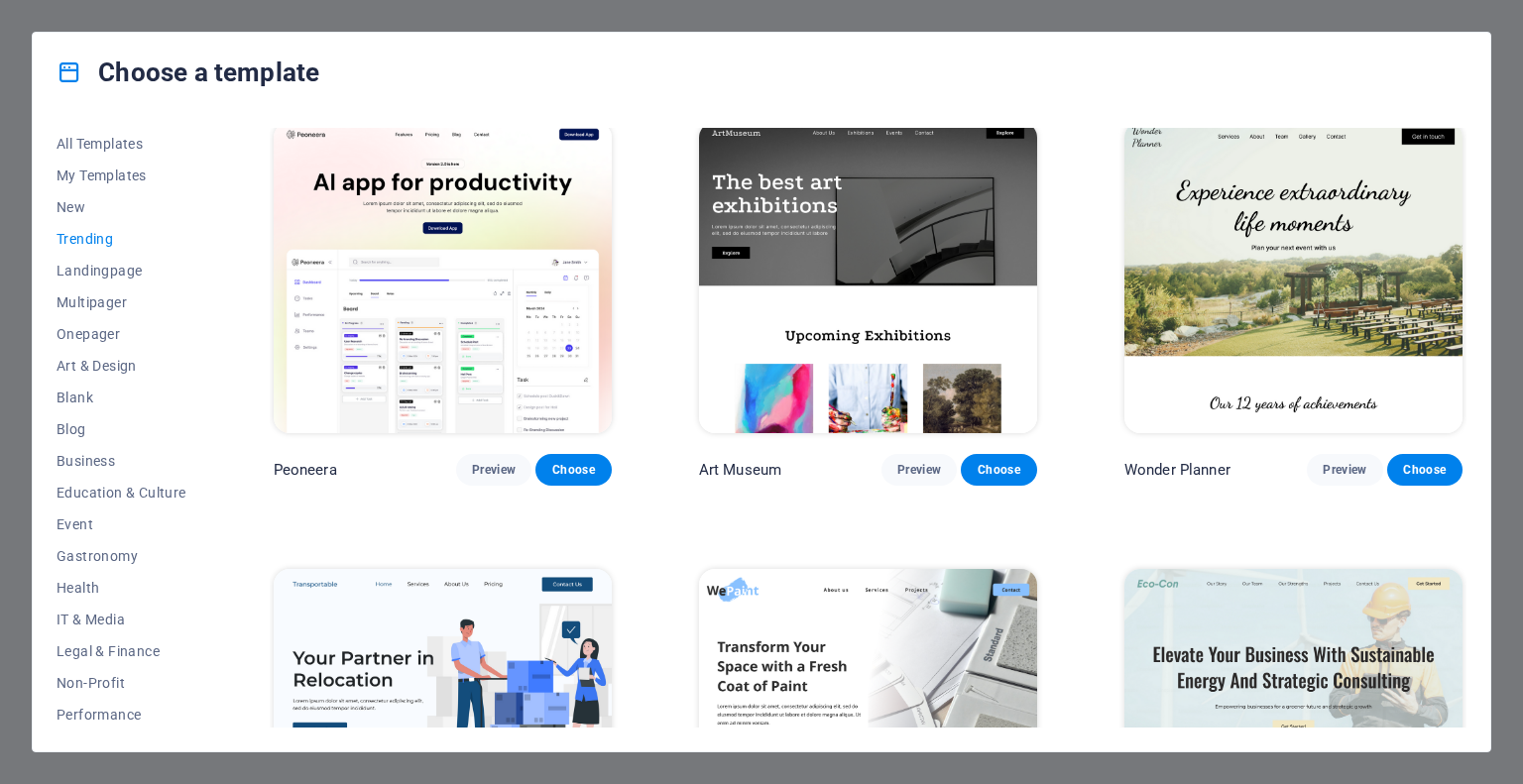 scroll, scrollTop: 0, scrollLeft: 0, axis: both 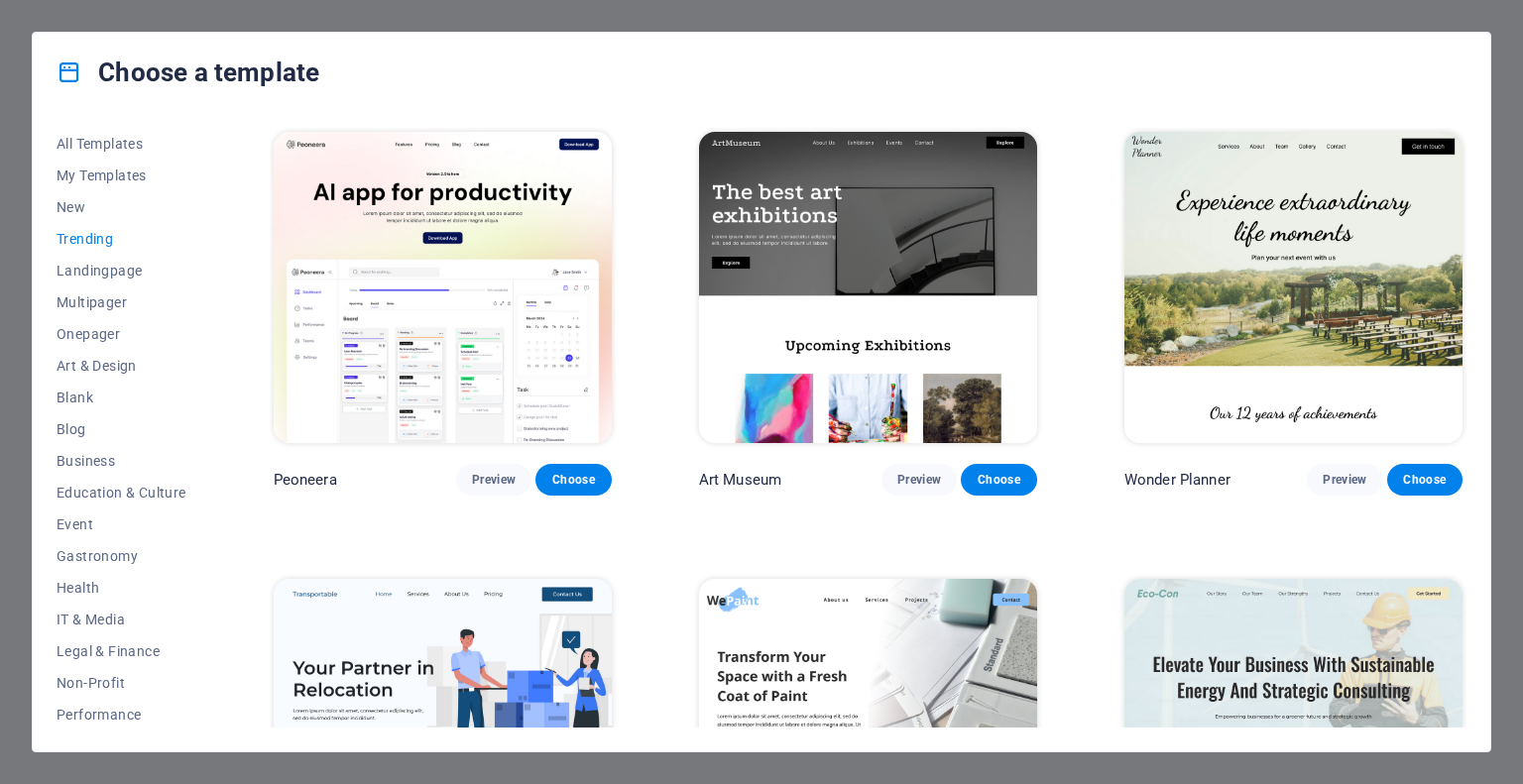 click at bounding box center [1293, 287] 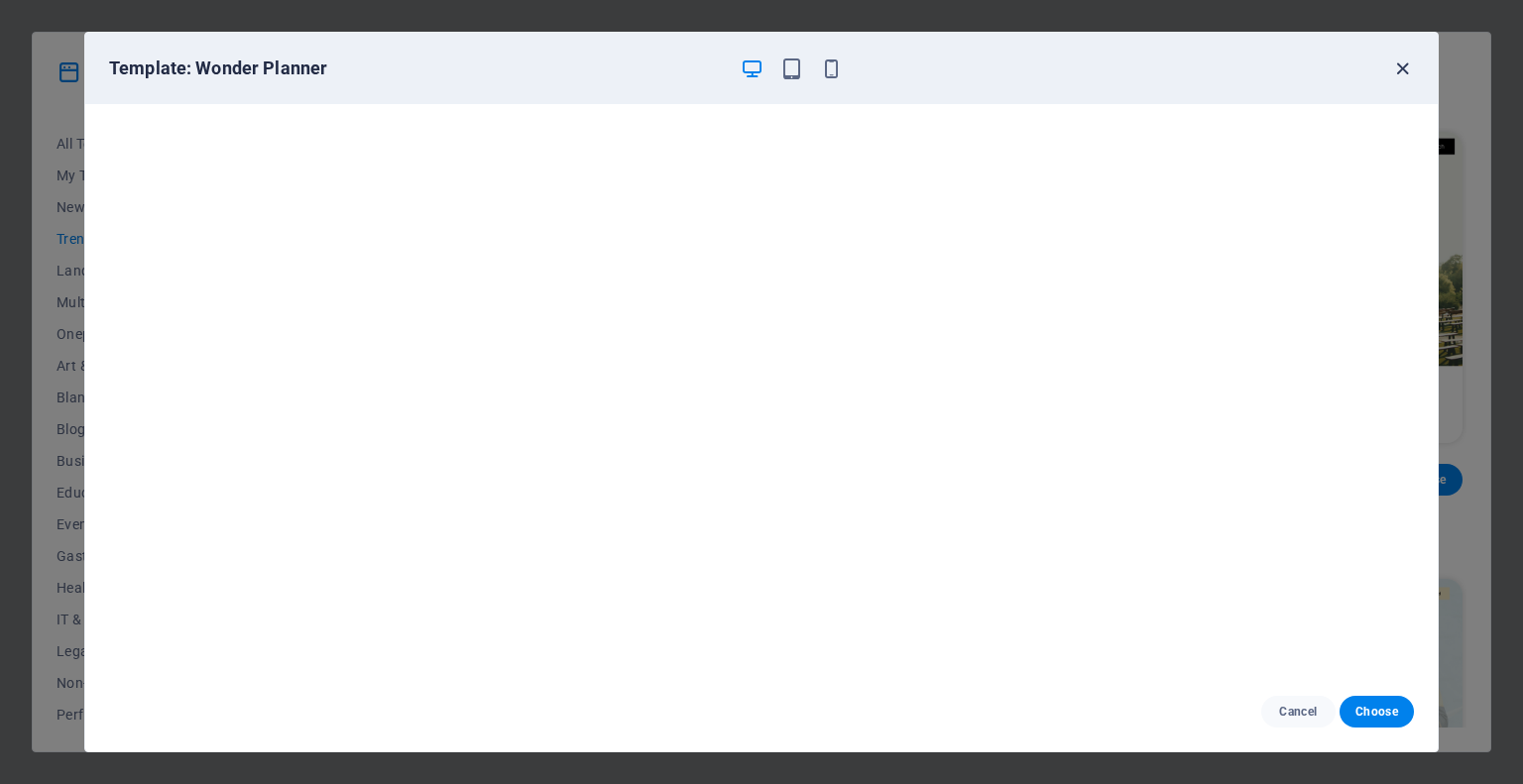 click at bounding box center (1402, 68) 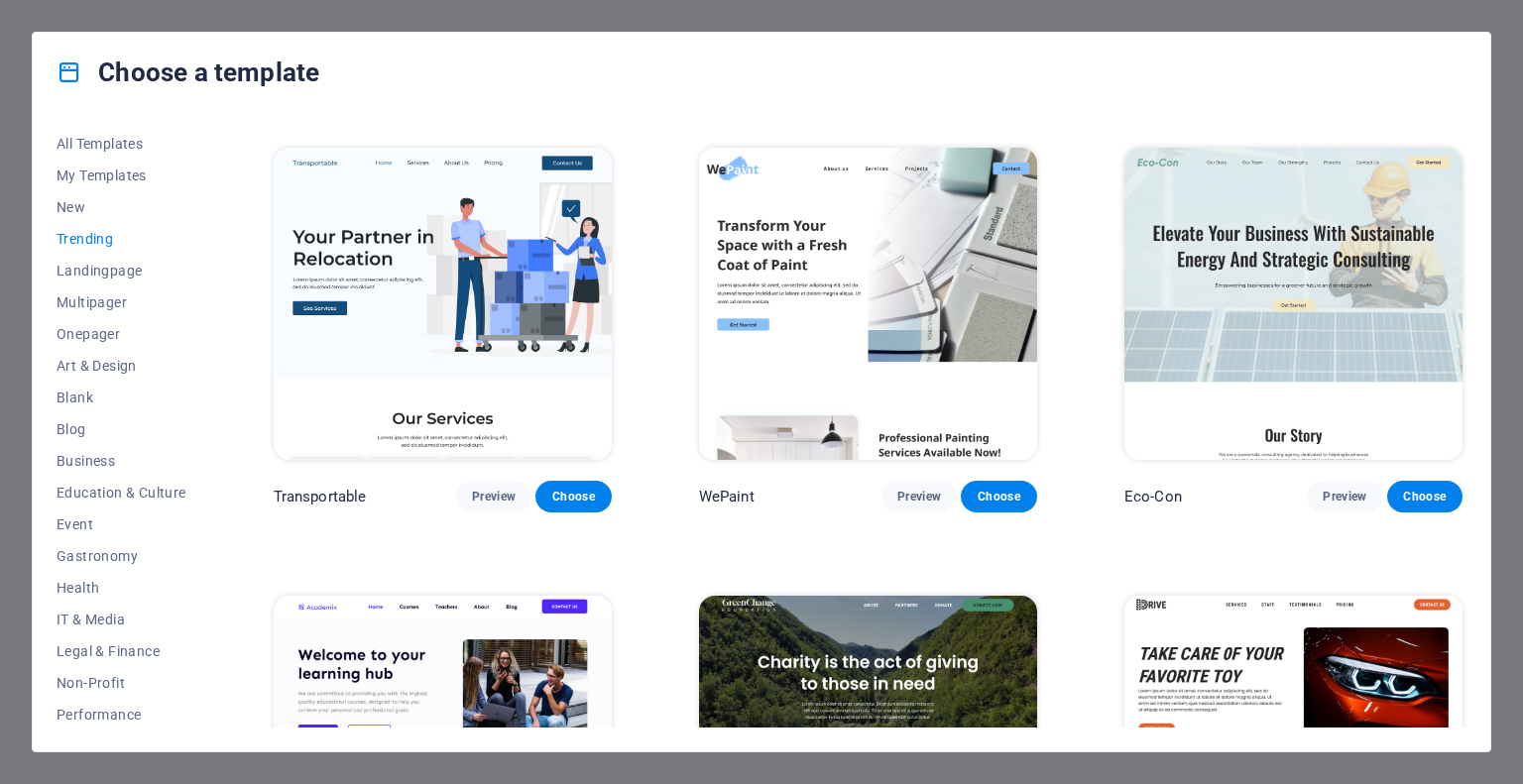 scroll, scrollTop: 595, scrollLeft: 0, axis: vertical 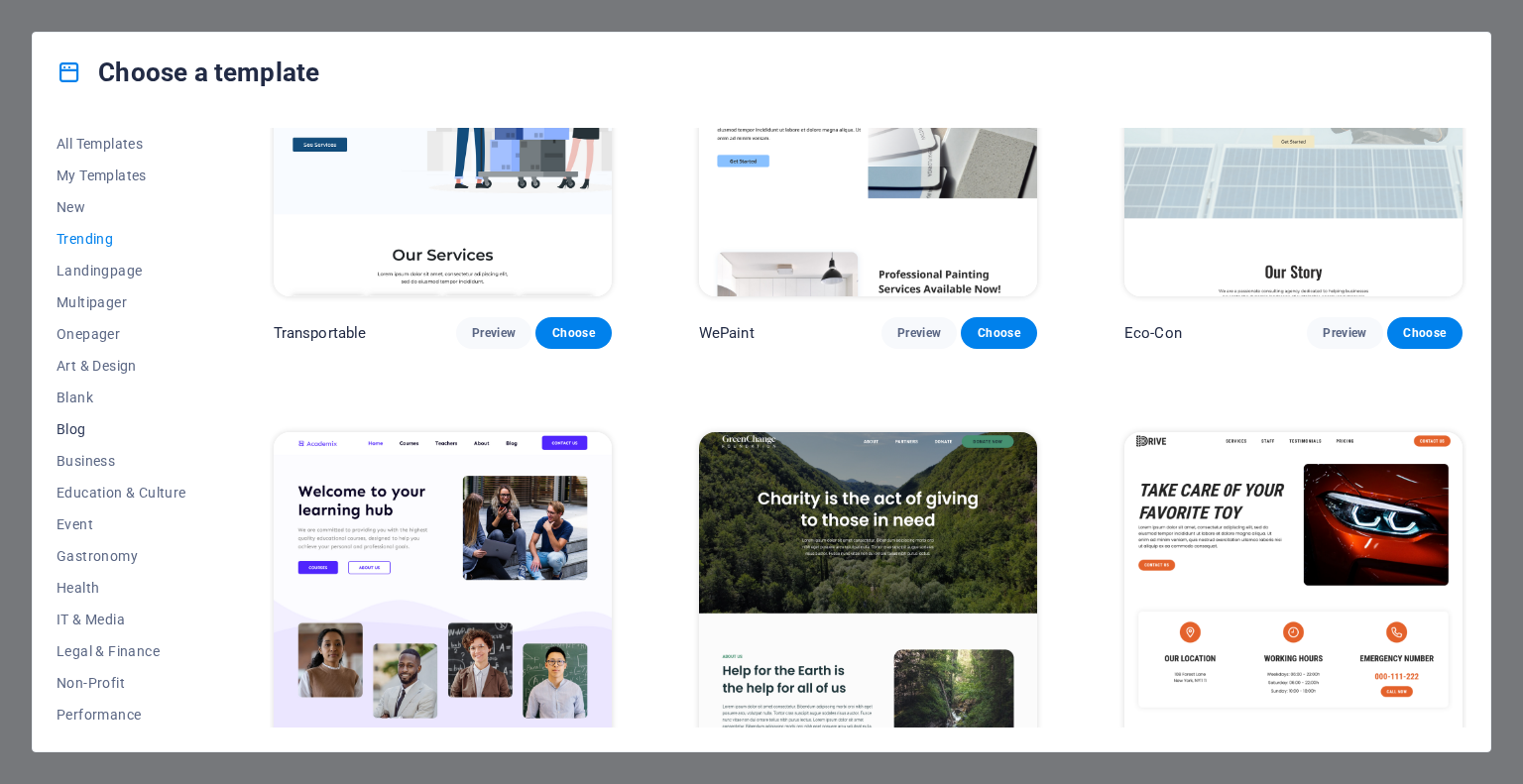 click on "Blog" at bounding box center (121, 429) 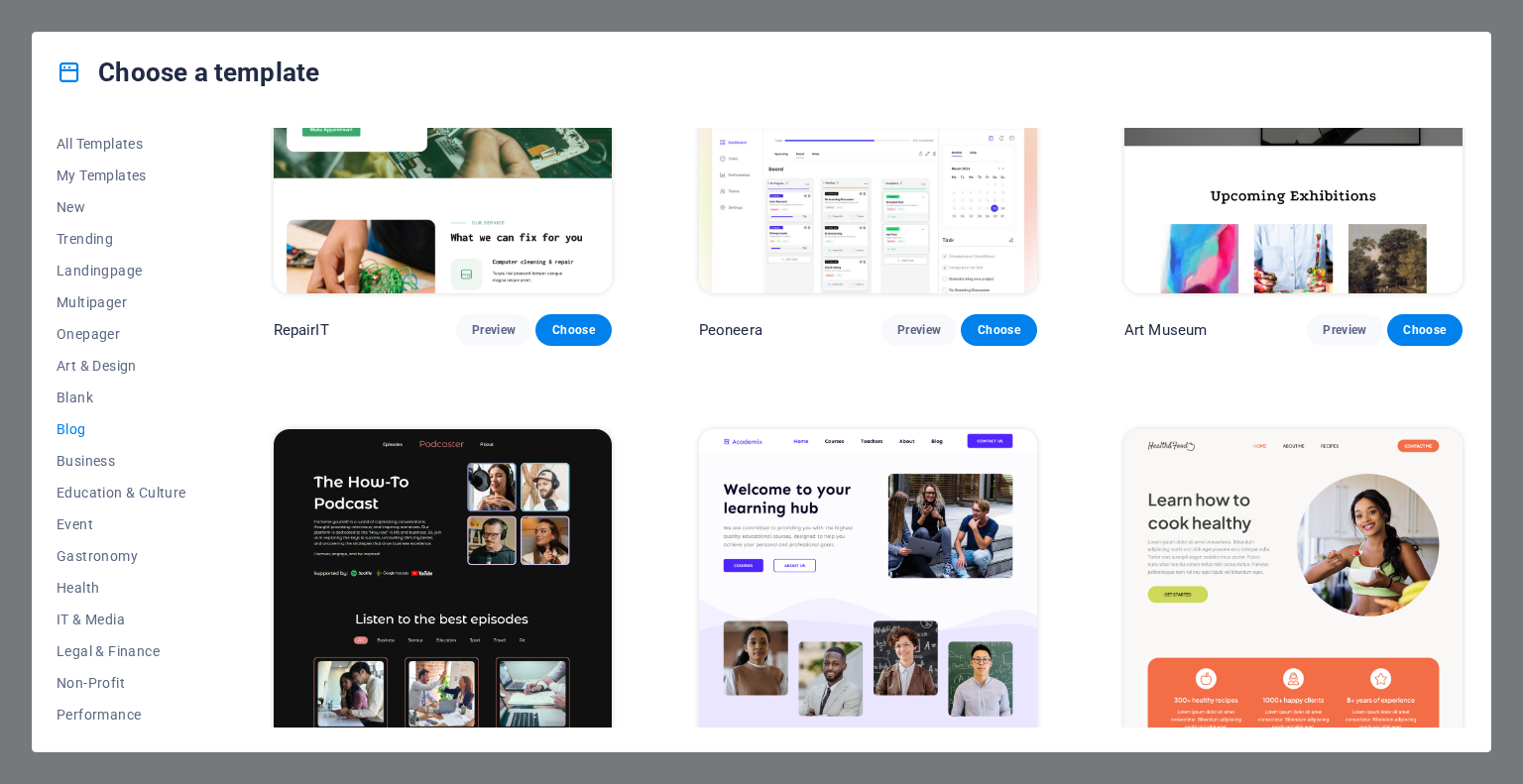 click at bounding box center (442, 585) 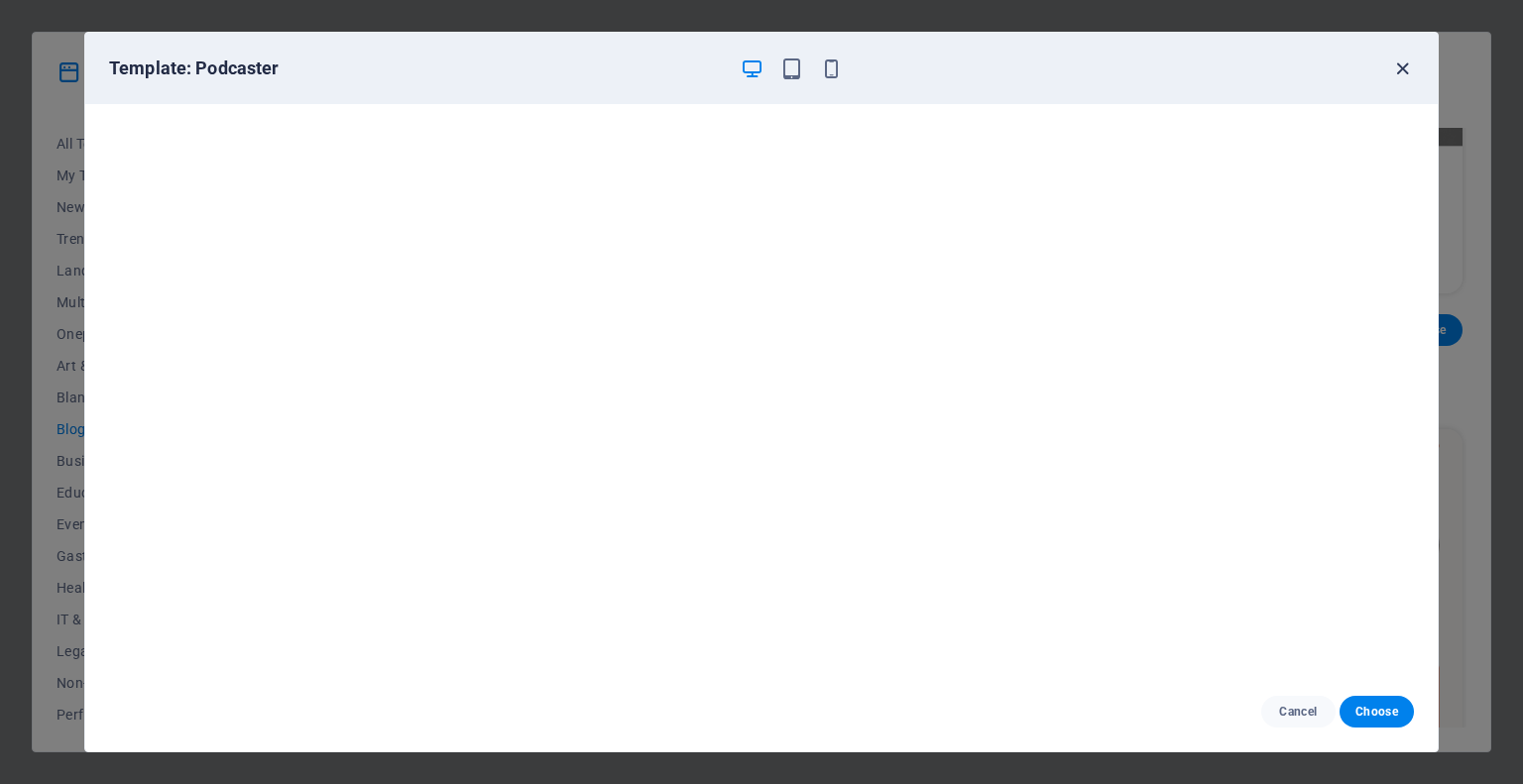click at bounding box center (1402, 68) 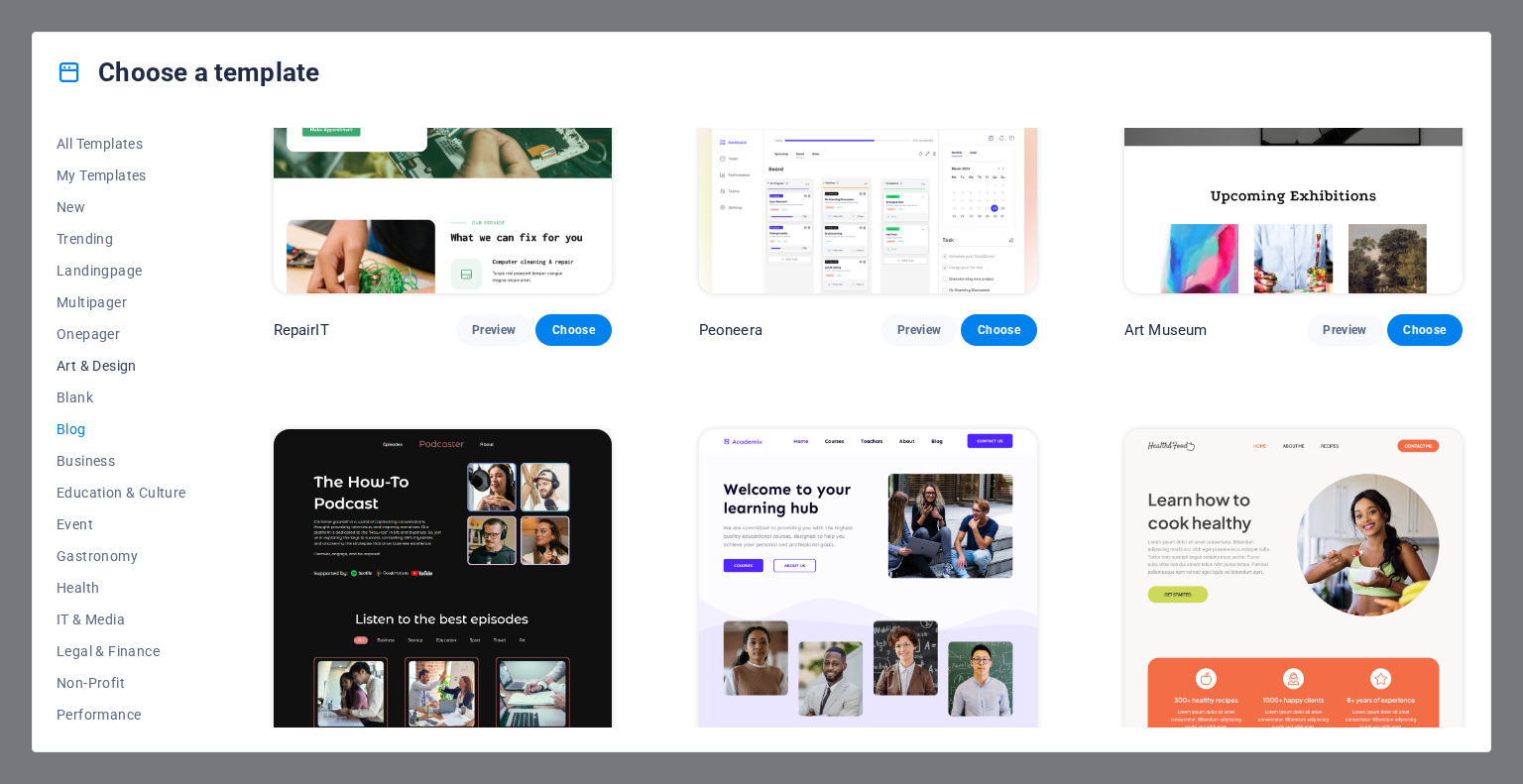 click on "Art & Design" at bounding box center (121, 366) 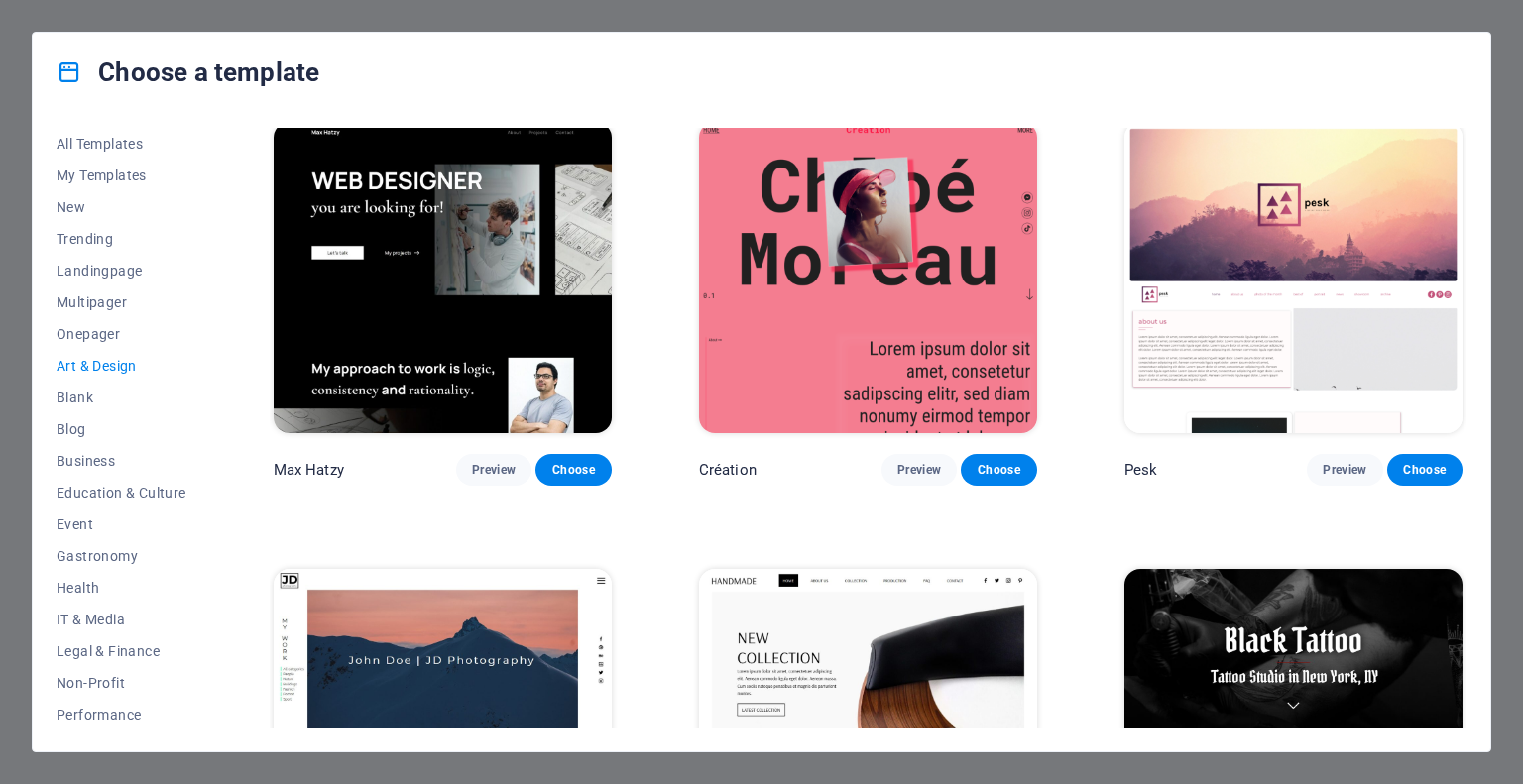 scroll, scrollTop: 0, scrollLeft: 0, axis: both 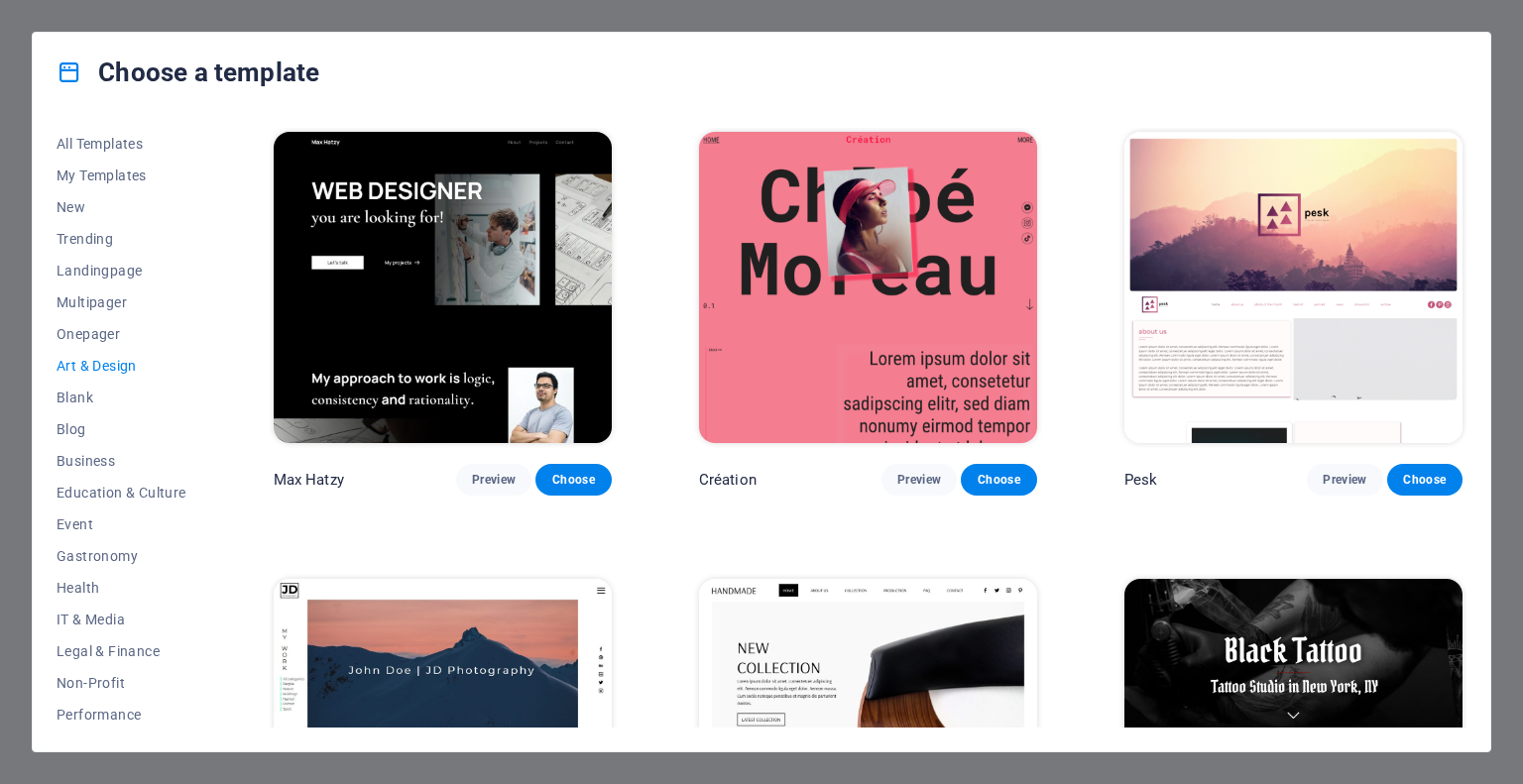 click at bounding box center [442, 287] 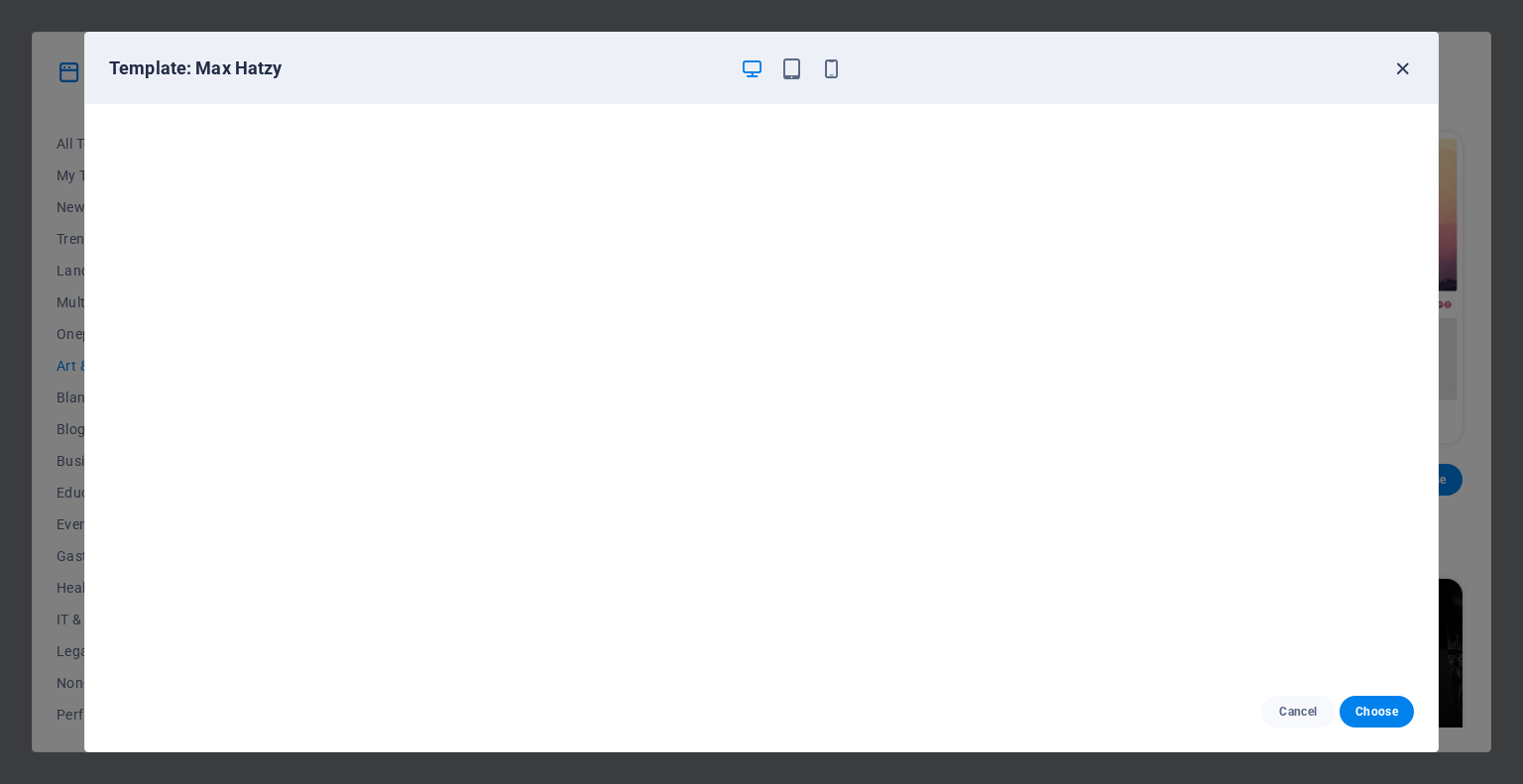 click at bounding box center [1402, 68] 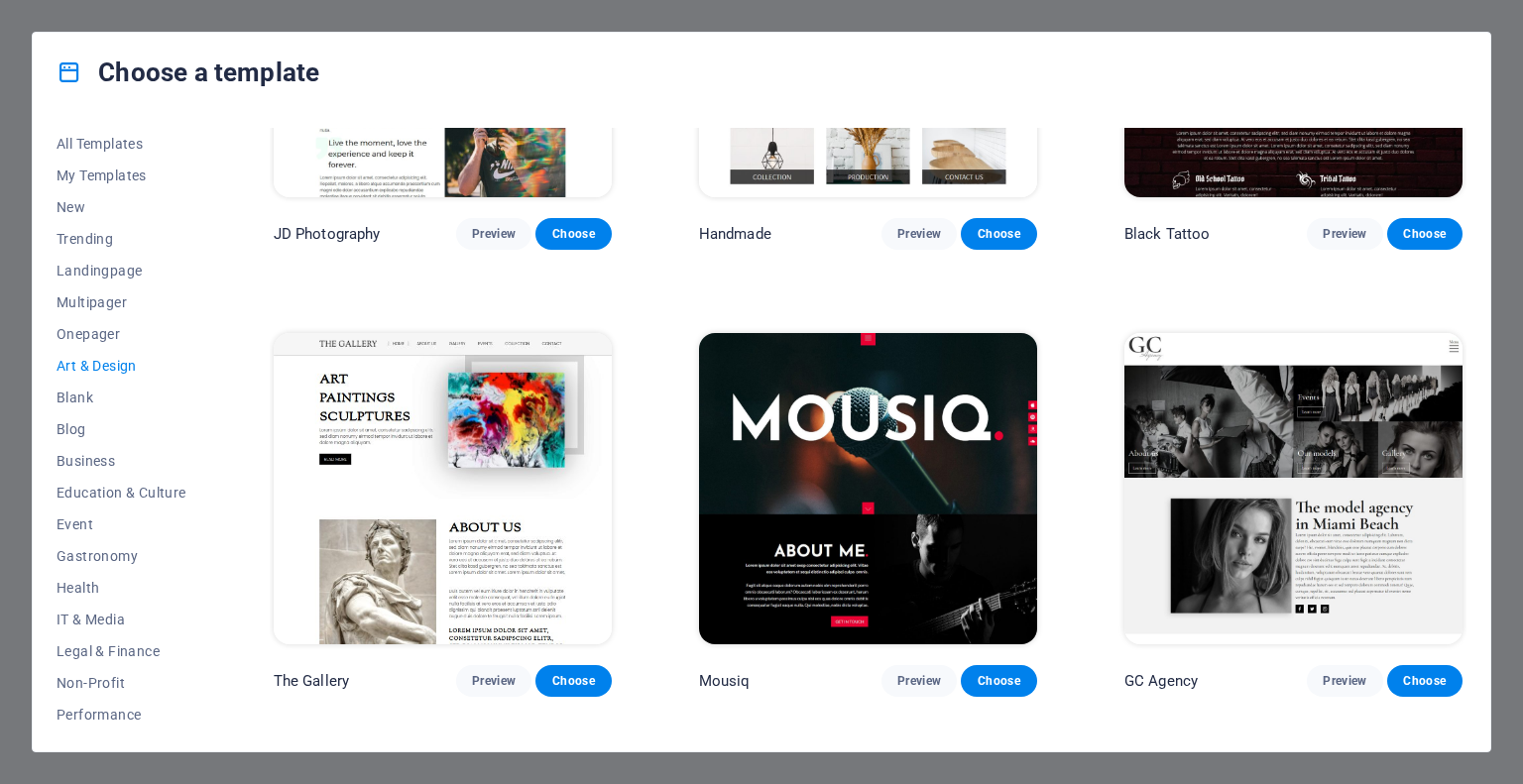 scroll, scrollTop: 1189, scrollLeft: 0, axis: vertical 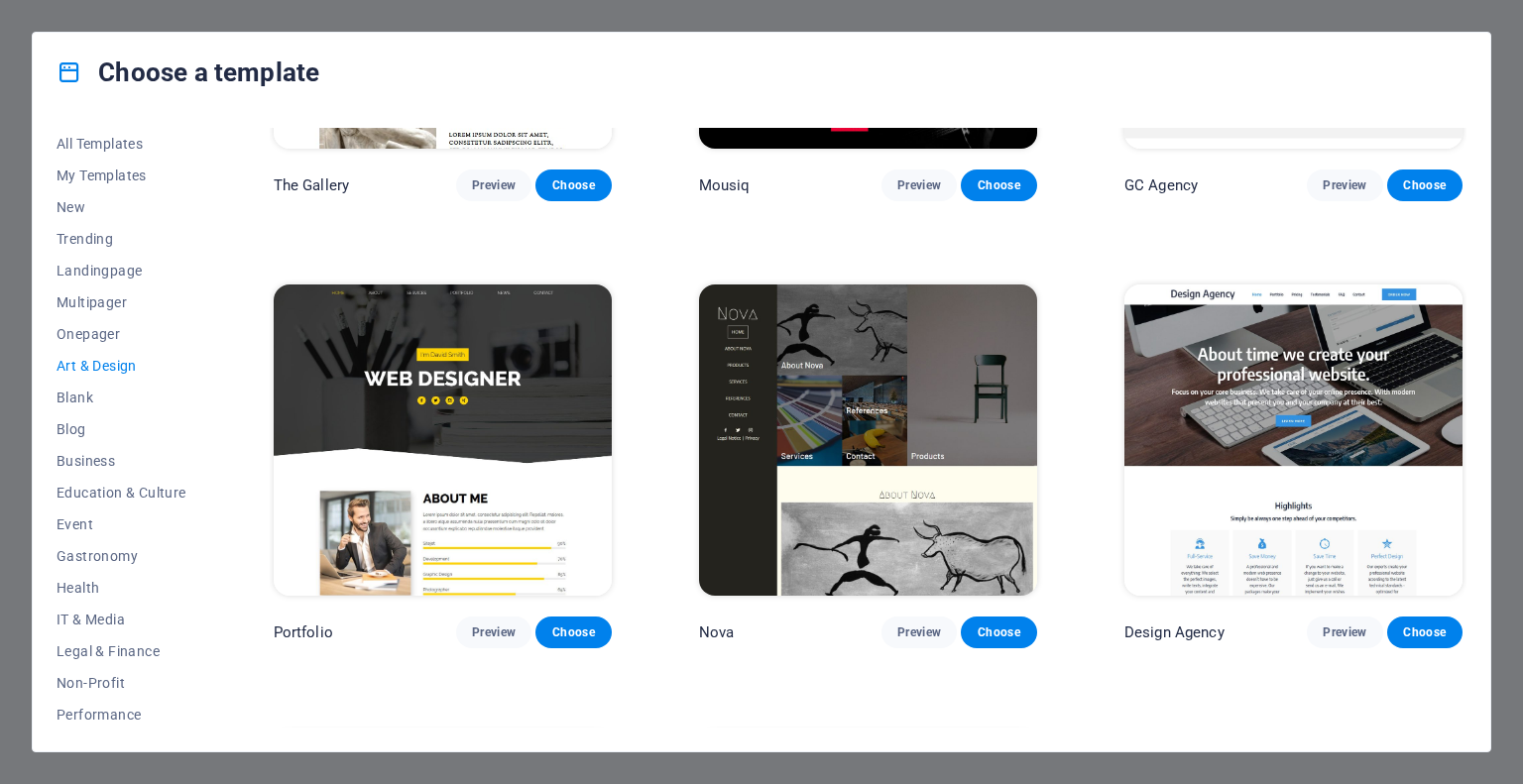 click at bounding box center (868, 440) 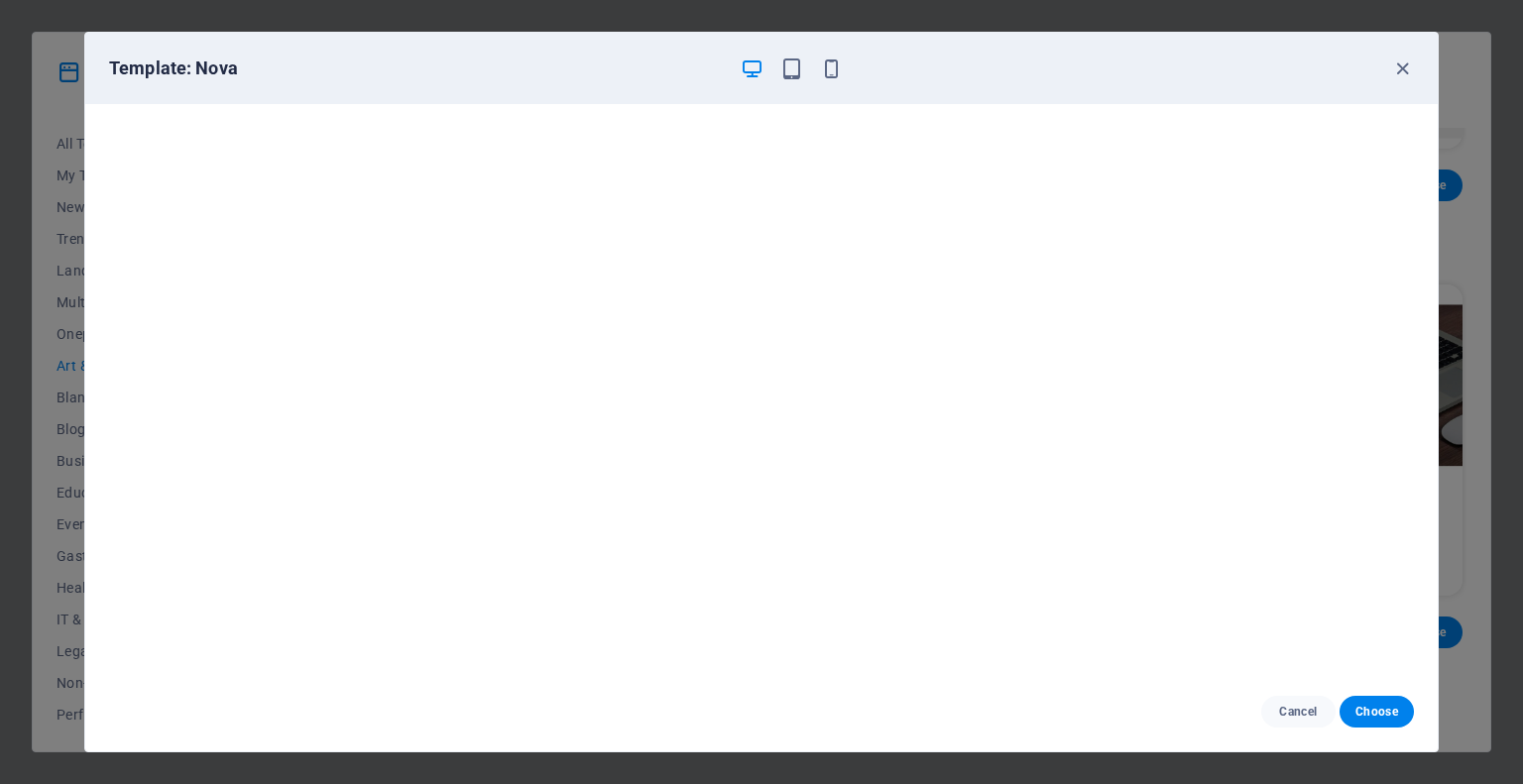 scroll, scrollTop: 5, scrollLeft: 0, axis: vertical 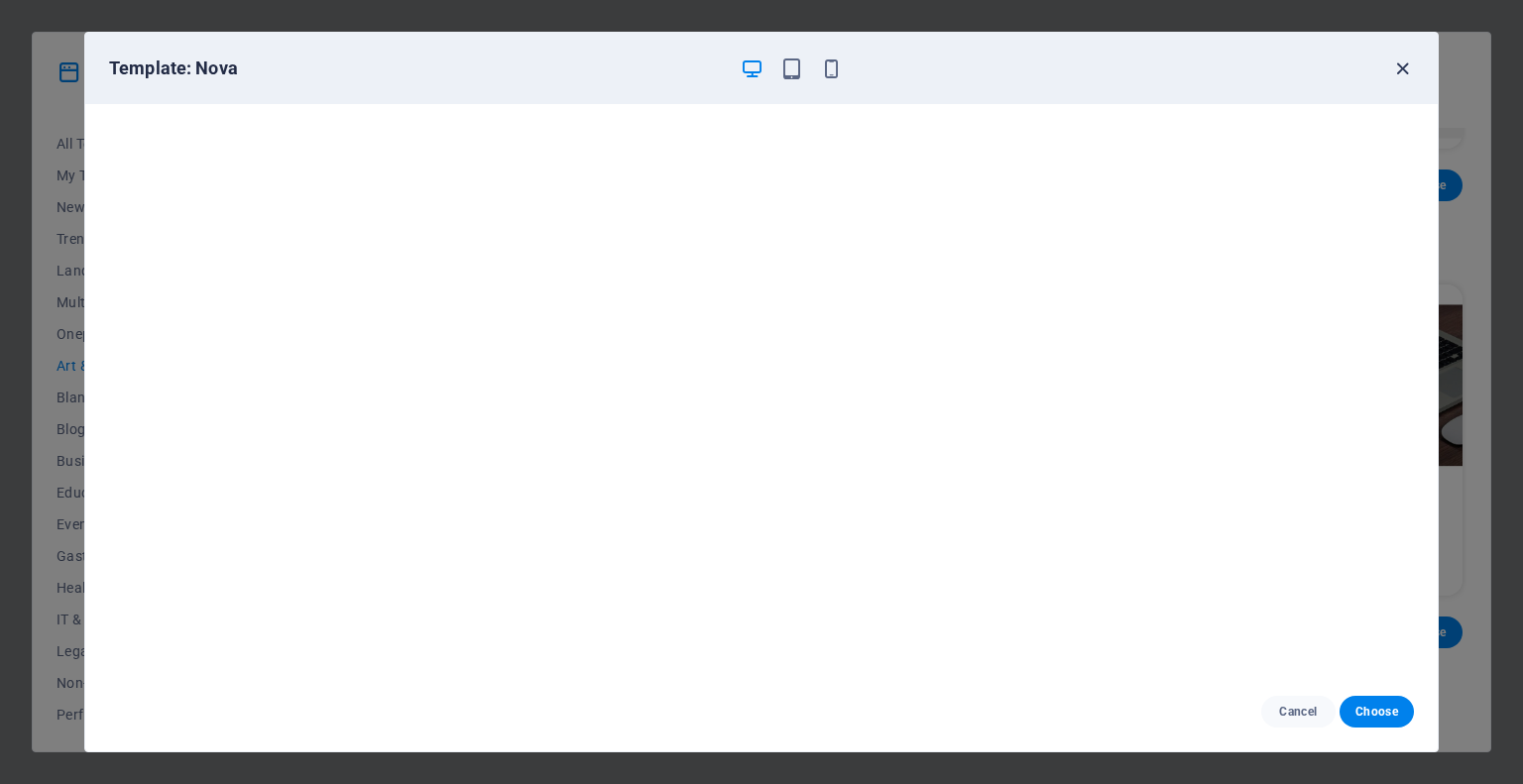 click at bounding box center [1402, 68] 